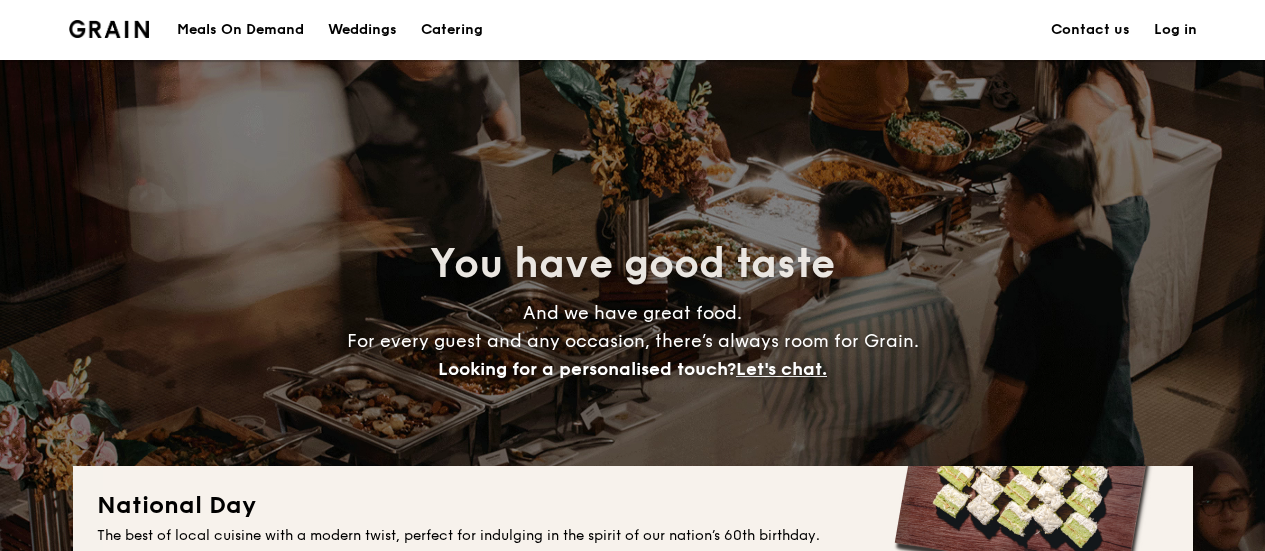 scroll, scrollTop: 0, scrollLeft: 0, axis: both 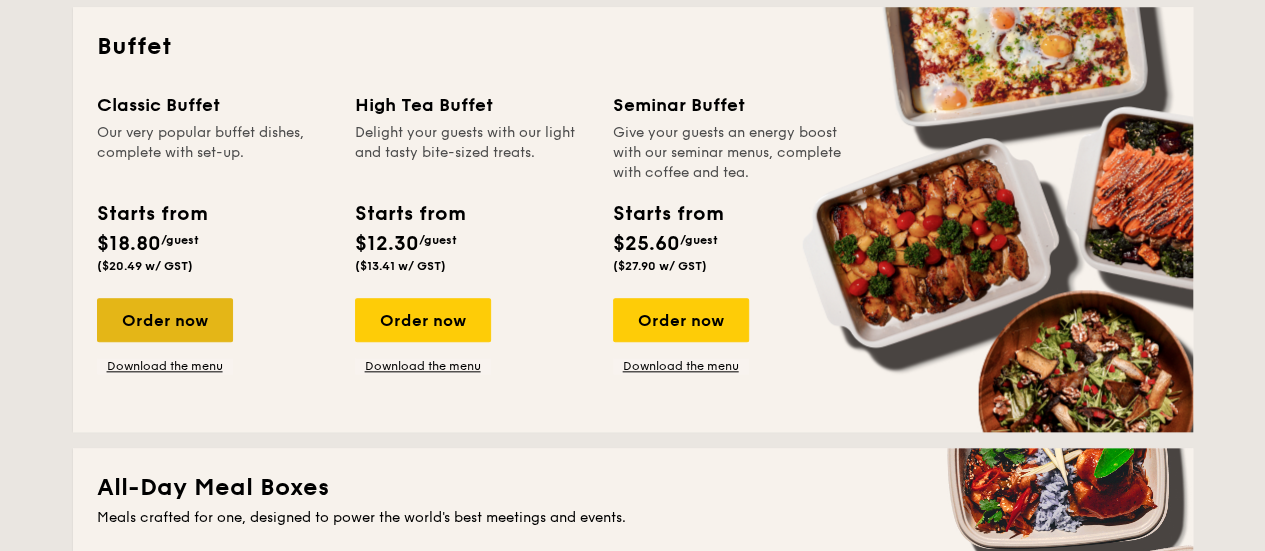 click on "Order now" at bounding box center (165, 320) 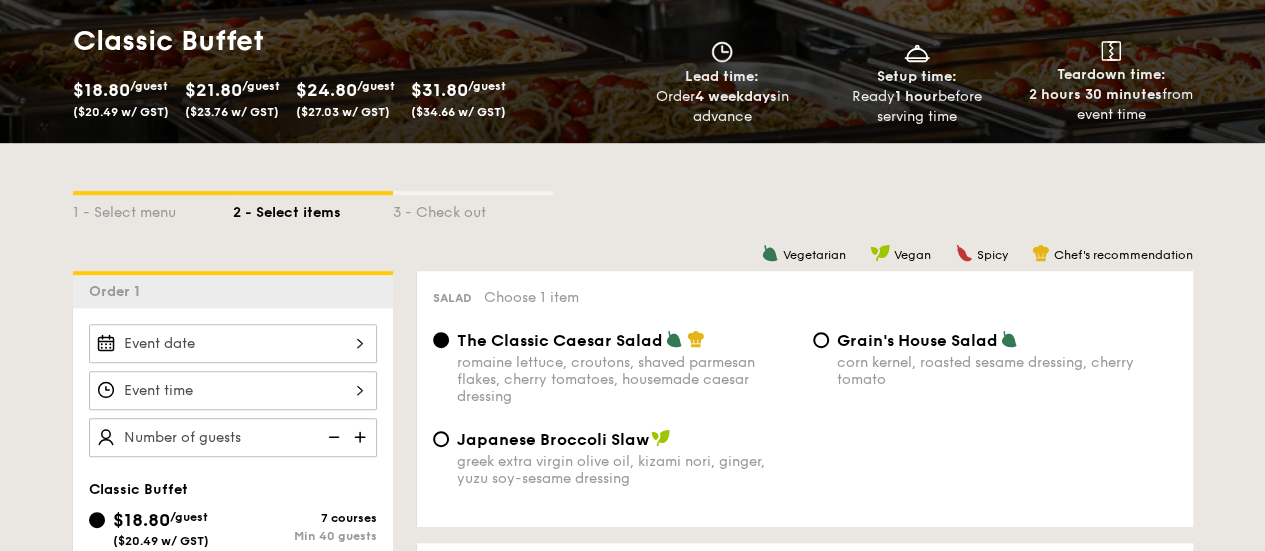 scroll, scrollTop: 200, scrollLeft: 0, axis: vertical 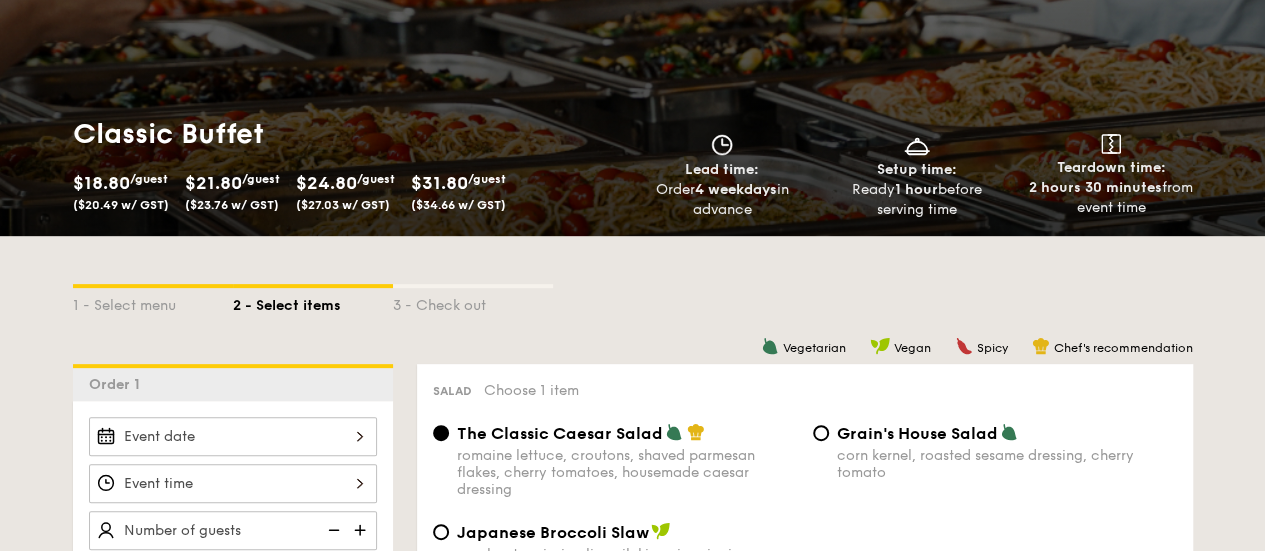 drag, startPoint x: 1144, startPoint y: 1, endPoint x: 599, endPoint y: 312, distance: 627.4918 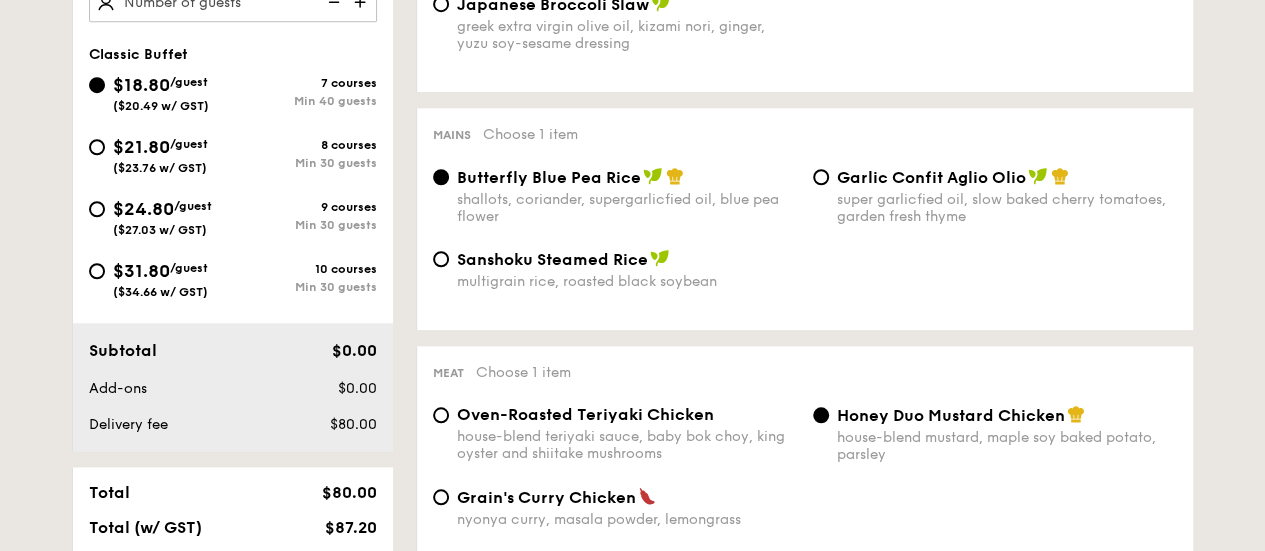 scroll, scrollTop: 700, scrollLeft: 0, axis: vertical 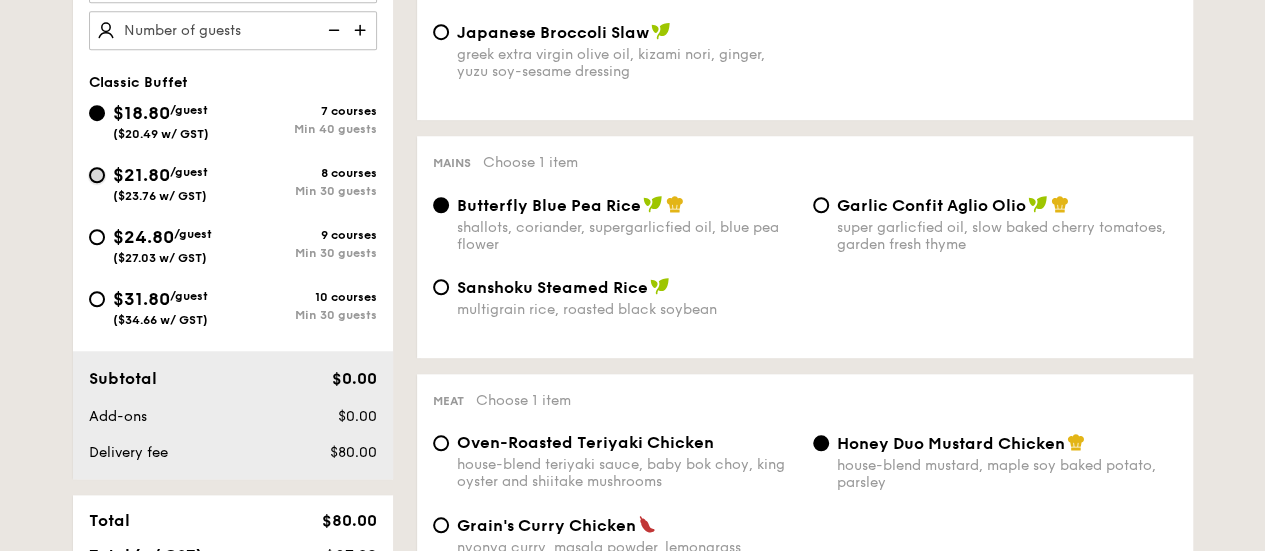 click on "$21.80
/guest
($23.76 w/ GST)
8 courses
Min 30 guests" at bounding box center (97, 175) 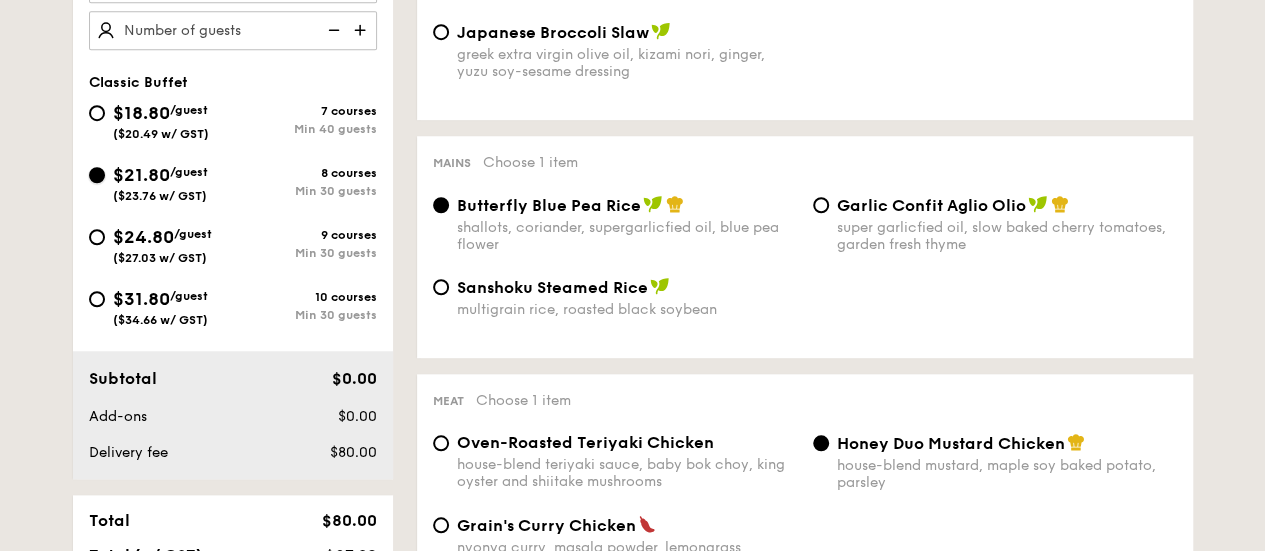 radio on "true" 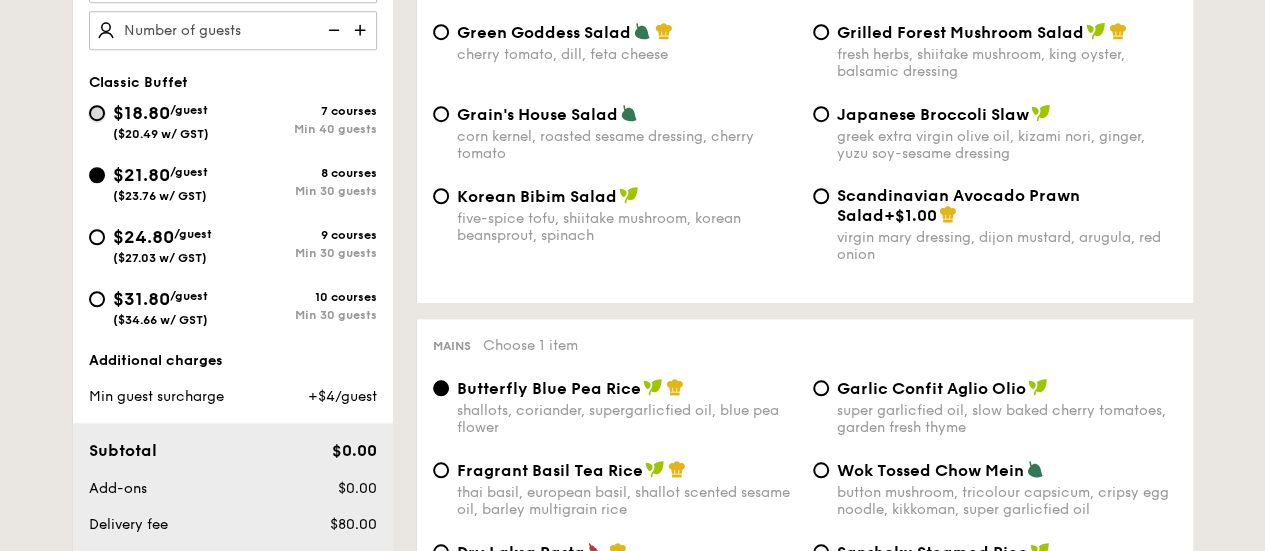 click on "$18.80
/guest
($20.49 w/ GST)
7 courses
Min 40 guests" at bounding box center (97, 113) 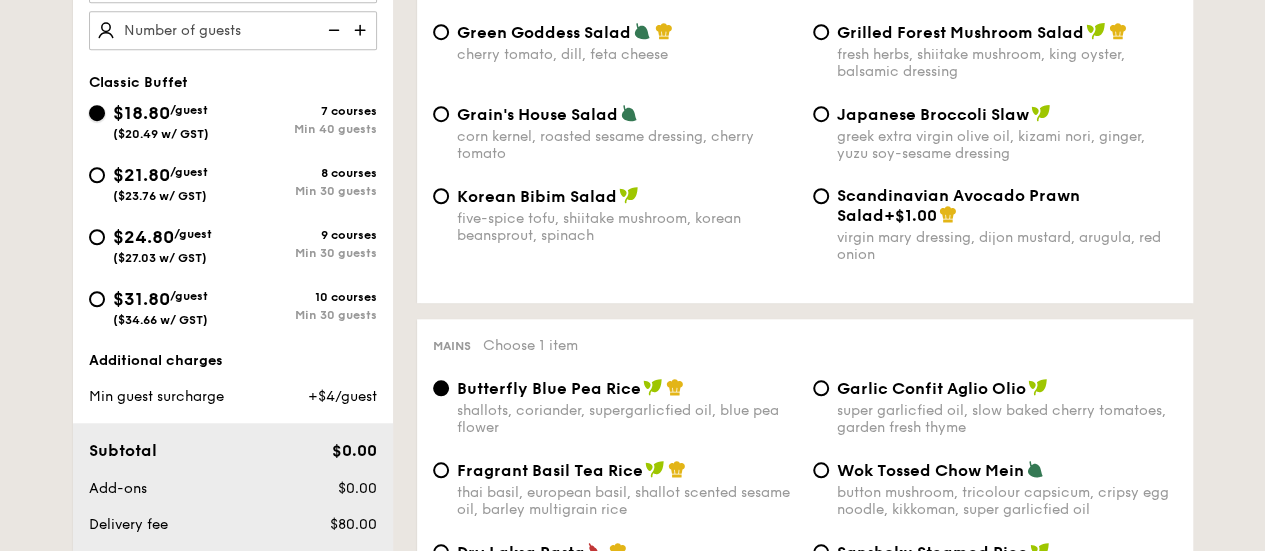 radio on "true" 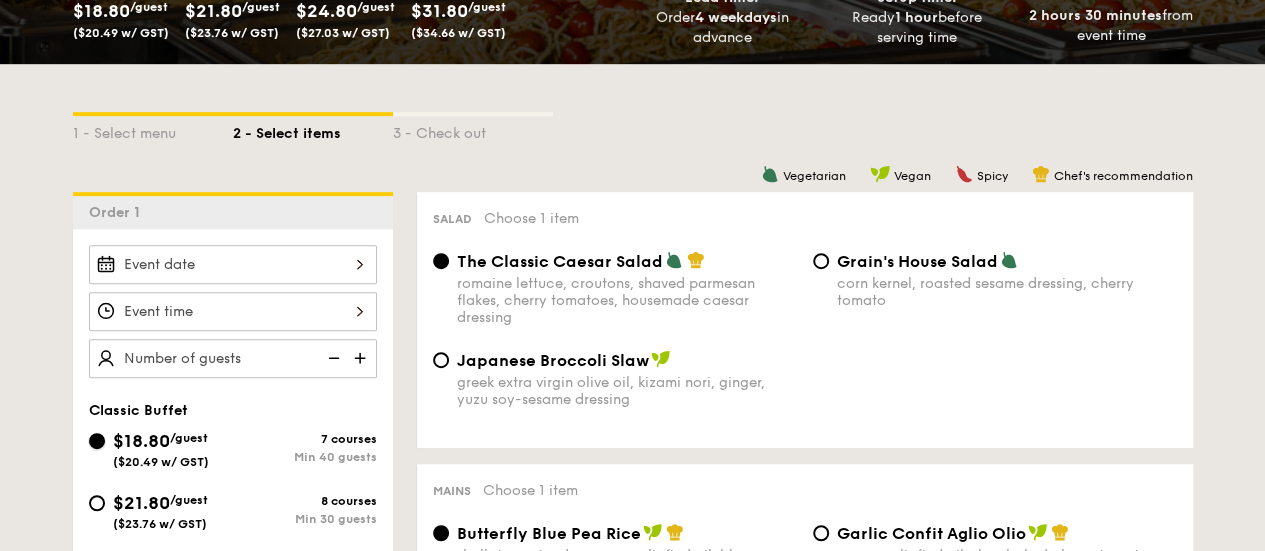 scroll, scrollTop: 500, scrollLeft: 0, axis: vertical 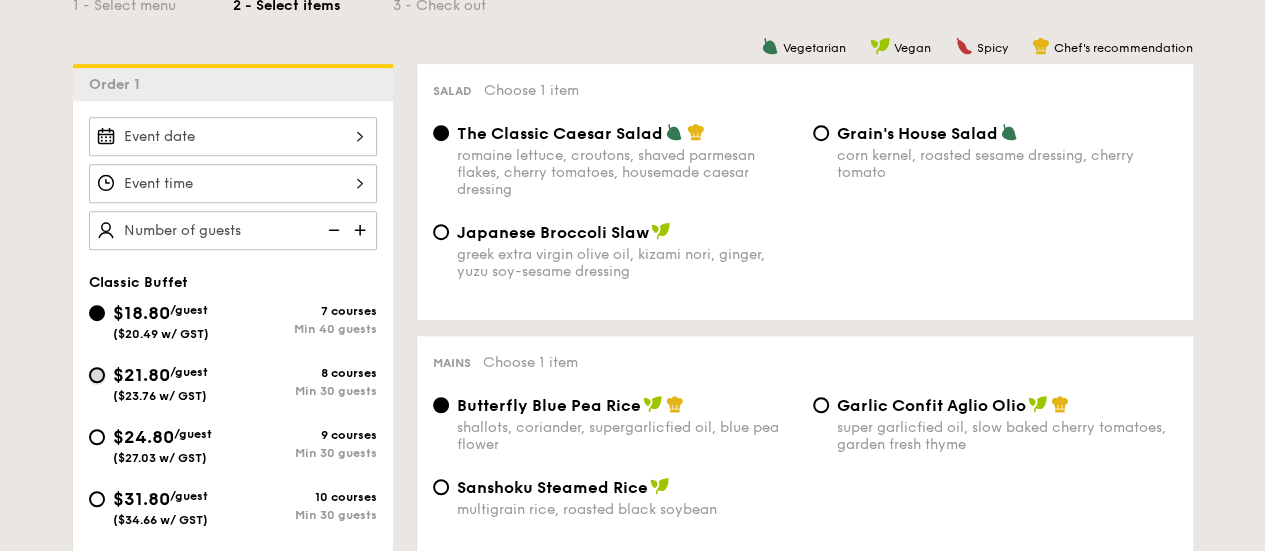 click on "$21.80
/guest
($23.76 w/ GST)
8 courses
Min 30 guests" at bounding box center (97, 375) 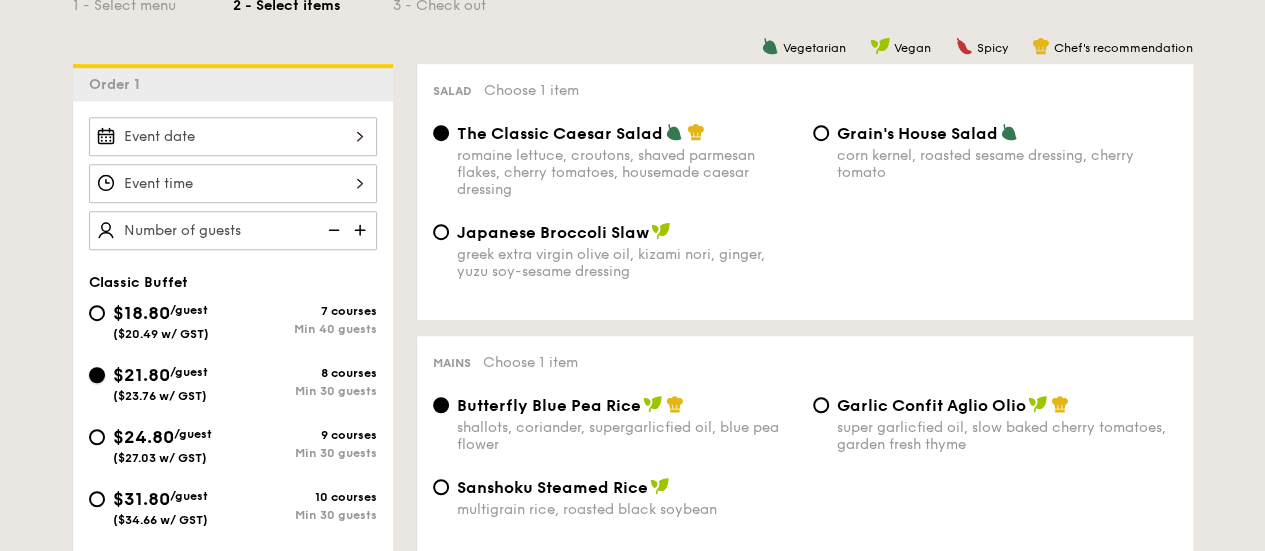 radio on "true" 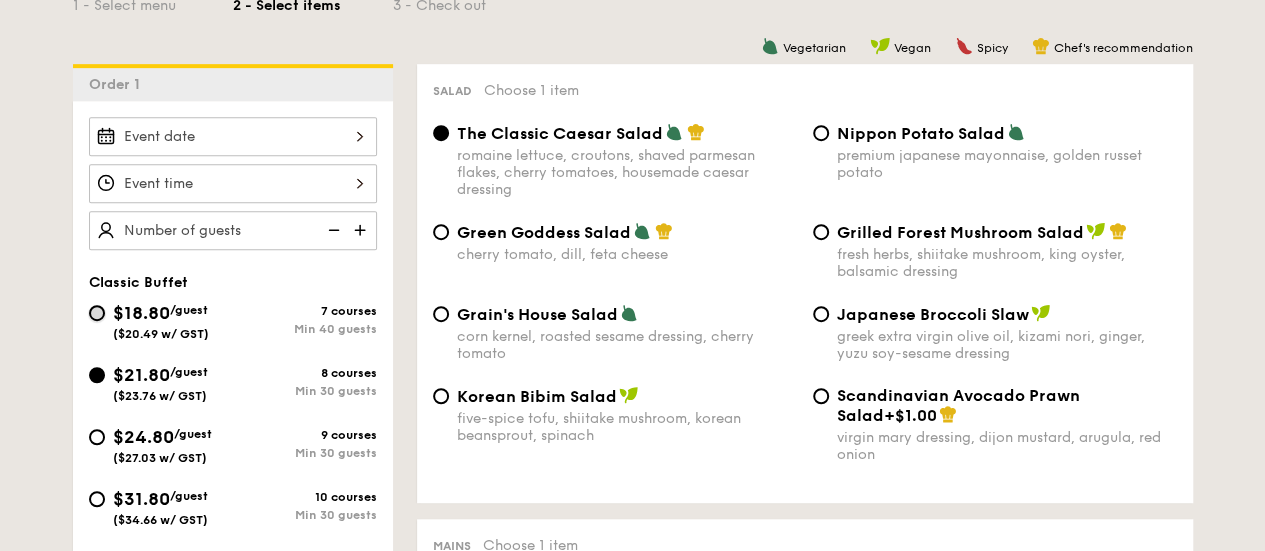 click on "$18.80
/guest
($20.49 w/ GST)
7 courses
Min 40 guests" at bounding box center [97, 313] 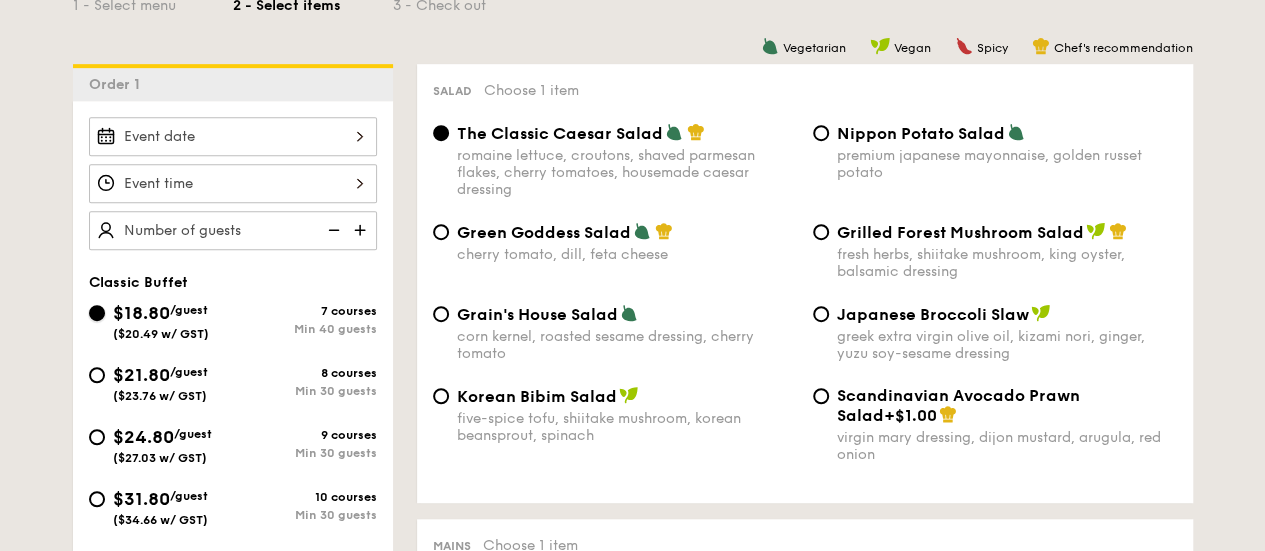 radio on "true" 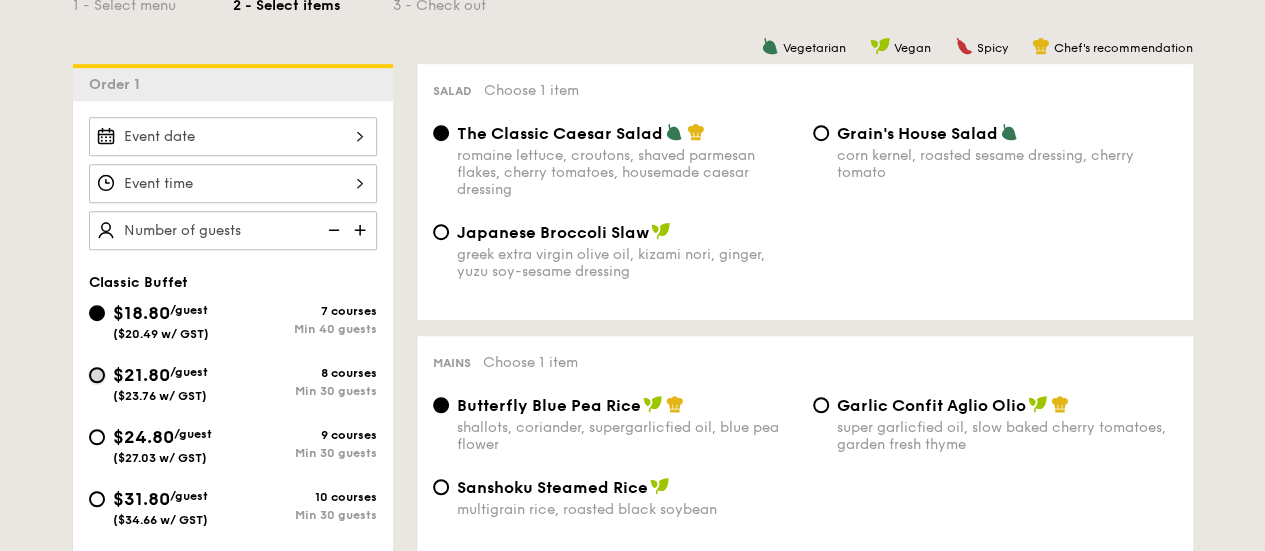 click on "$21.80
/guest
($23.76 w/ GST)
8 courses
Min 30 guests" at bounding box center (97, 375) 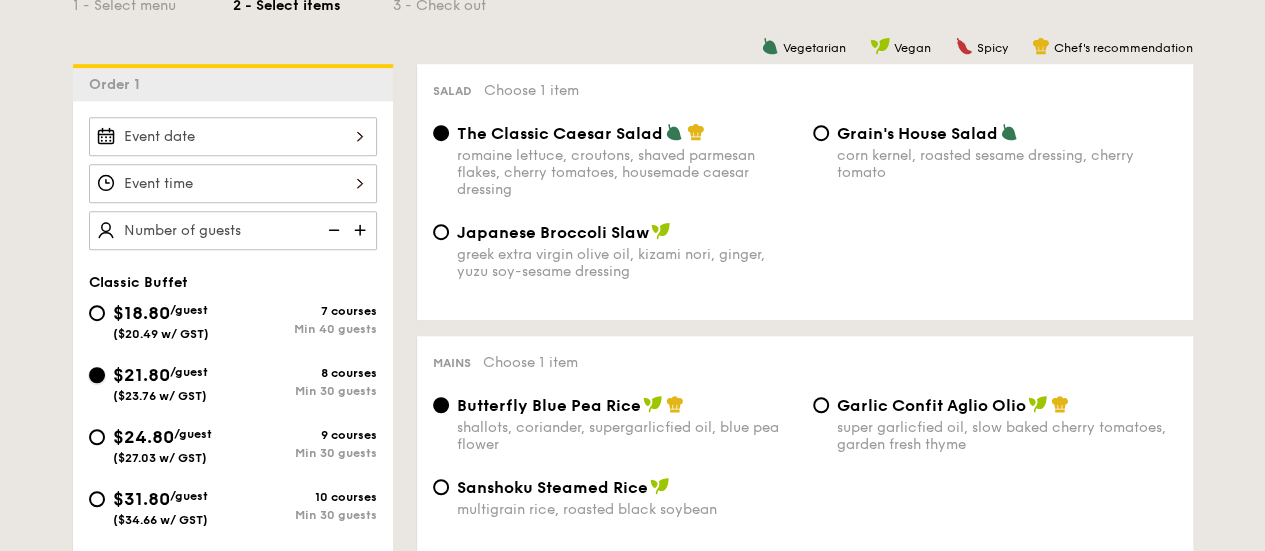 radio on "true" 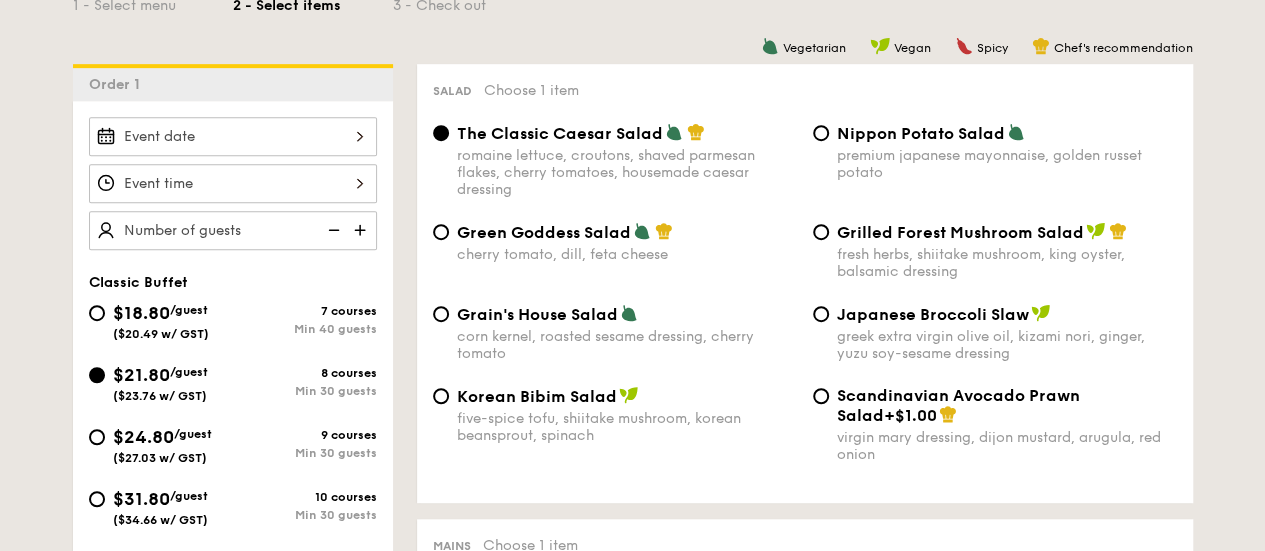 click on "$18.80
/guest
($20.49 w/ GST)" at bounding box center [161, 320] 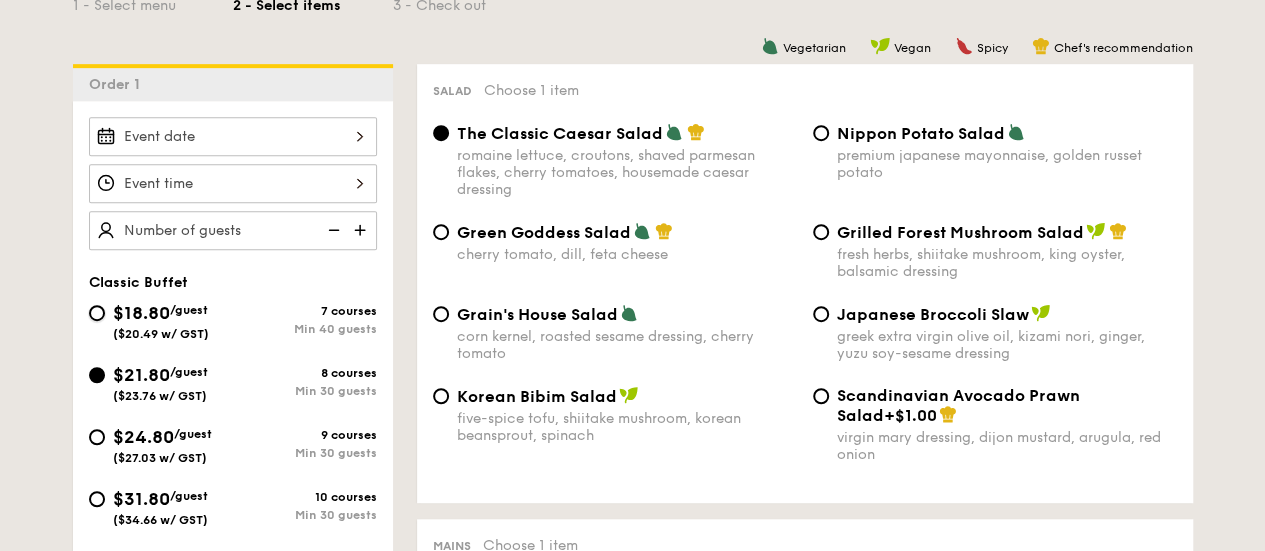 click on "$18.80
/guest
($20.49 w/ GST)
7 courses
Min 40 guests" at bounding box center [97, 313] 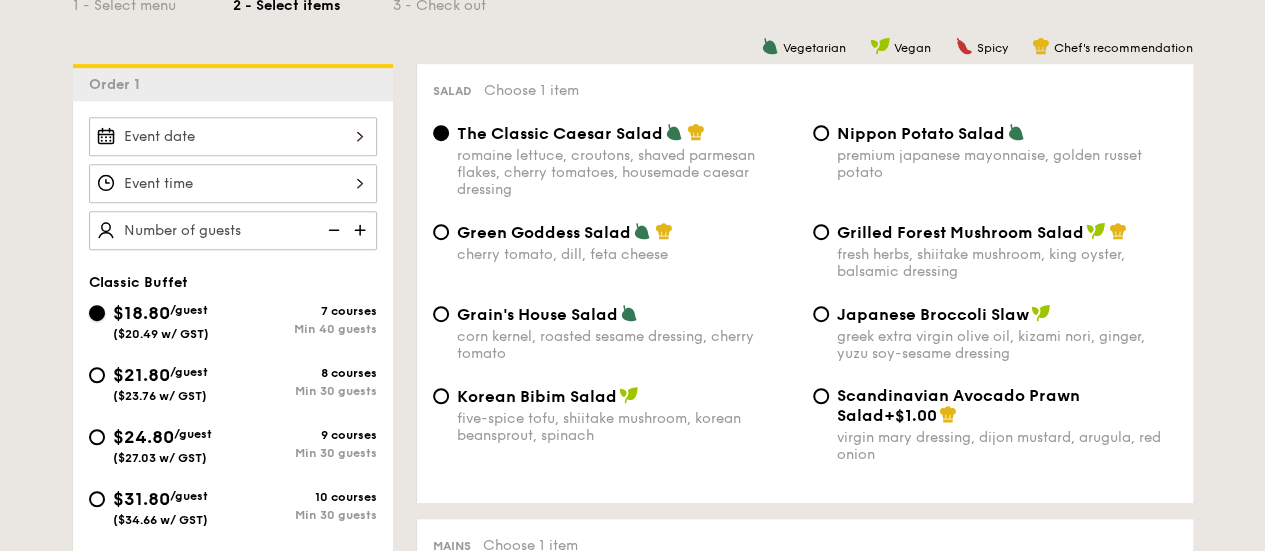 radio on "true" 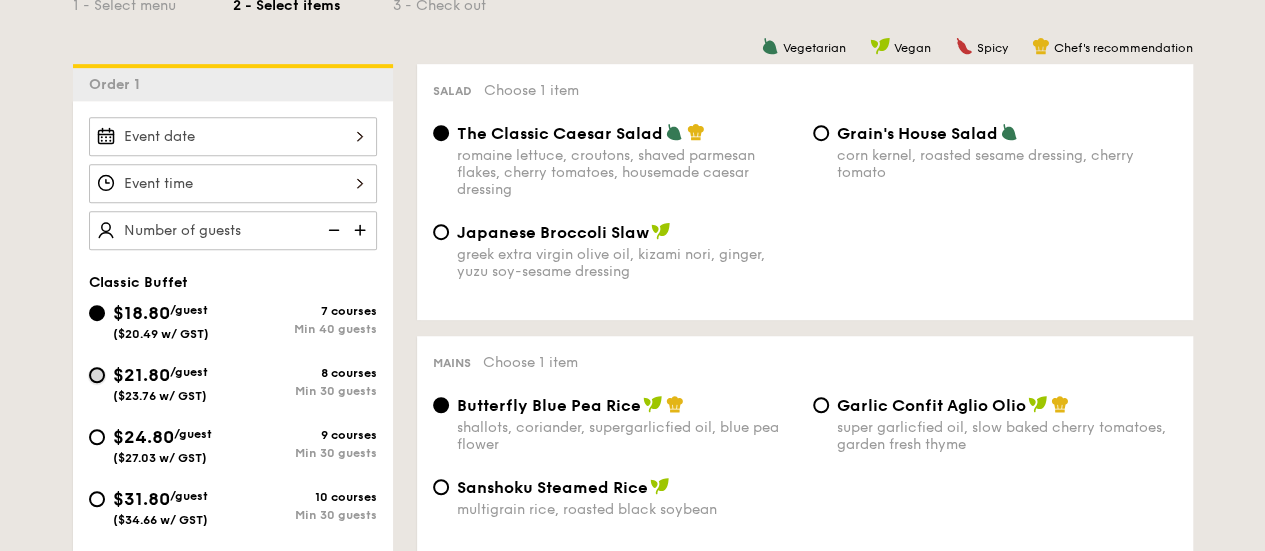 click on "$21.80
/guest
($23.76 w/ GST)
8 courses
Min 30 guests" at bounding box center [97, 375] 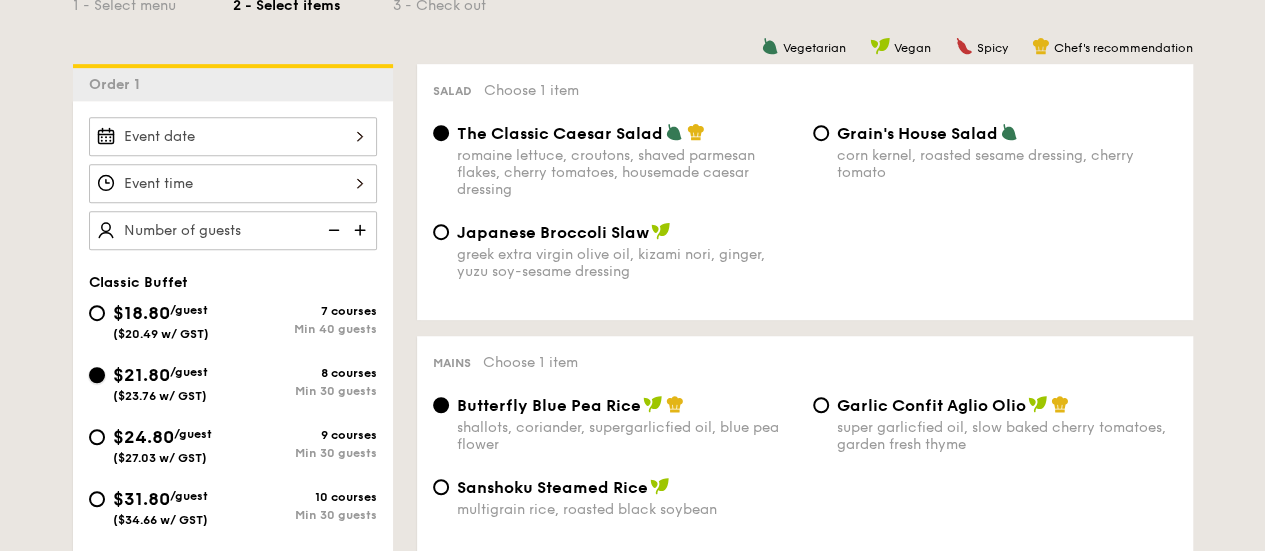 radio on "true" 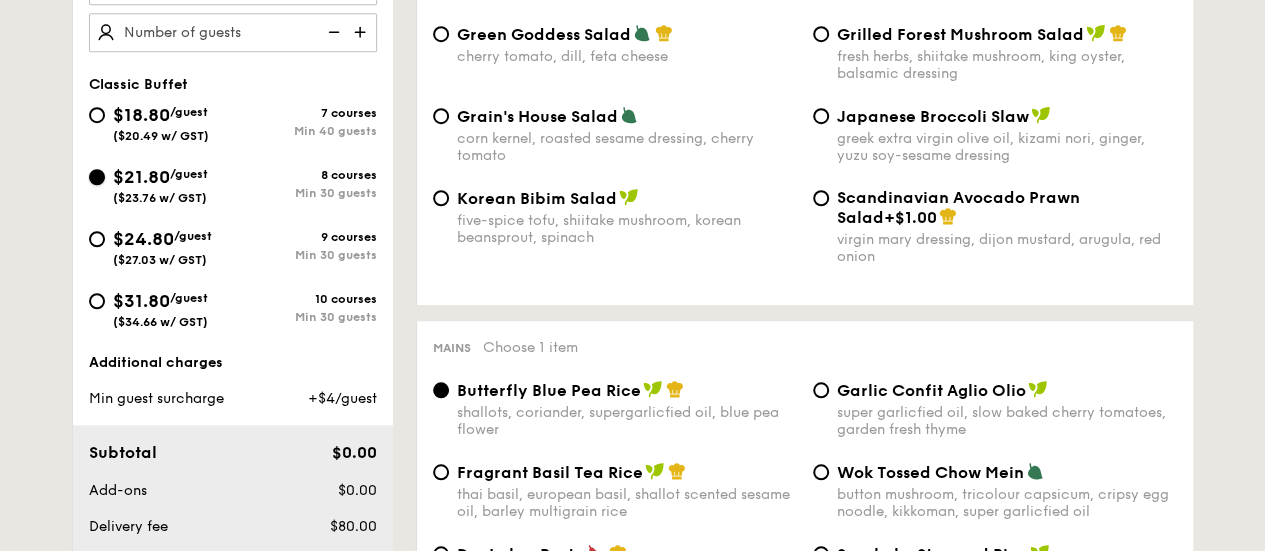 scroll, scrollTop: 700, scrollLeft: 0, axis: vertical 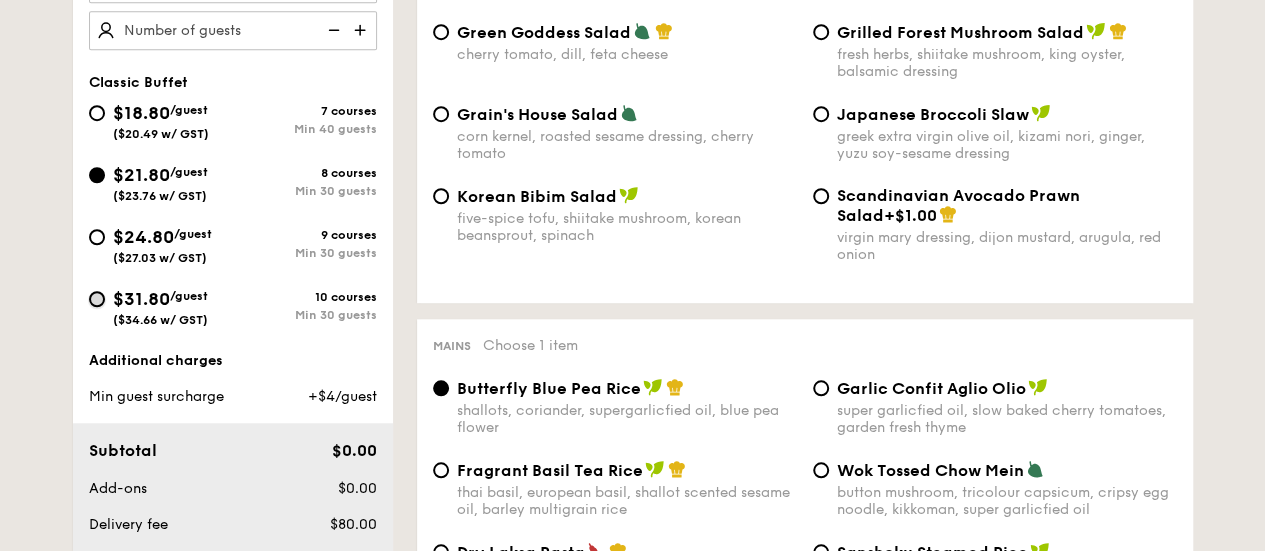 click on "$31.80
/guest
($34.66 w/ GST)
10 courses
Min 30 guests" at bounding box center (97, 299) 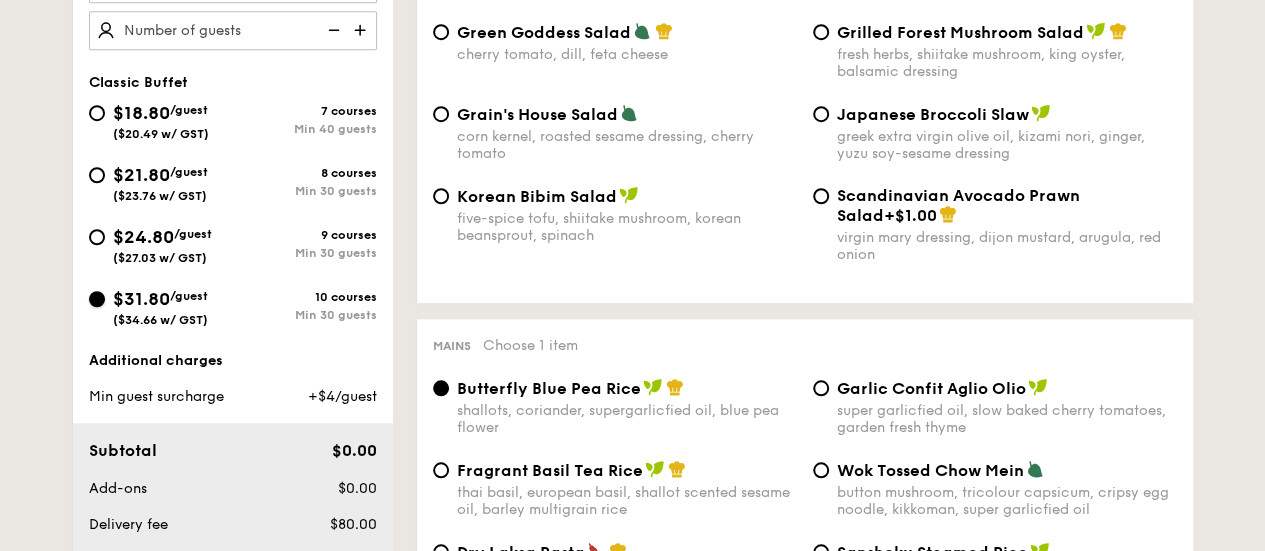 radio on "true" 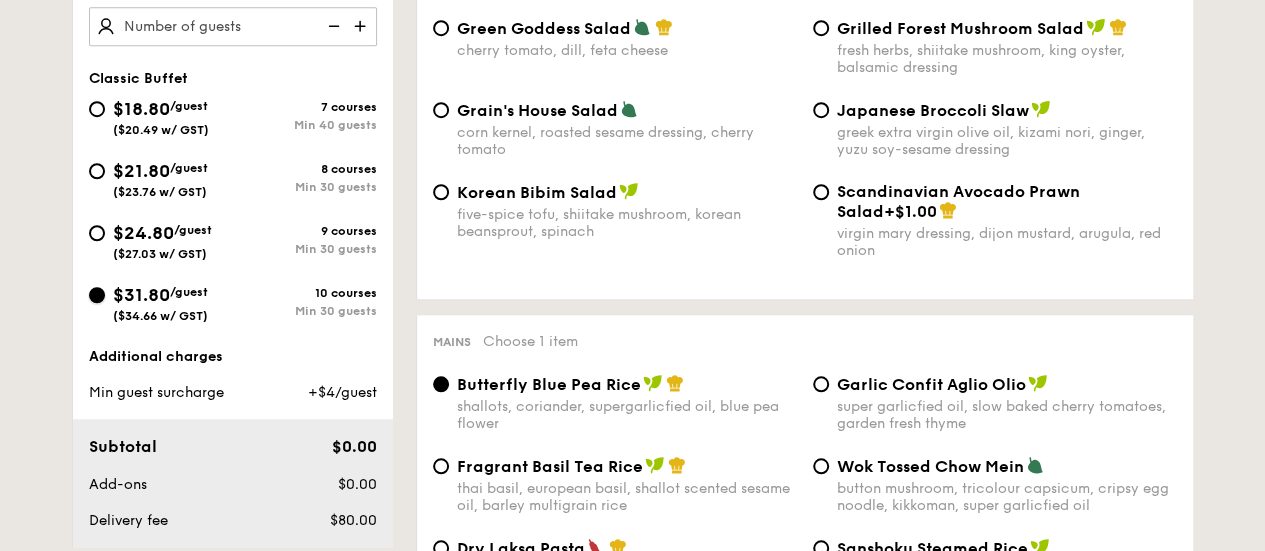 scroll, scrollTop: 700, scrollLeft: 0, axis: vertical 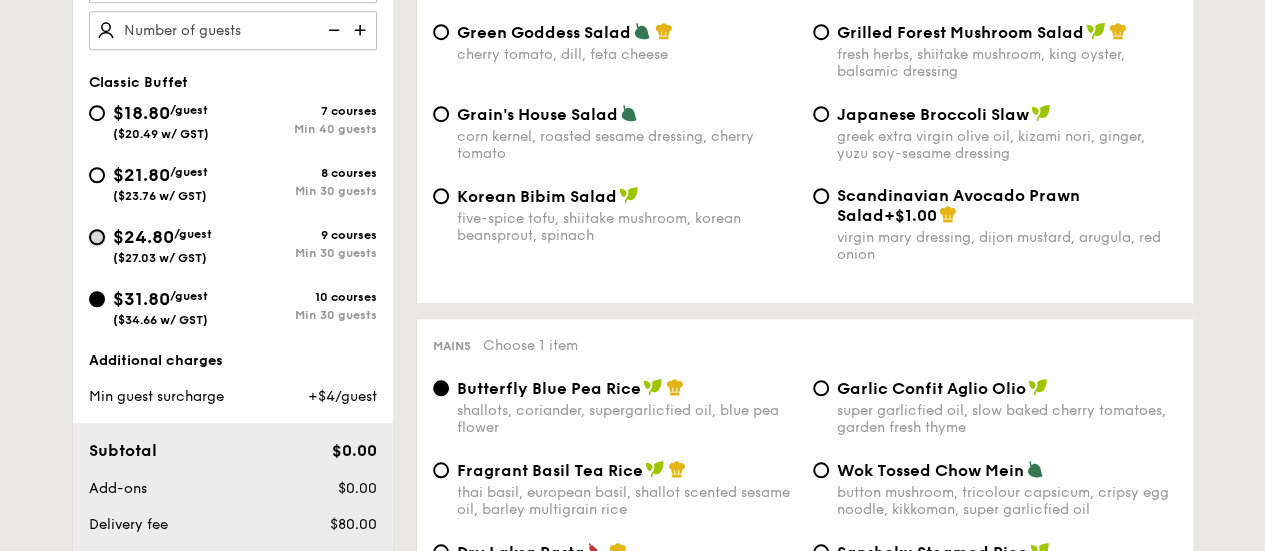 click on "$24.80
/guest
($27.03 w/ GST)
9 courses
Min 30 guests" at bounding box center [97, 237] 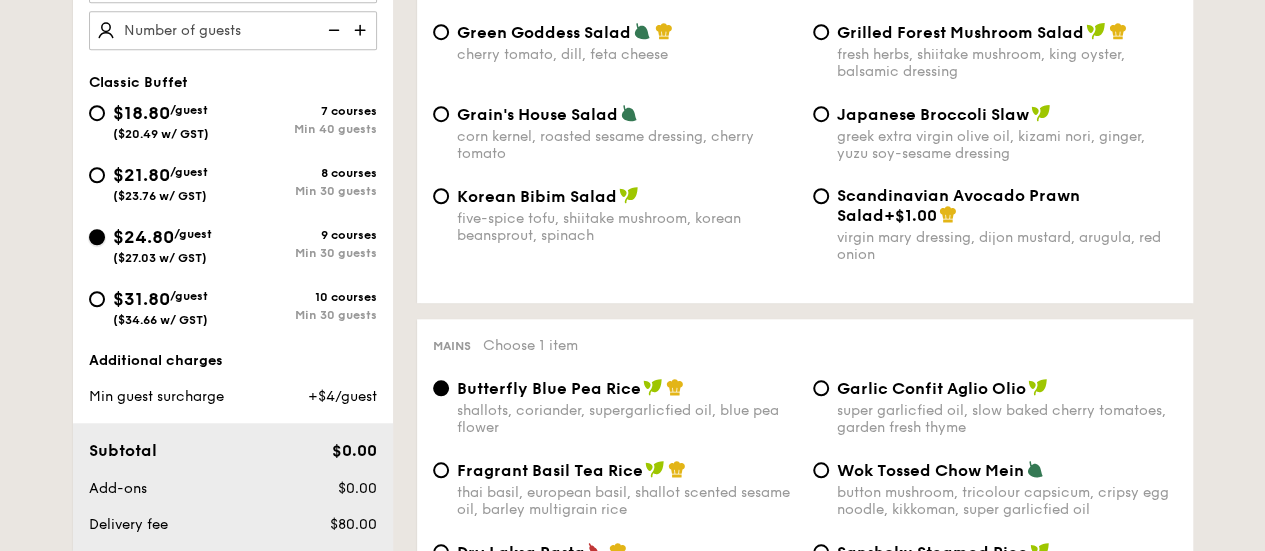 radio on "true" 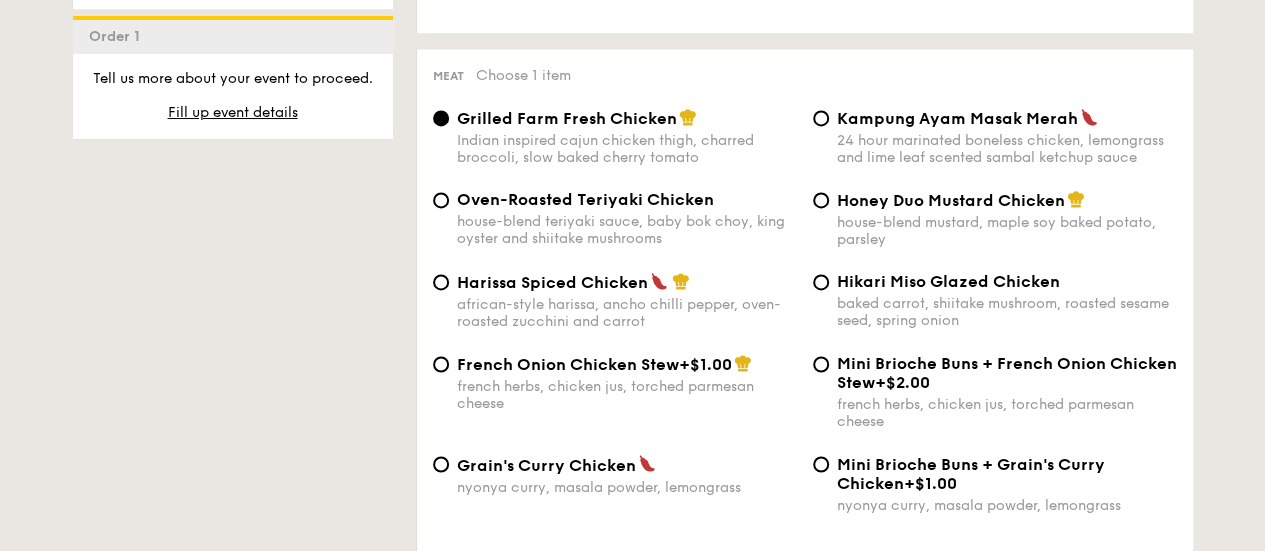 scroll, scrollTop: 1500, scrollLeft: 0, axis: vertical 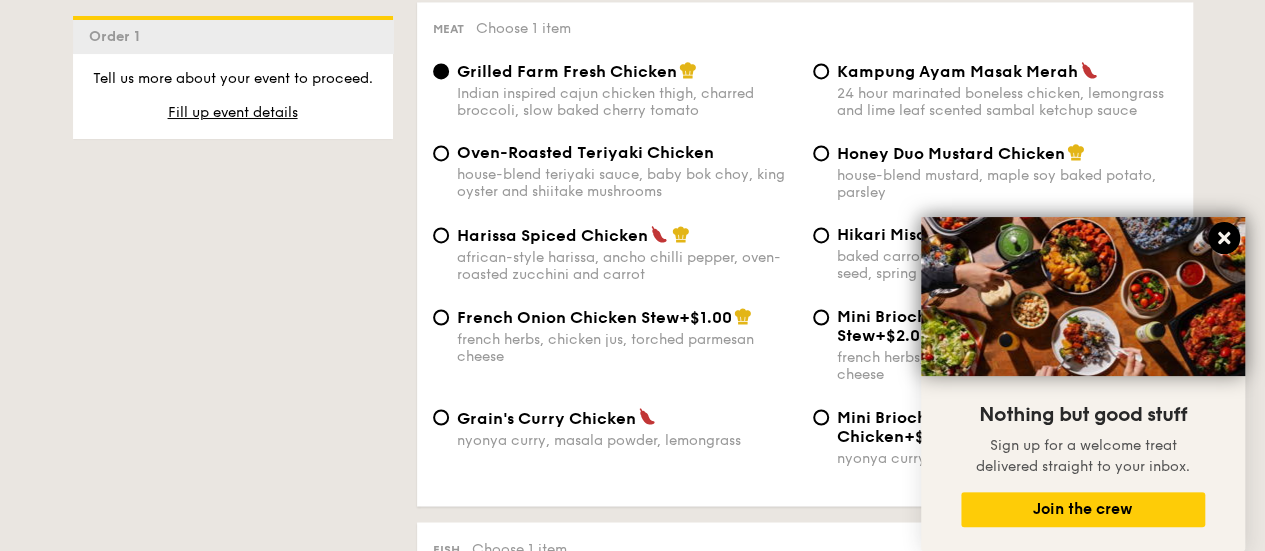click 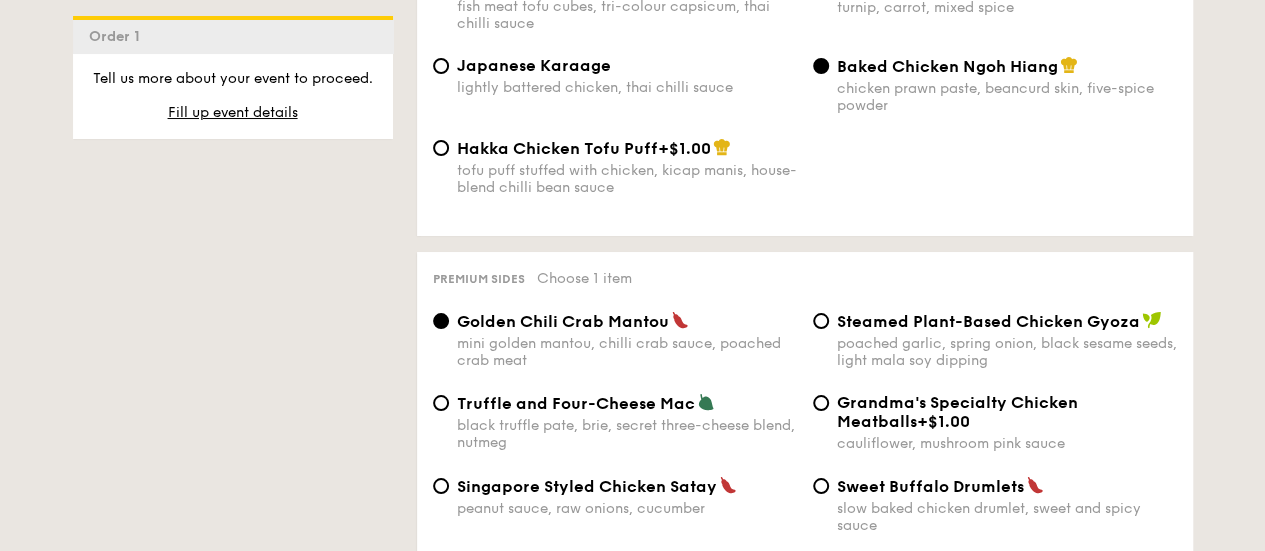 scroll, scrollTop: 3881, scrollLeft: 0, axis: vertical 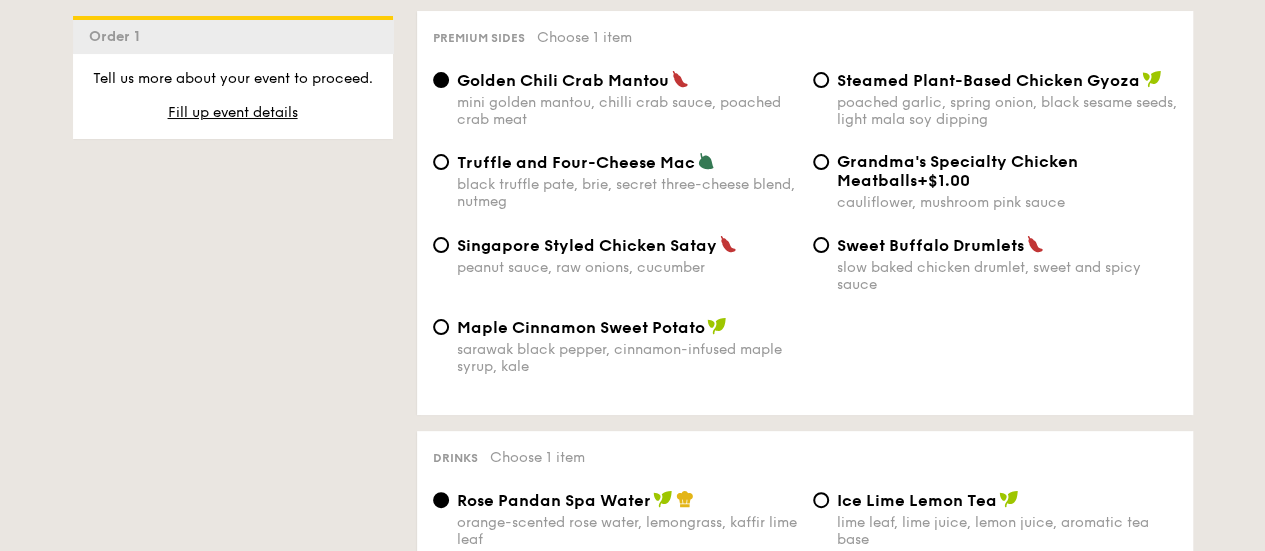 click on "cauliflower, mushroom pink sauce" at bounding box center (1007, 202) 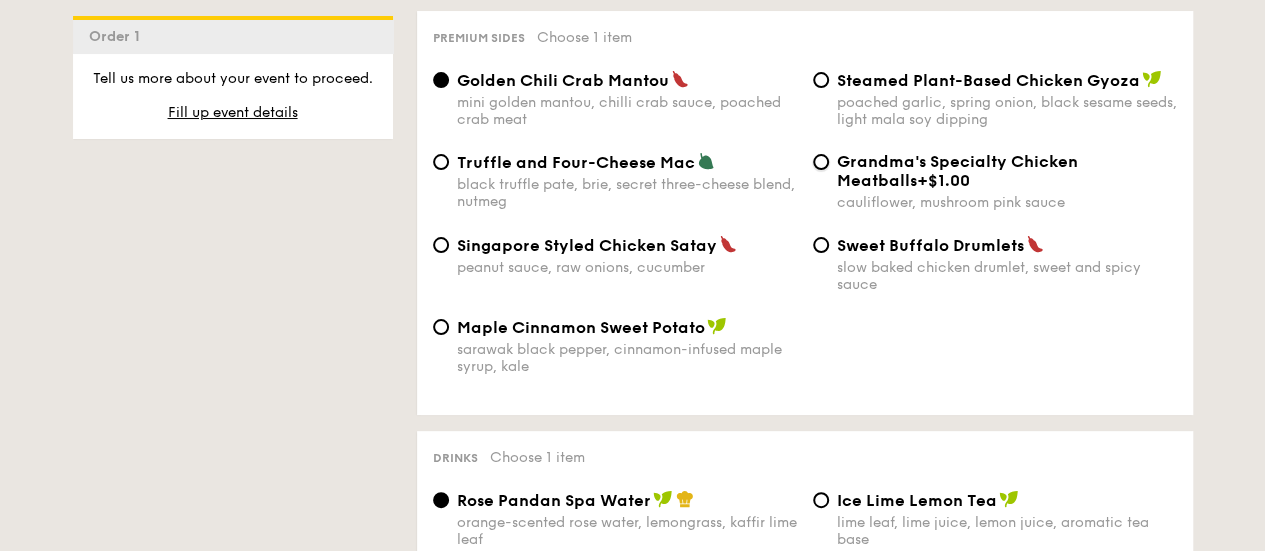 click on "Grandma's Specialty Chicken Meatballs
+$1.00
cauliflower, mushroom pink sauce" at bounding box center [821, 162] 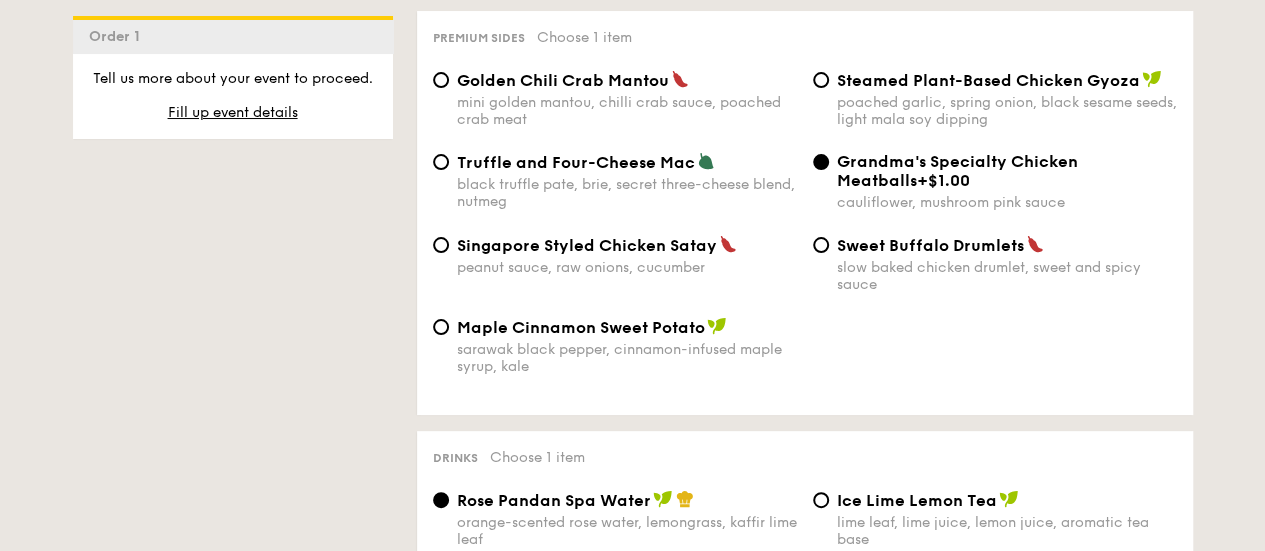 click on "cauliflower, mushroom pink sauce" at bounding box center [1007, 202] 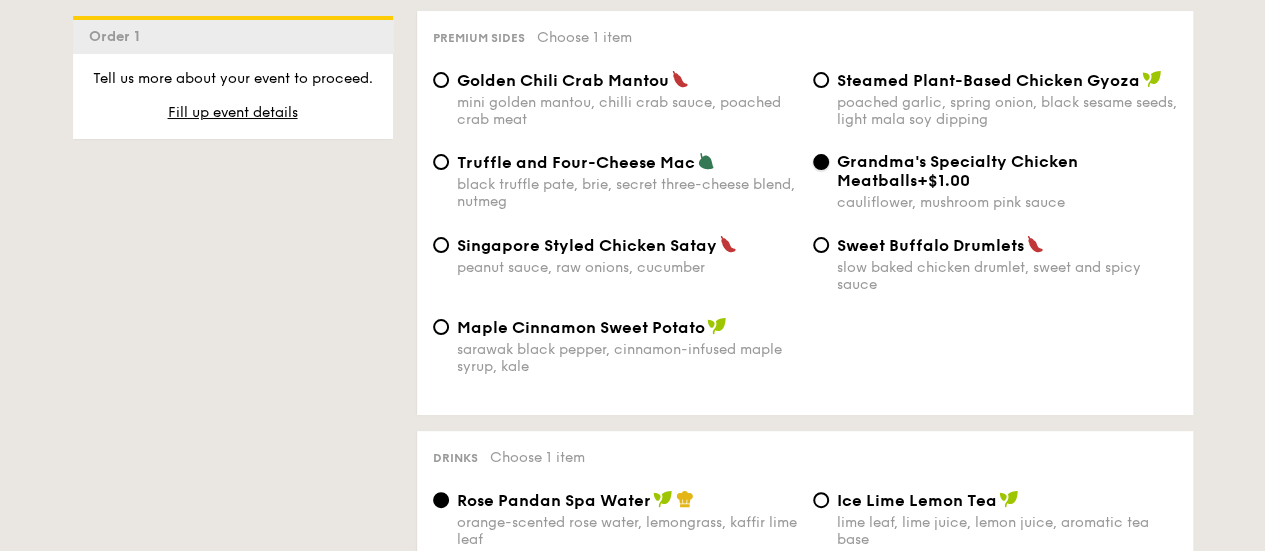 click on "Grandma's Specialty Chicken Meatballs
+$1.00
cauliflower, mushroom pink sauce" at bounding box center [821, 162] 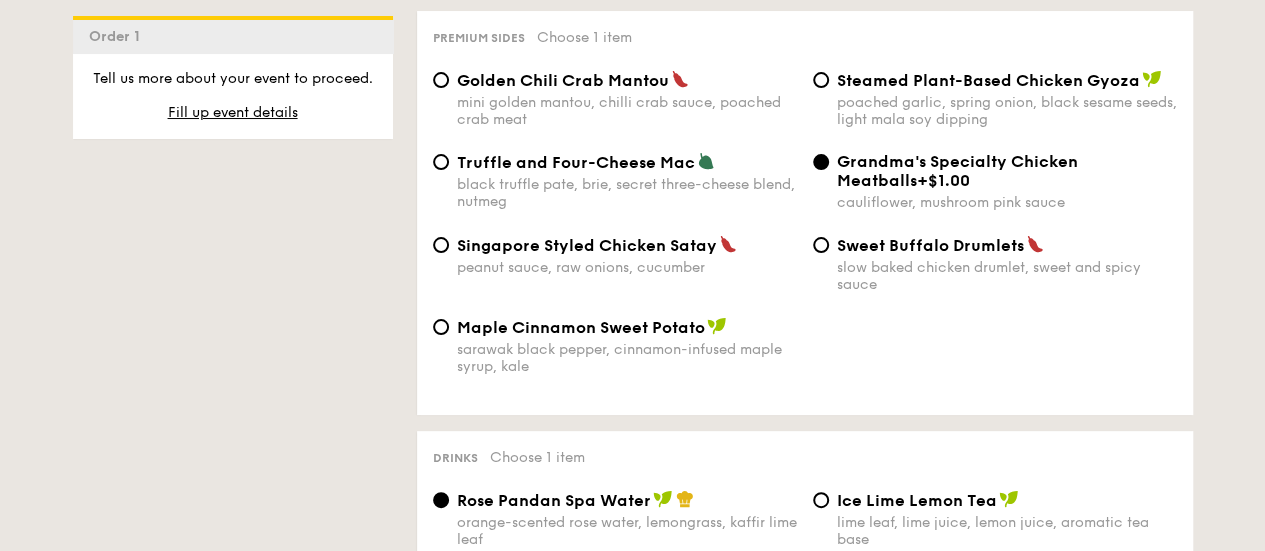 click on "cauliflower, mushroom pink sauce" at bounding box center [1007, 202] 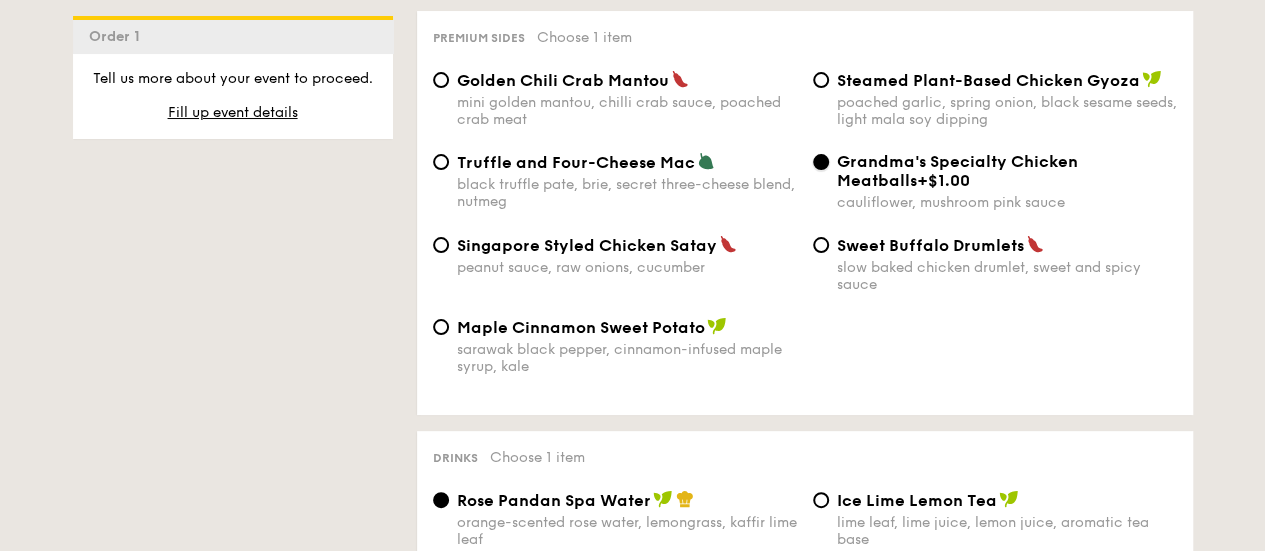 click on "Grandma's Specialty Chicken Meatballs
+$1.00
cauliflower, mushroom pink sauce" at bounding box center [821, 162] 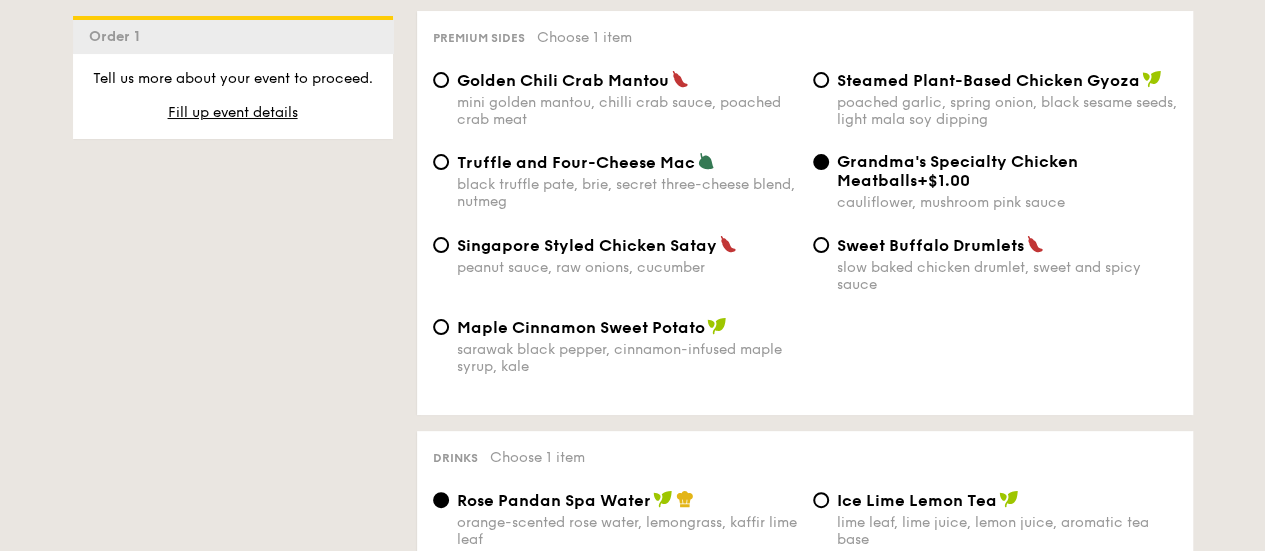 click on "cauliflower, mushroom pink sauce" at bounding box center [1007, 202] 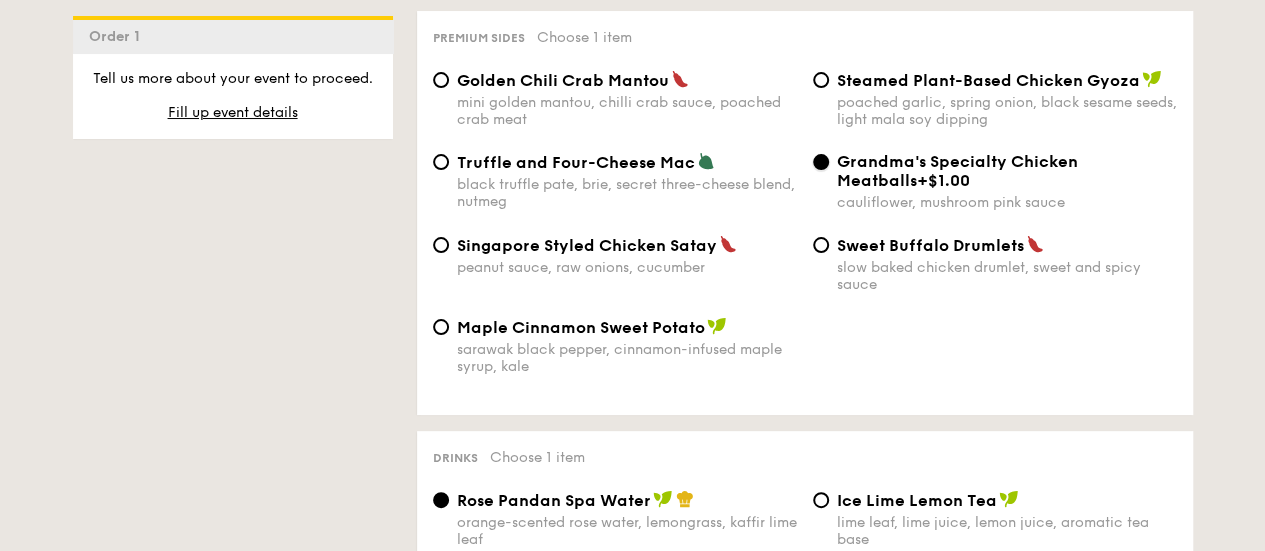 click on "Grandma's Specialty Chicken Meatballs
+$1.00
cauliflower, mushroom pink sauce" at bounding box center [821, 162] 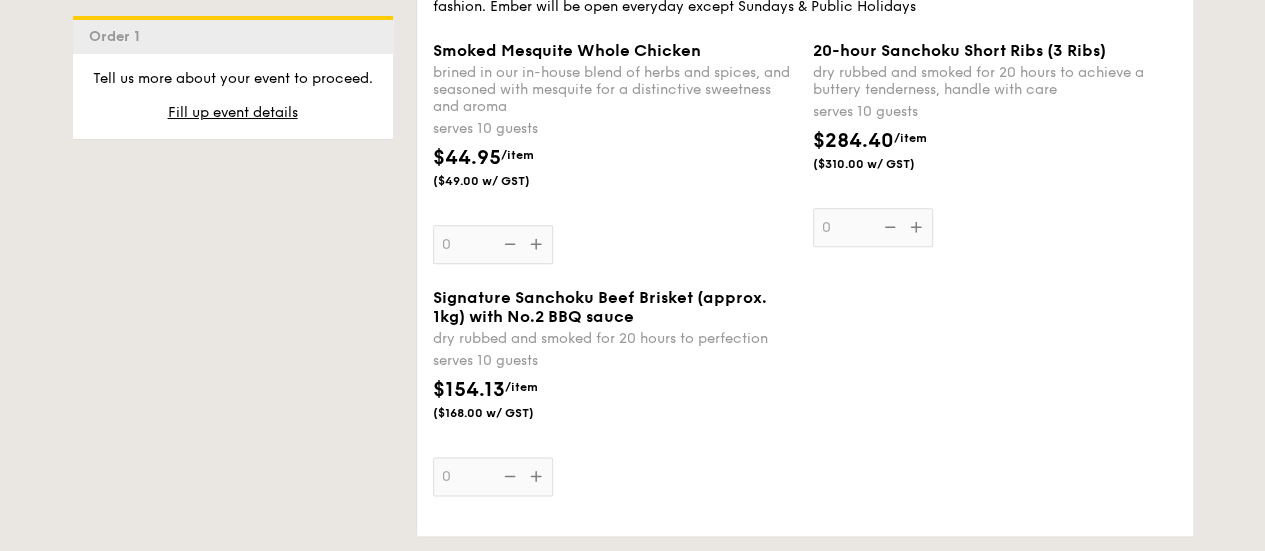 scroll, scrollTop: 4781, scrollLeft: 0, axis: vertical 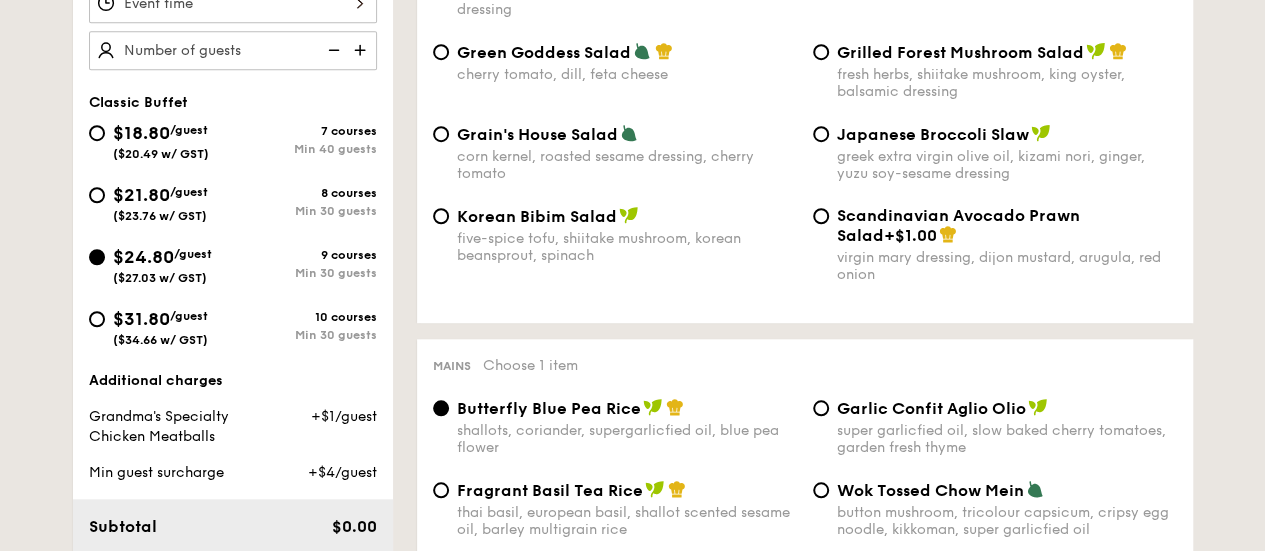 drag, startPoint x: 134, startPoint y: 232, endPoint x: 120, endPoint y: 240, distance: 16.124516 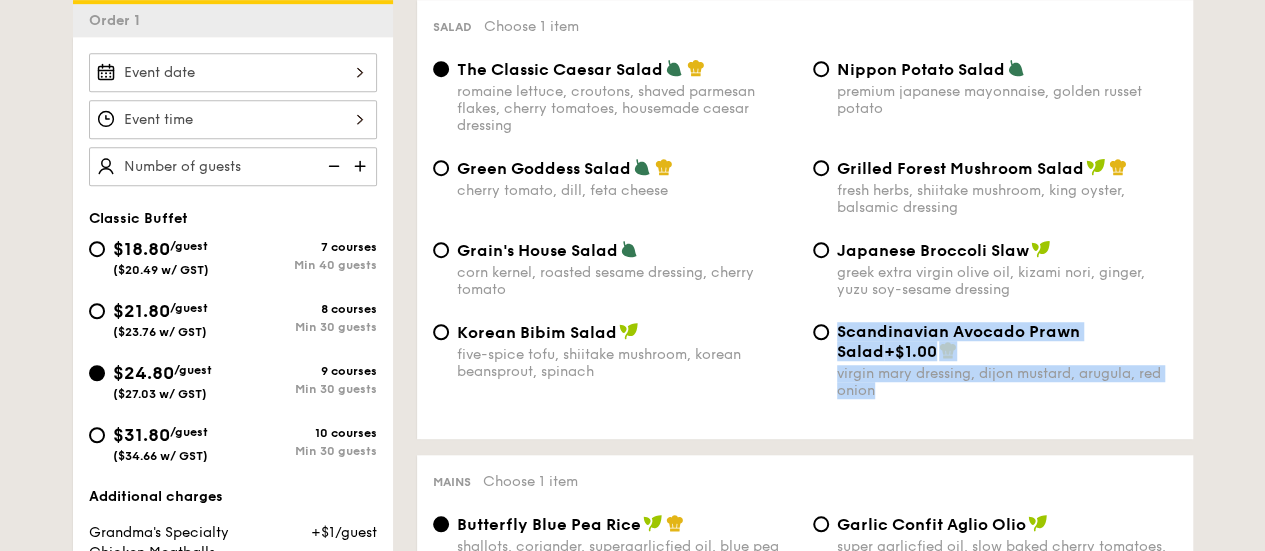 scroll, scrollTop: 480, scrollLeft: 0, axis: vertical 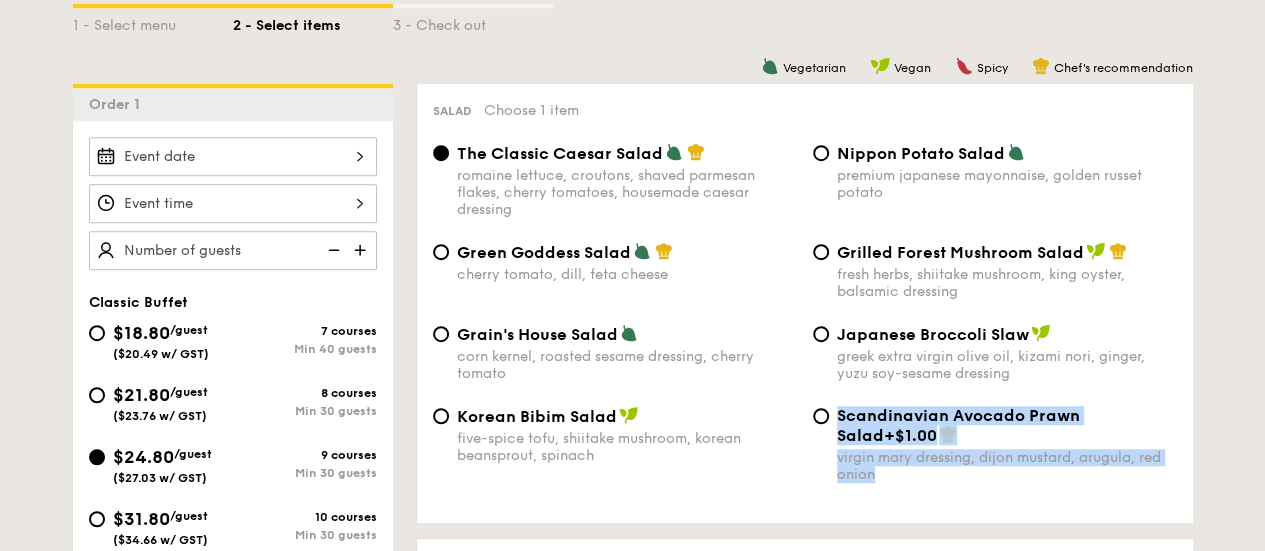 click at bounding box center (233, 156) 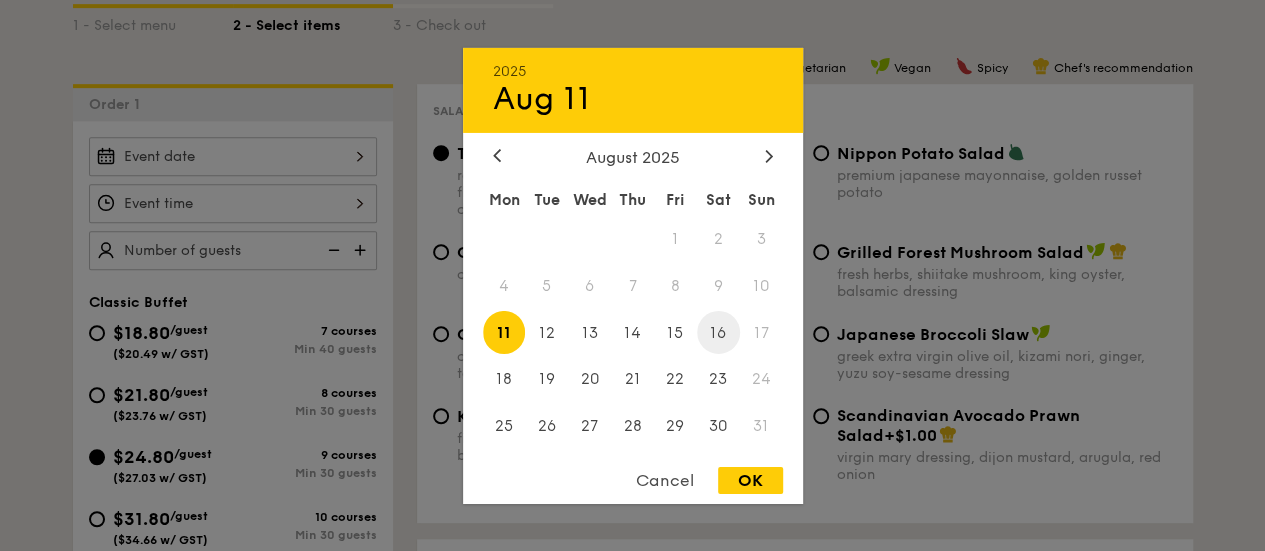 click on "16" at bounding box center [718, 332] 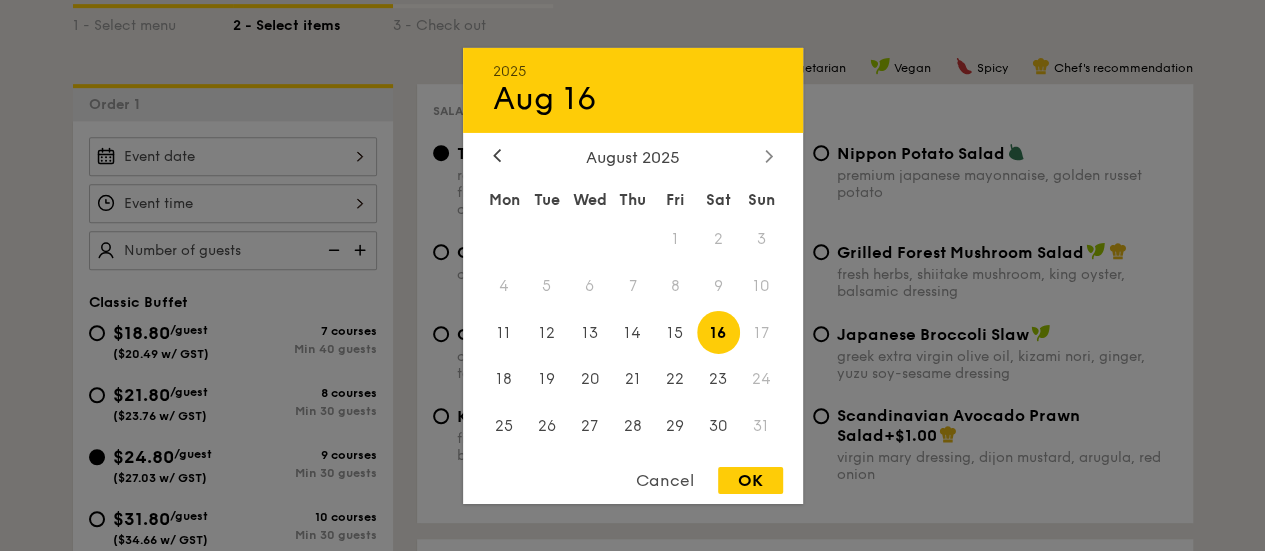 click 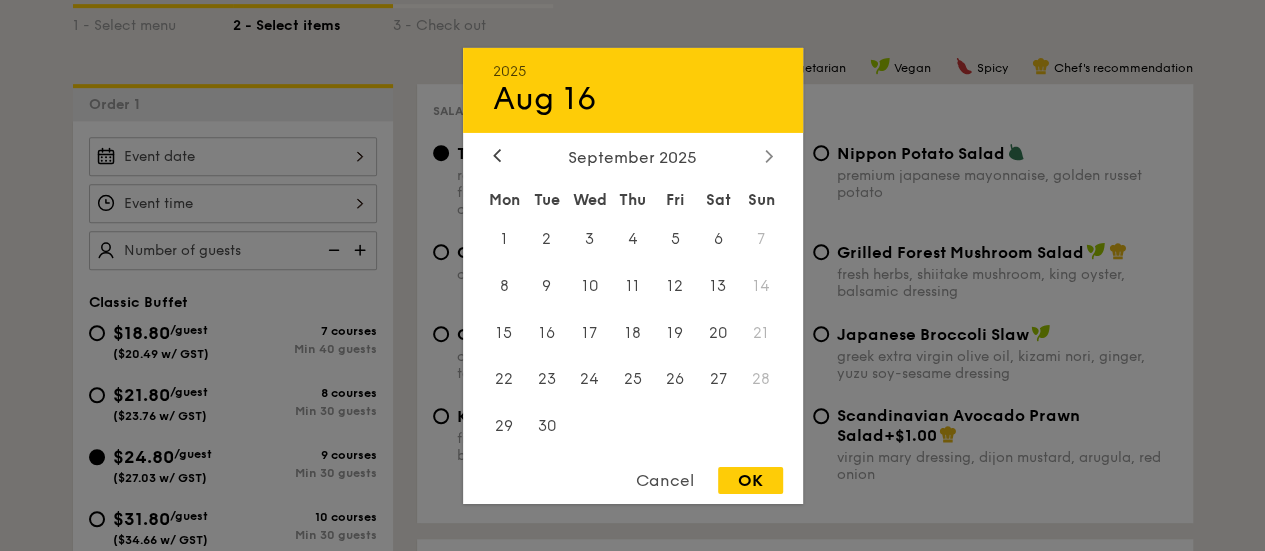 click 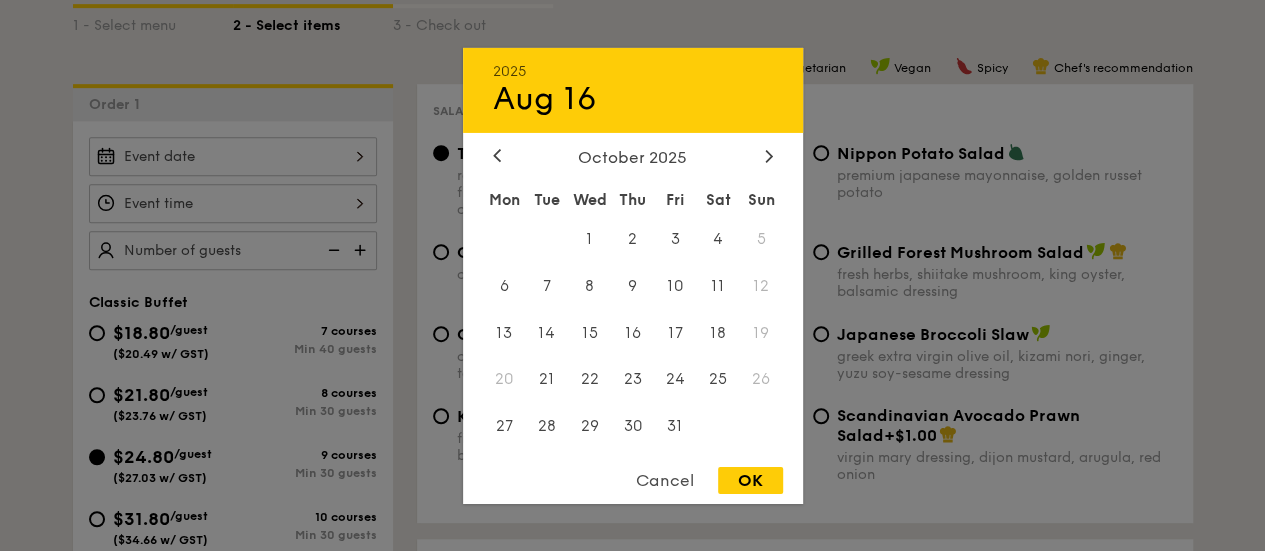 click on "12" at bounding box center [761, 285] 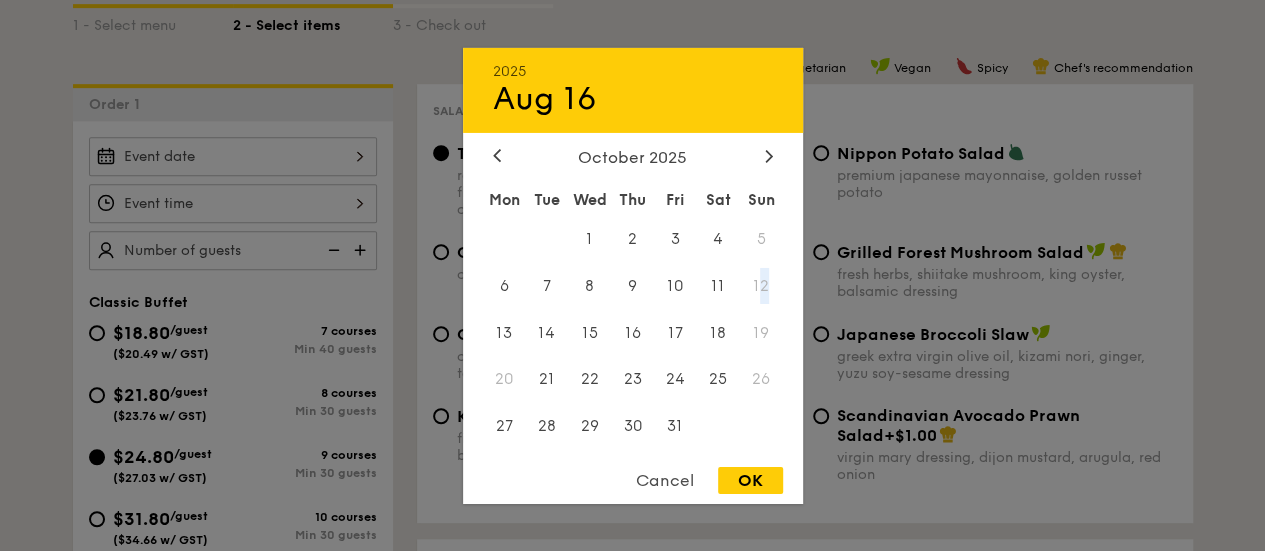 click on "12" at bounding box center [761, 285] 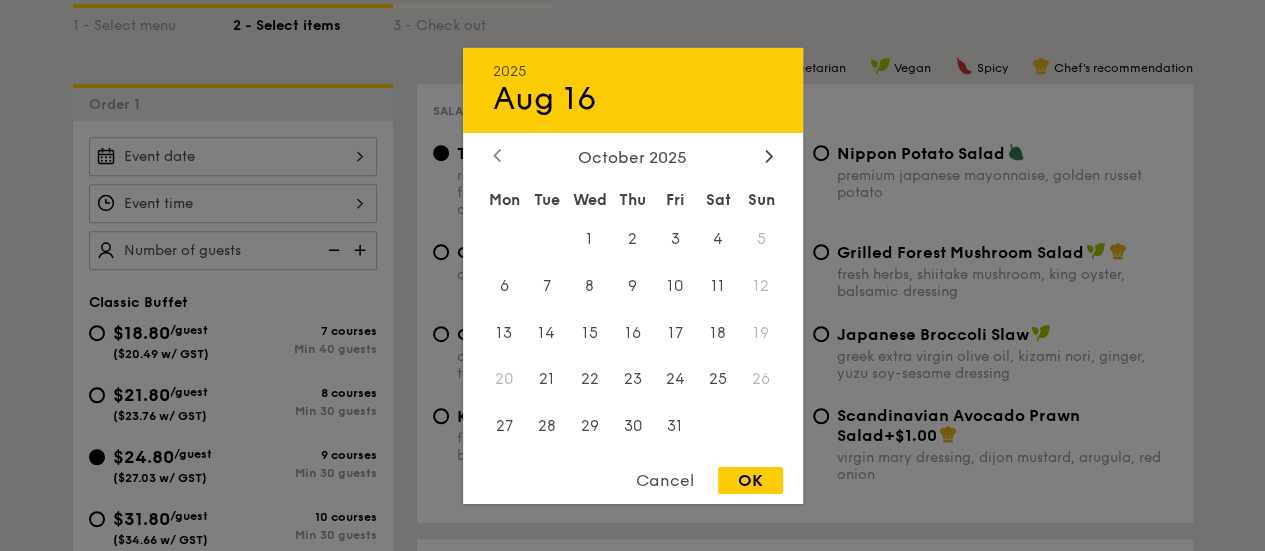click 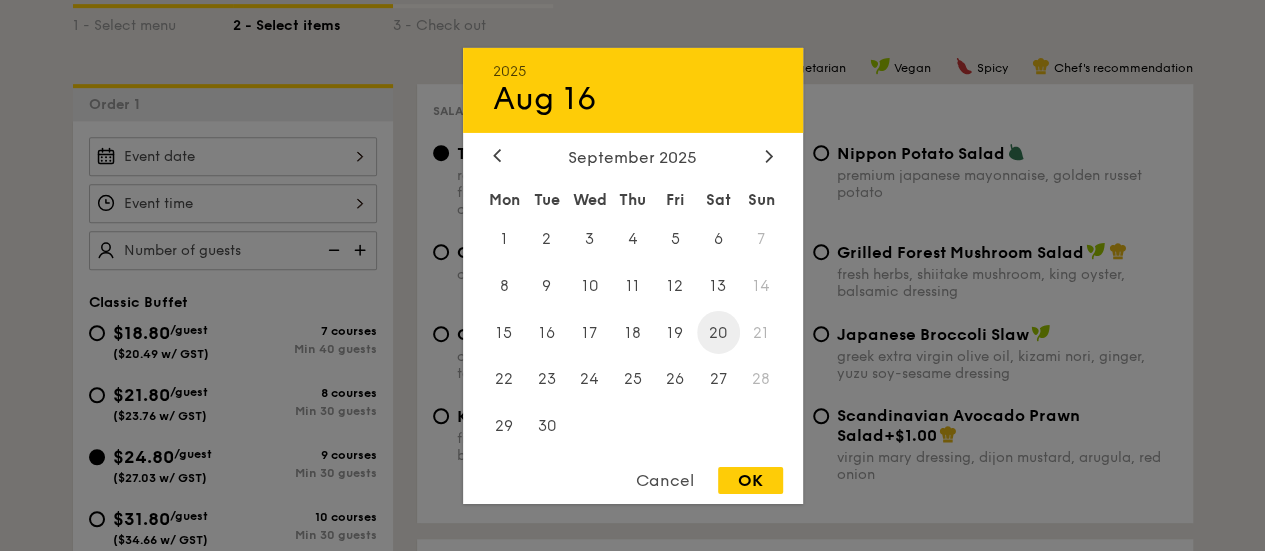 click on "20" at bounding box center (718, 332) 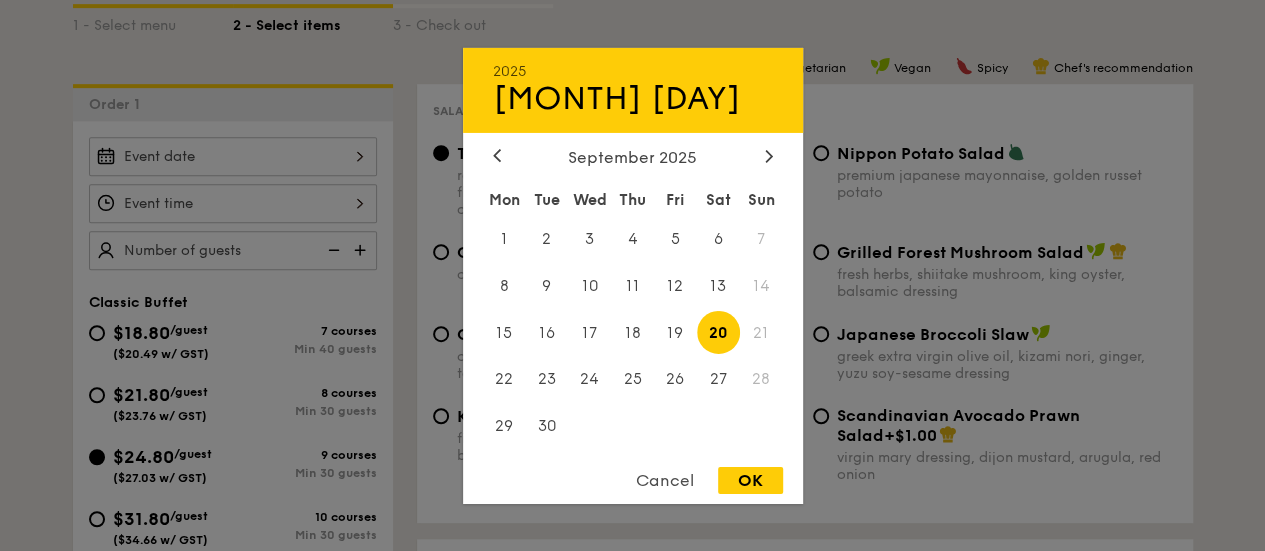 click on "OK" at bounding box center [750, 480] 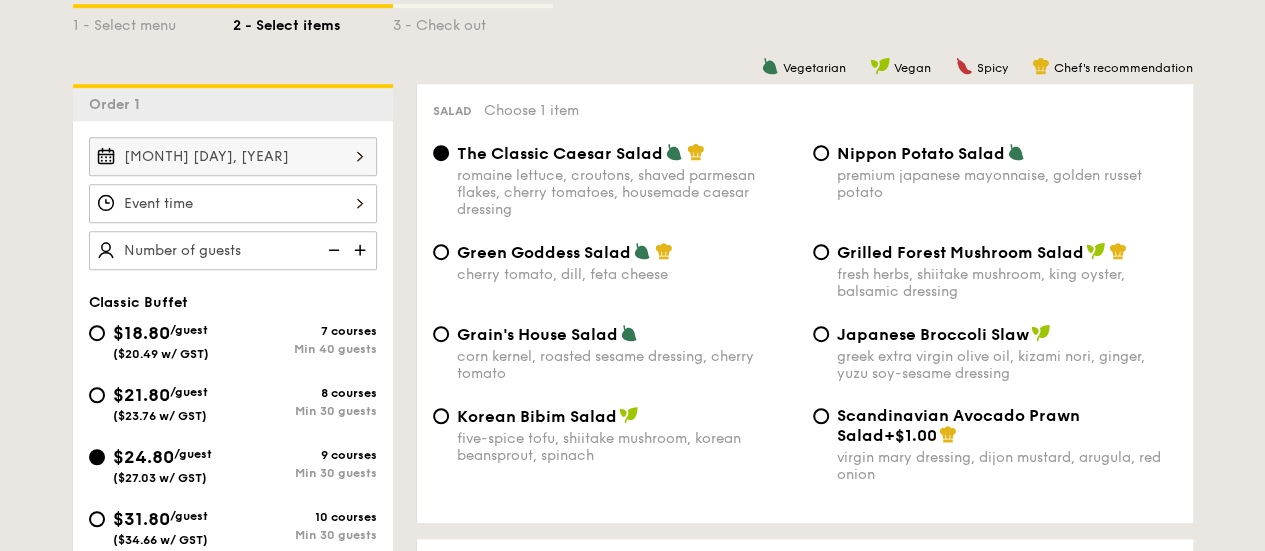 click at bounding box center (233, 203) 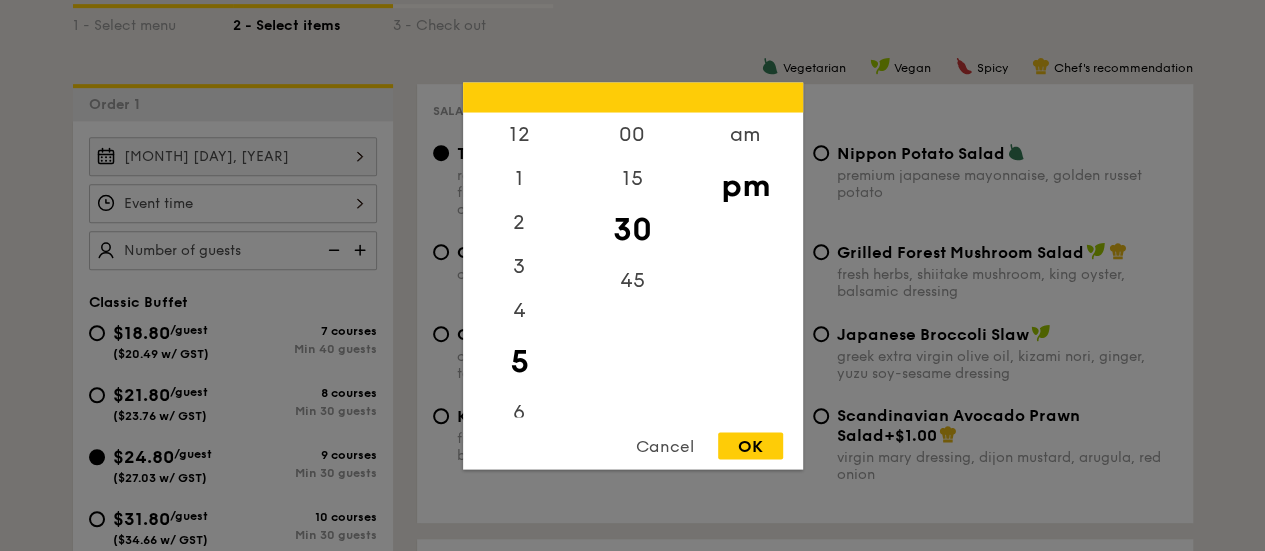 click on "OK" at bounding box center [750, 445] 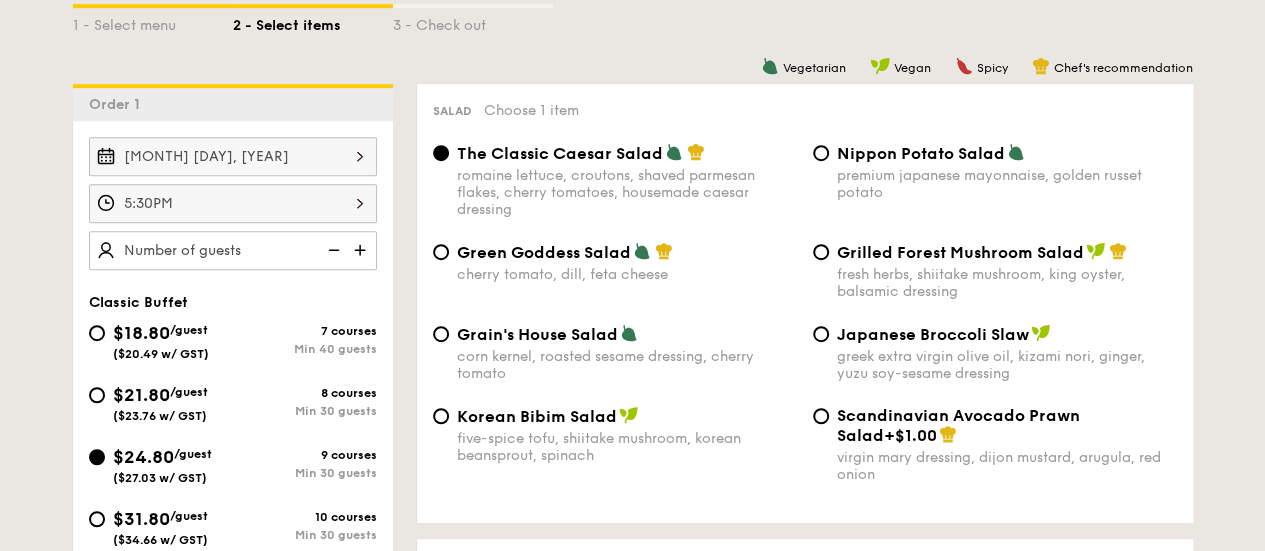 click at bounding box center (362, 250) 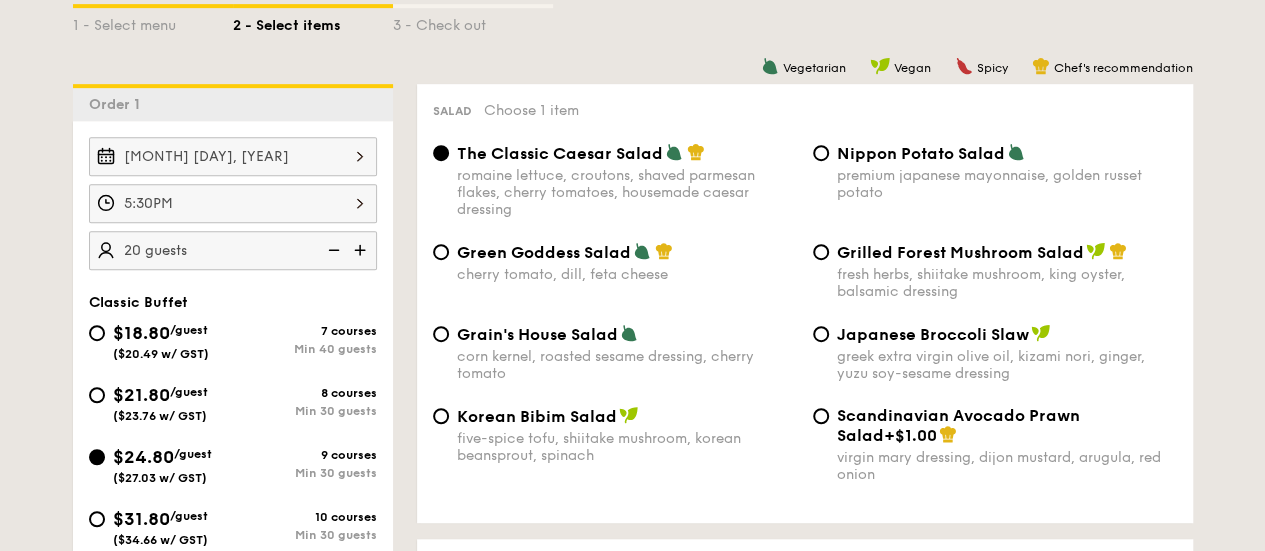 click at bounding box center [362, 250] 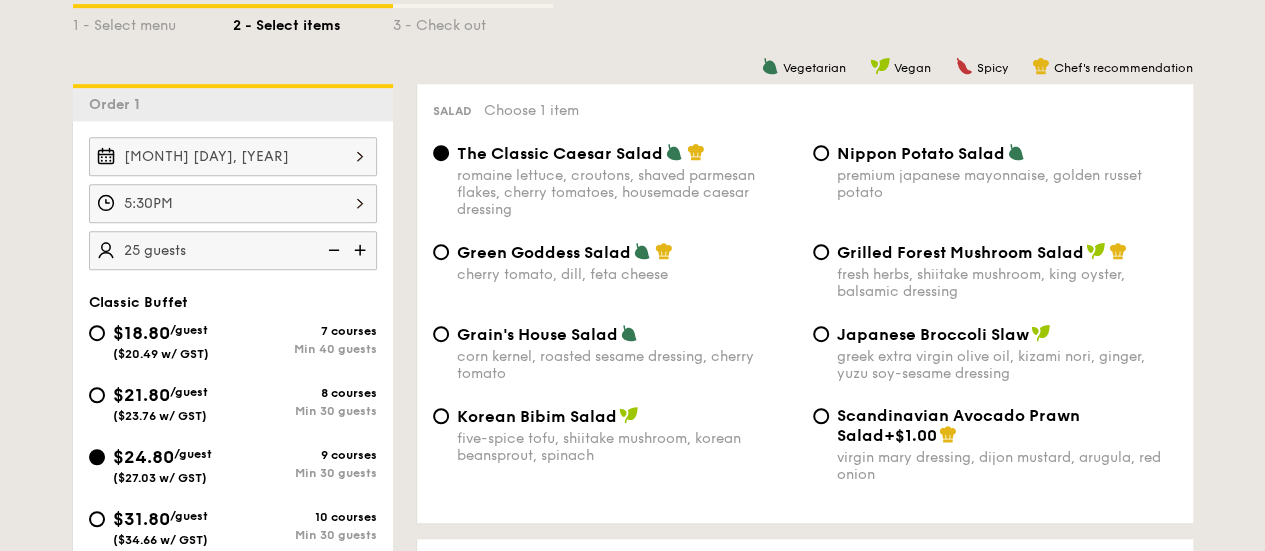 click at bounding box center (362, 250) 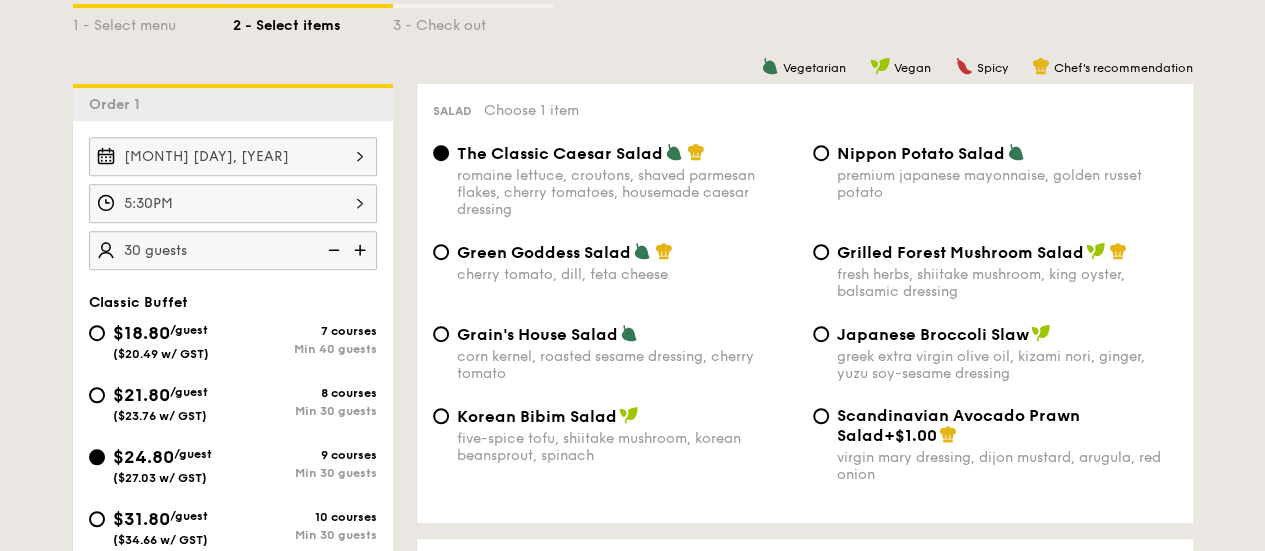 click at bounding box center (332, 250) 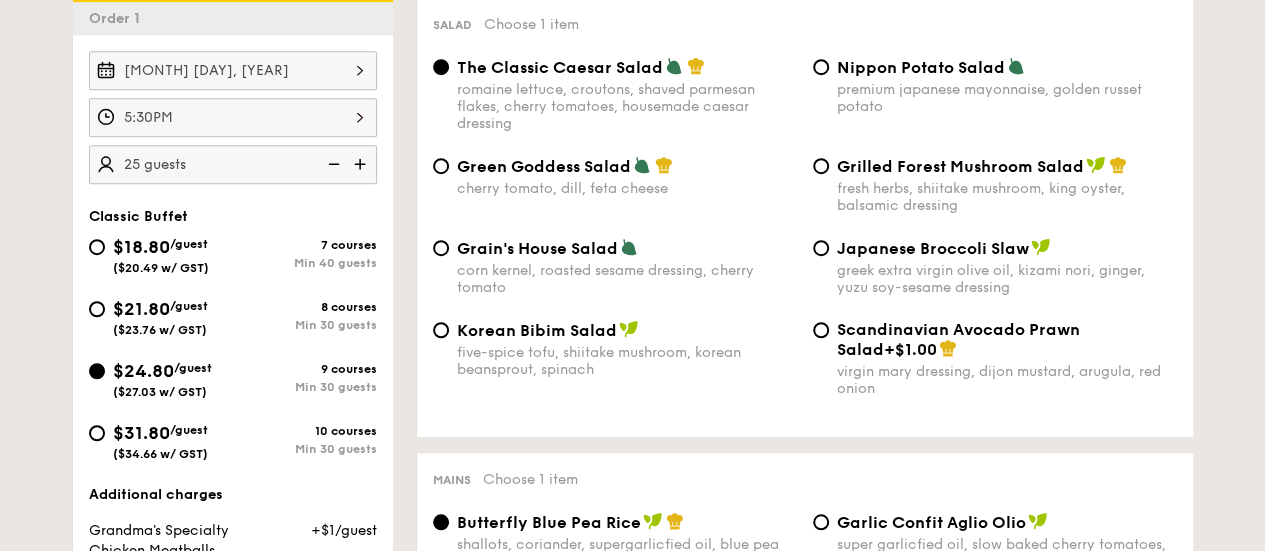 scroll, scrollTop: 680, scrollLeft: 0, axis: vertical 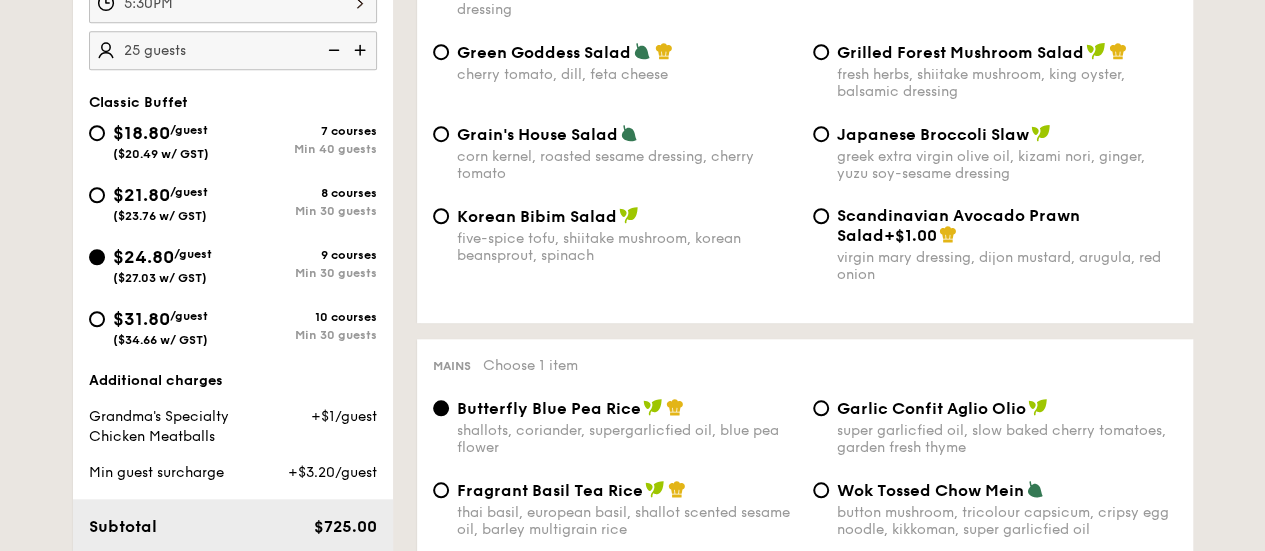 click on "Vegetarian Vegan Spicy Chef's recommendation
Salad
Choose 1 item
The Classic Caesar Salad romaine lettuce, croutons, shaved parmesan flakes, cherry tomatoes, housemade caesar dressing Nippon Potato Salad premium japanese mayonnaise, golden russet potato Green Goddess Salad cherry tomato, dill, feta cheese Grilled Forest Mushroom Salad fresh herbs, shiitake mushroom, king oyster, balsamic dressing Grain's House Salad corn kernel, roasted sesame dressing, cherry tomato Japanese Broccoli Slaw greek extra virgin olive oil, kizami nori, ginger, yuzu soy-sesame dressing Korean Bibim Salad five-spice tofu, shiitake mushroom, korean beansprout, spinach Scandinavian Avocado Prawn Salad
+$1.00
virgin mary dressing, dijon mustard, arugula, red onion
Mains
Choose 1 item
Butterfly Blue Pea Rice shallots, coriander, supergarlicfied oil, blue pea flower Garlic Confit Aglio Olio super garlicfied oil, slow baked cherry tomatoes, garden fresh thyme" at bounding box center (793, 2258) 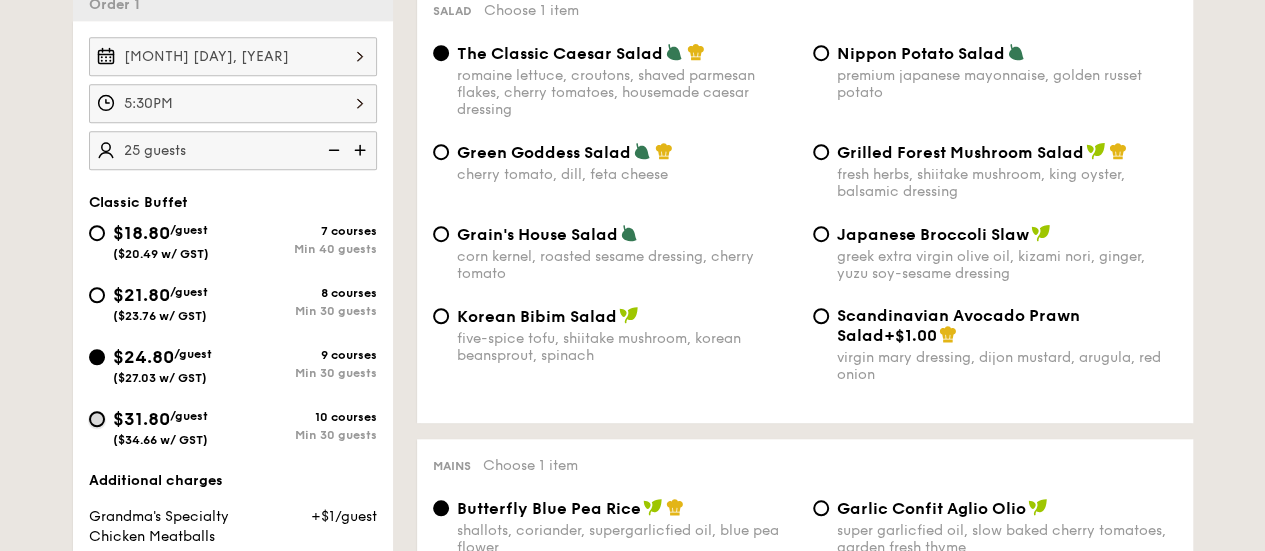 click on "$31.80
/guest
($34.66 w/ GST)
10 courses
Min 30 guests" at bounding box center (97, 419) 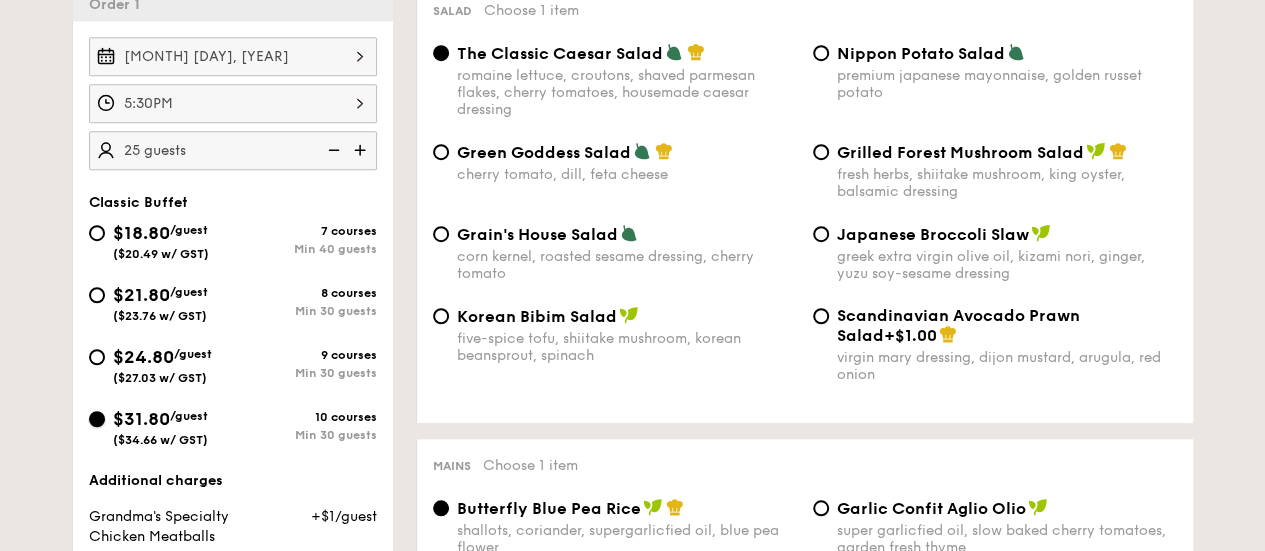 radio on "true" 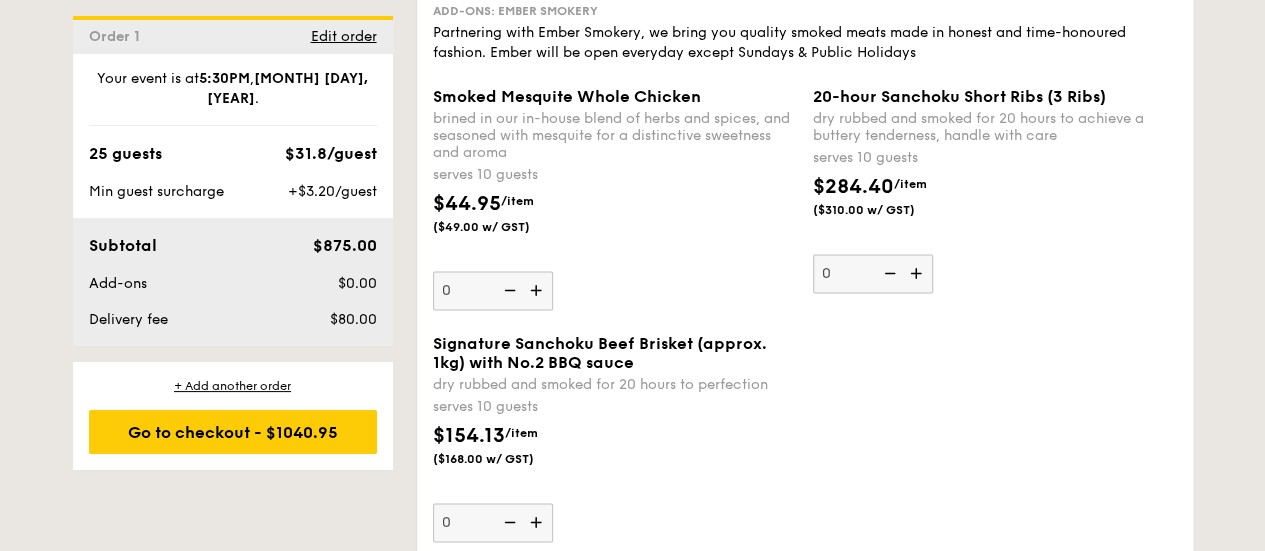 scroll, scrollTop: 5180, scrollLeft: 0, axis: vertical 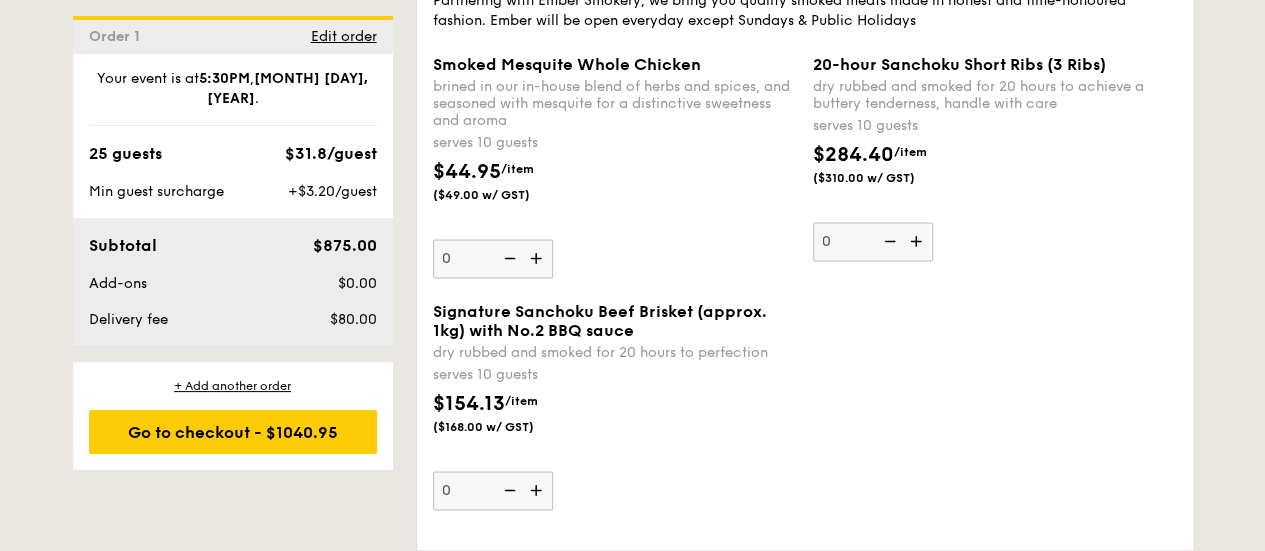 click at bounding box center [538, 258] 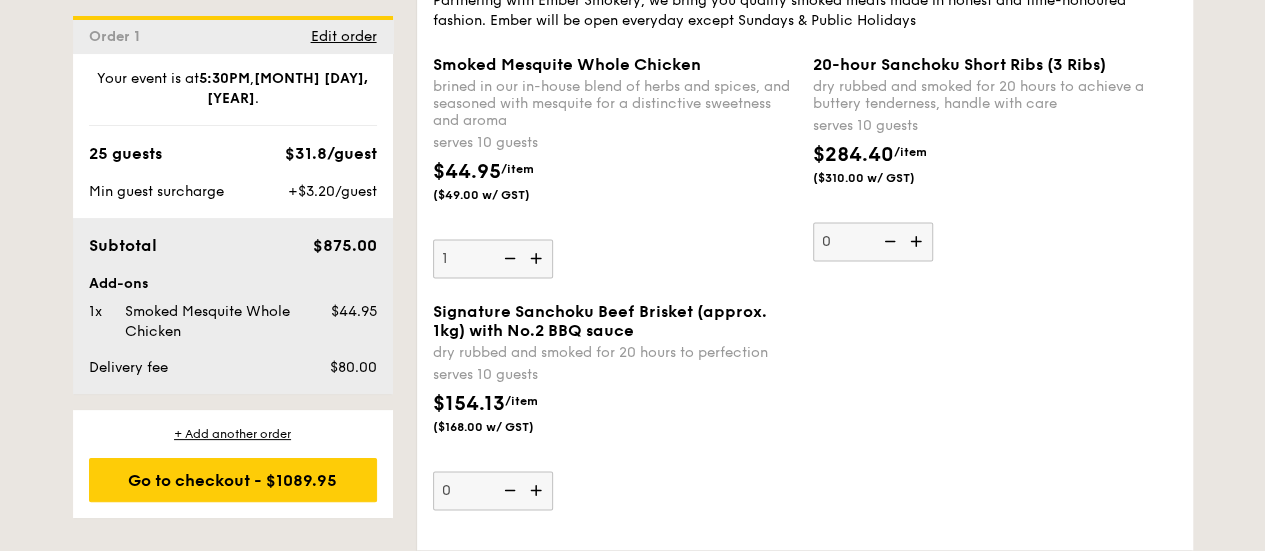 click on "1" at bounding box center (493, 258) 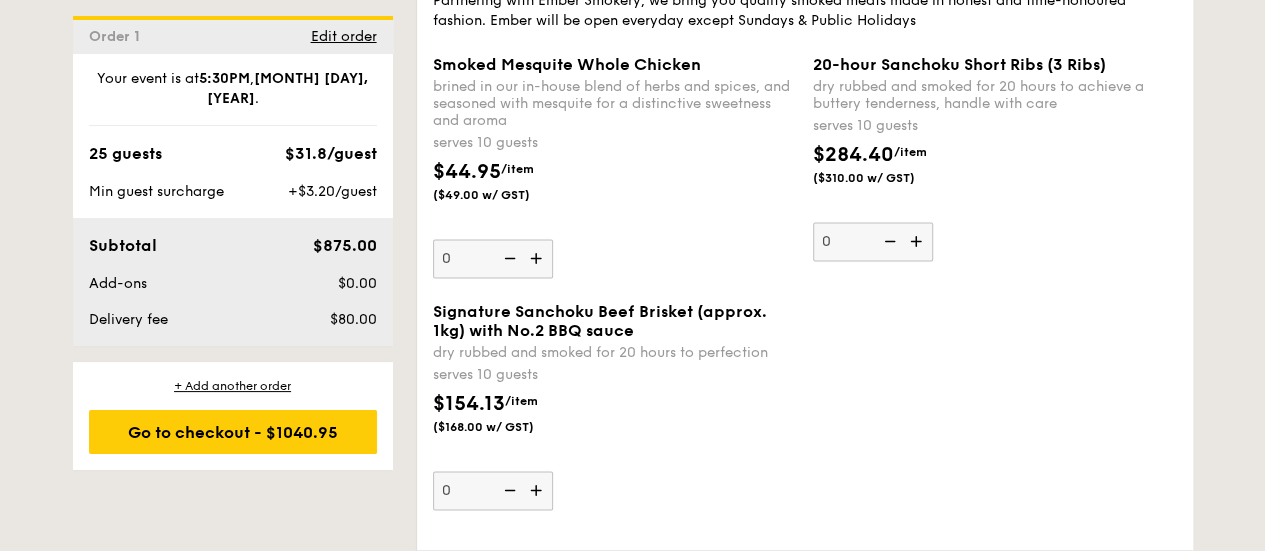 click at bounding box center (538, 490) 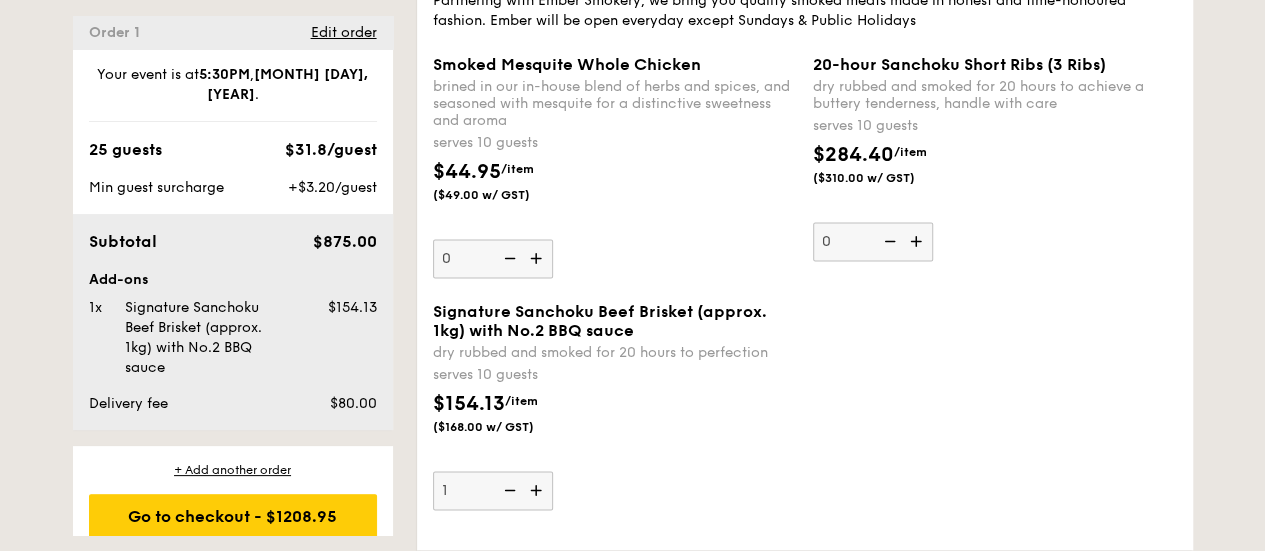 scroll, scrollTop: 0, scrollLeft: 0, axis: both 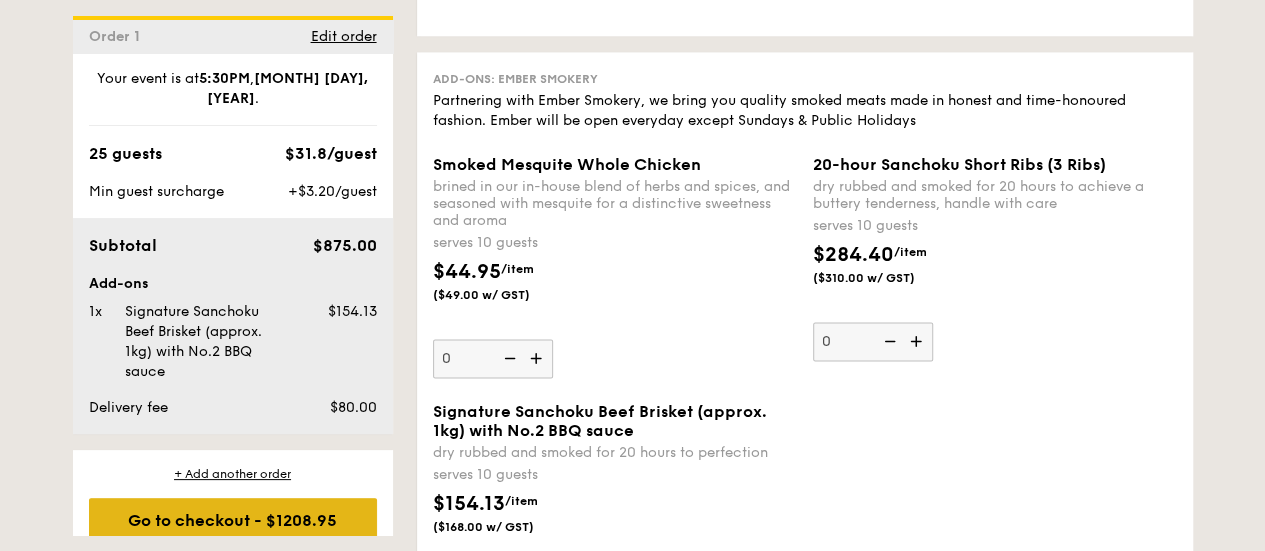 click on "Go to checkout
- $1208.95" at bounding box center (233, 520) 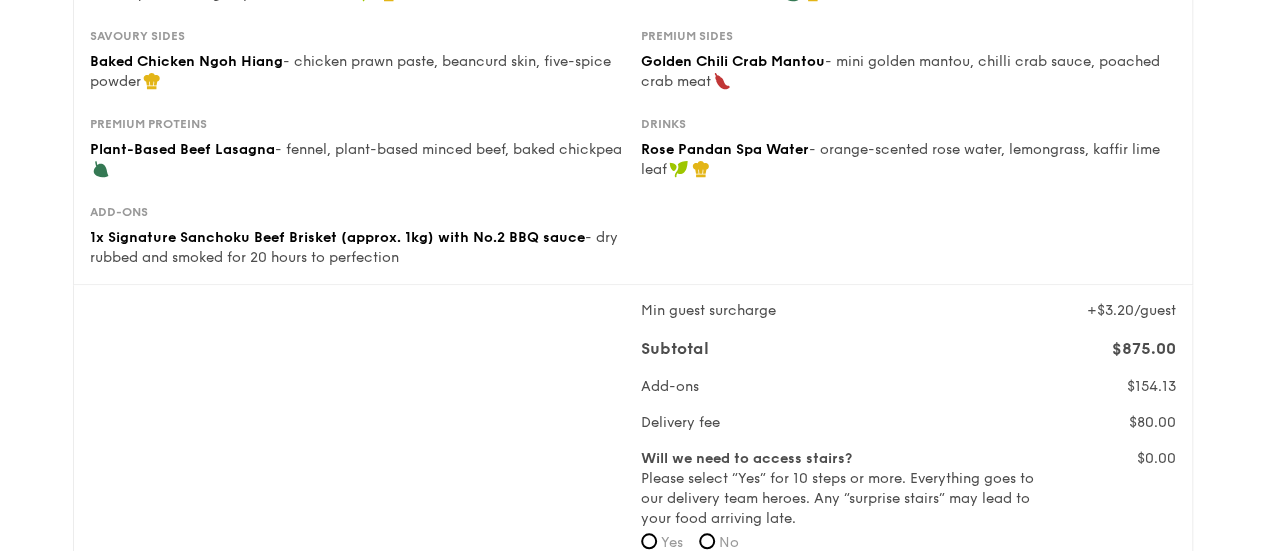 scroll, scrollTop: 600, scrollLeft: 0, axis: vertical 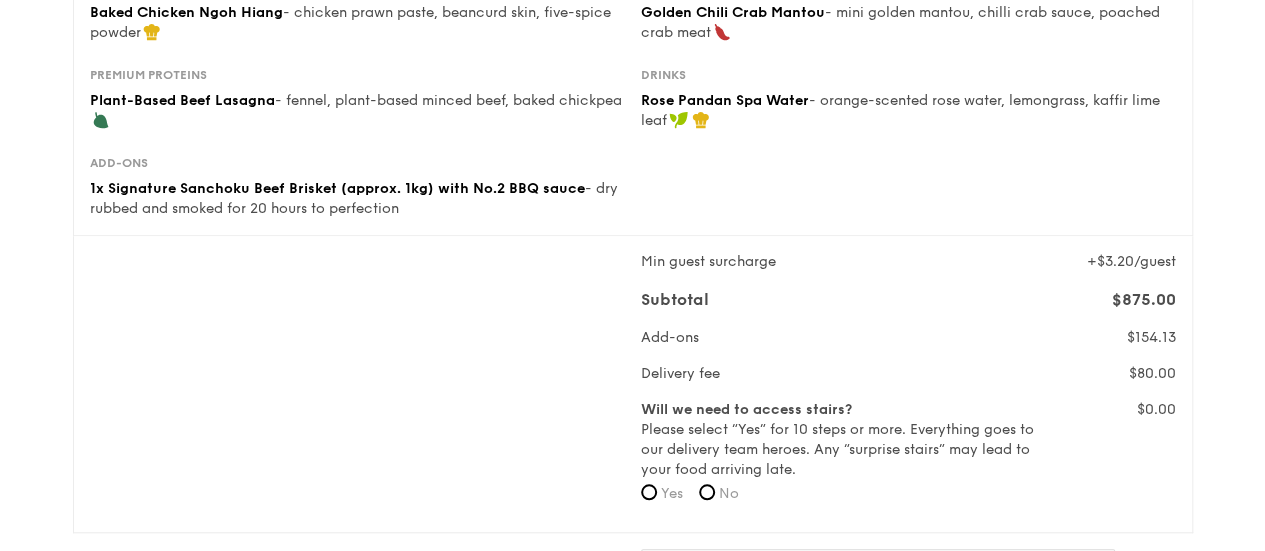 drag, startPoint x: 826, startPoint y: 355, endPoint x: 811, endPoint y: 349, distance: 16.155495 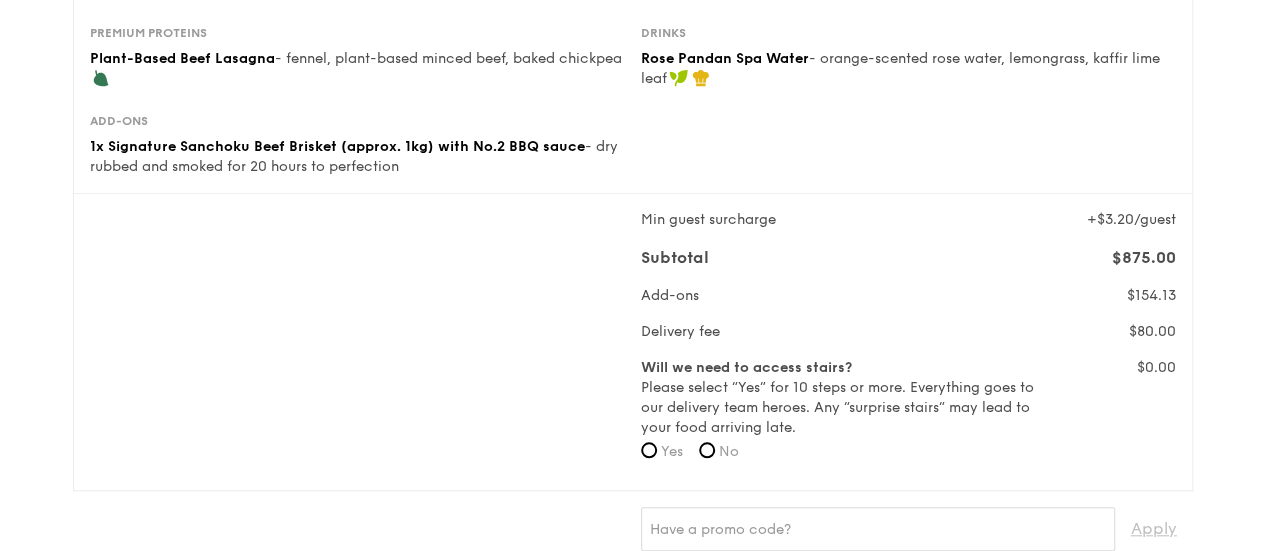 scroll, scrollTop: 700, scrollLeft: 0, axis: vertical 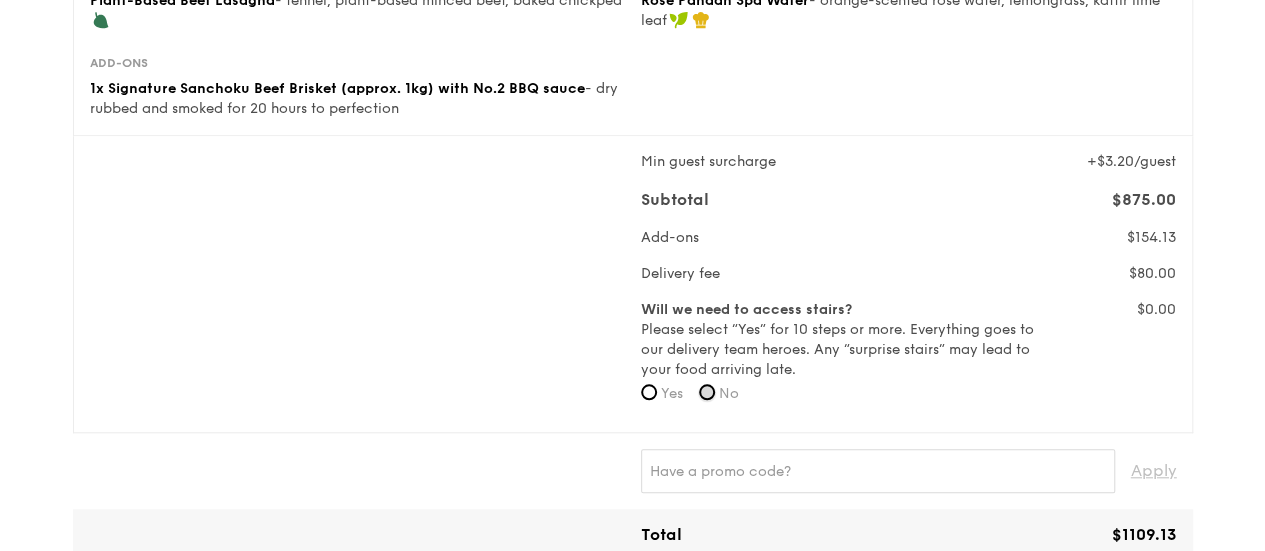 click on "No" at bounding box center [707, 392] 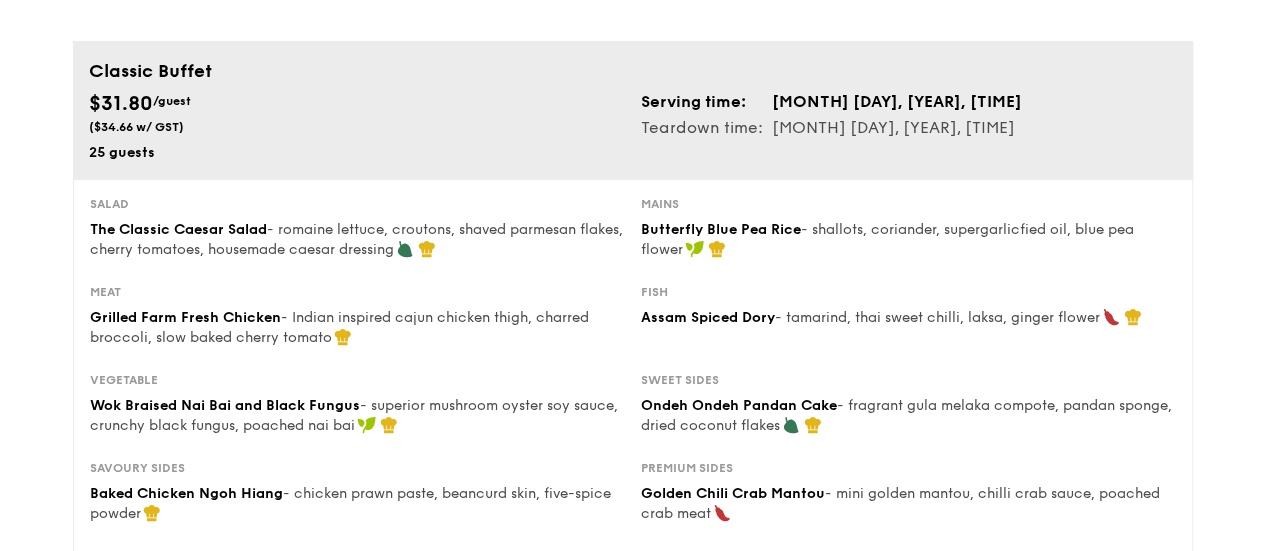 scroll, scrollTop: 0, scrollLeft: 0, axis: both 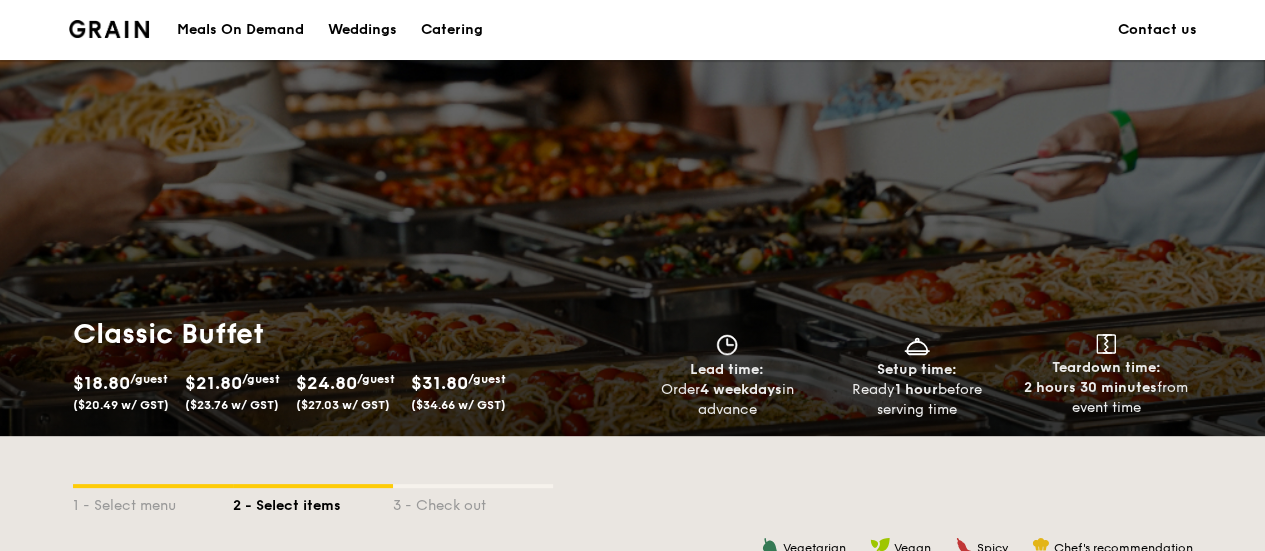 click at bounding box center (109, 29) 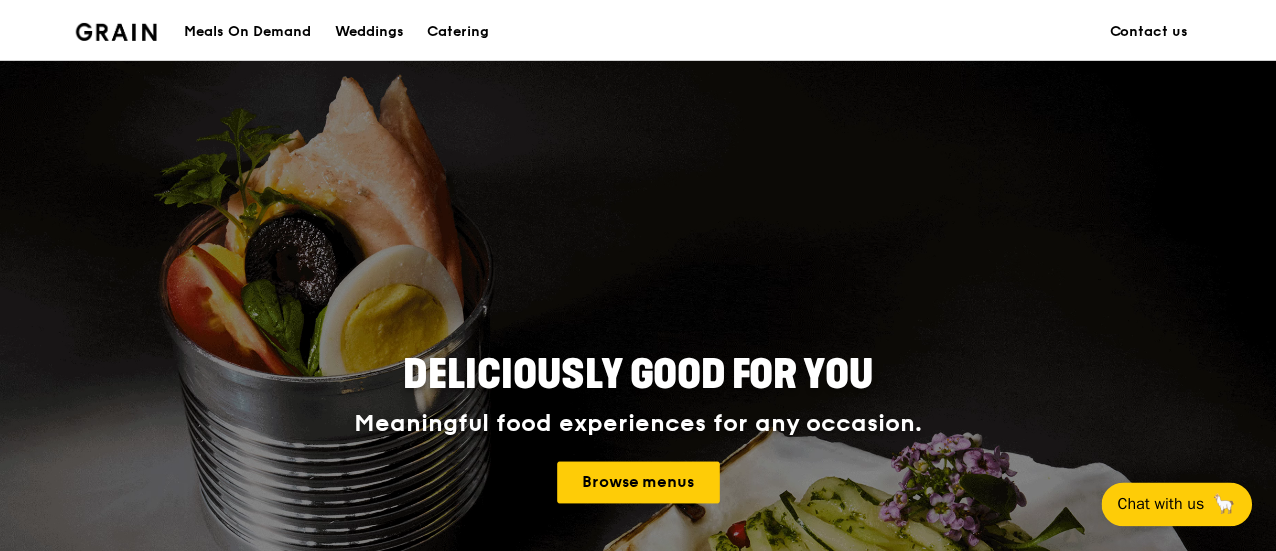 scroll, scrollTop: 340, scrollLeft: 0, axis: vertical 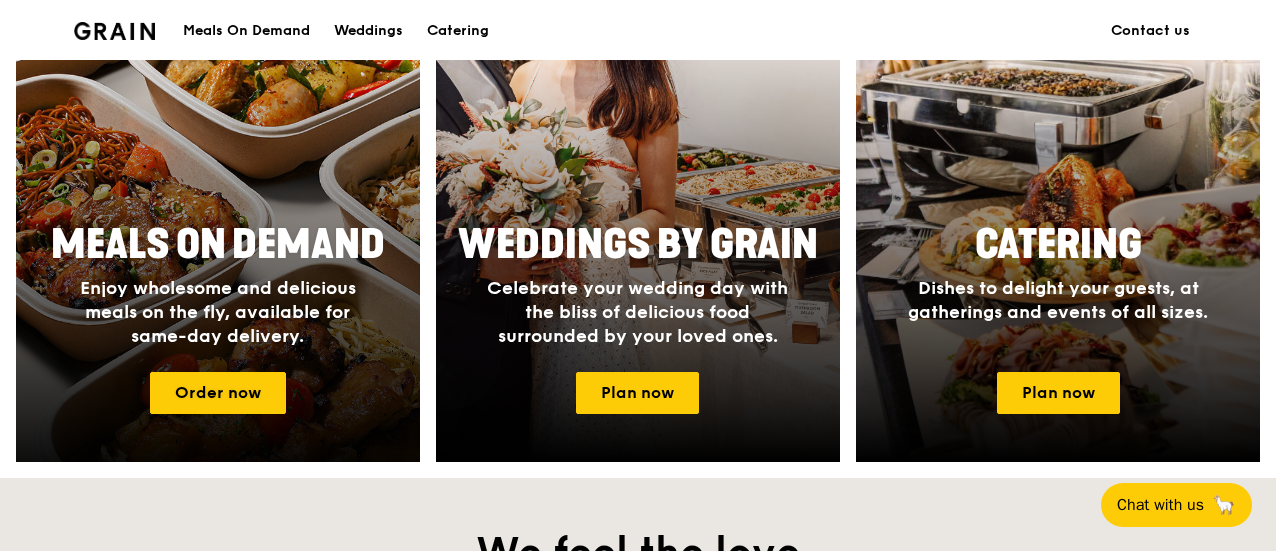 click on "Meals On Demand Enjoy wholesome and delicious meals on the fly, available for same-day delivery." at bounding box center [218, 283] 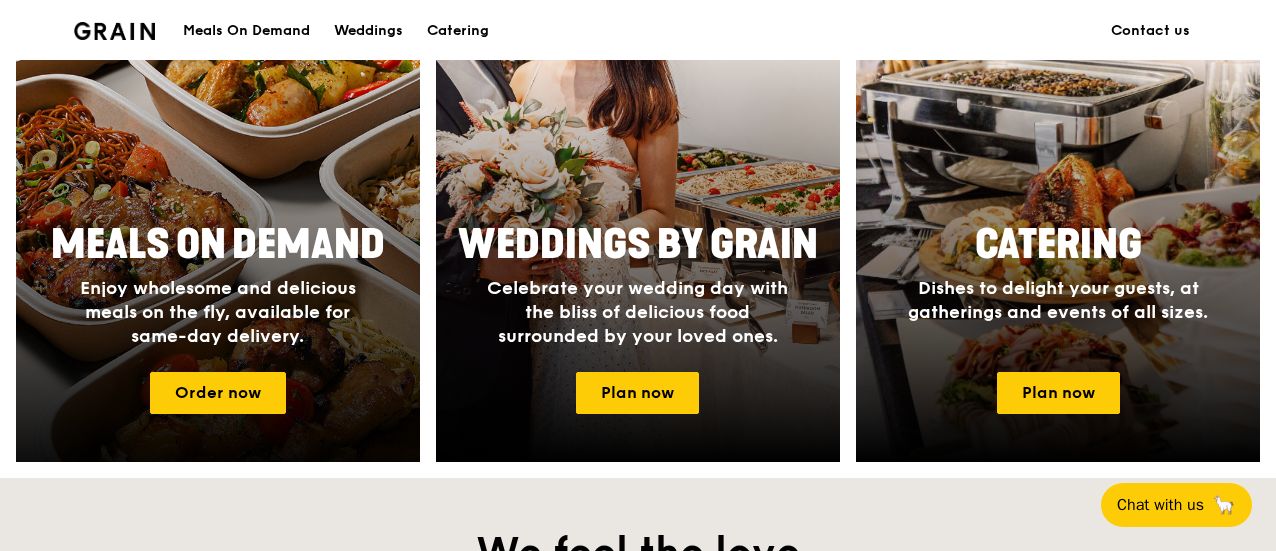 scroll, scrollTop: 0, scrollLeft: 0, axis: both 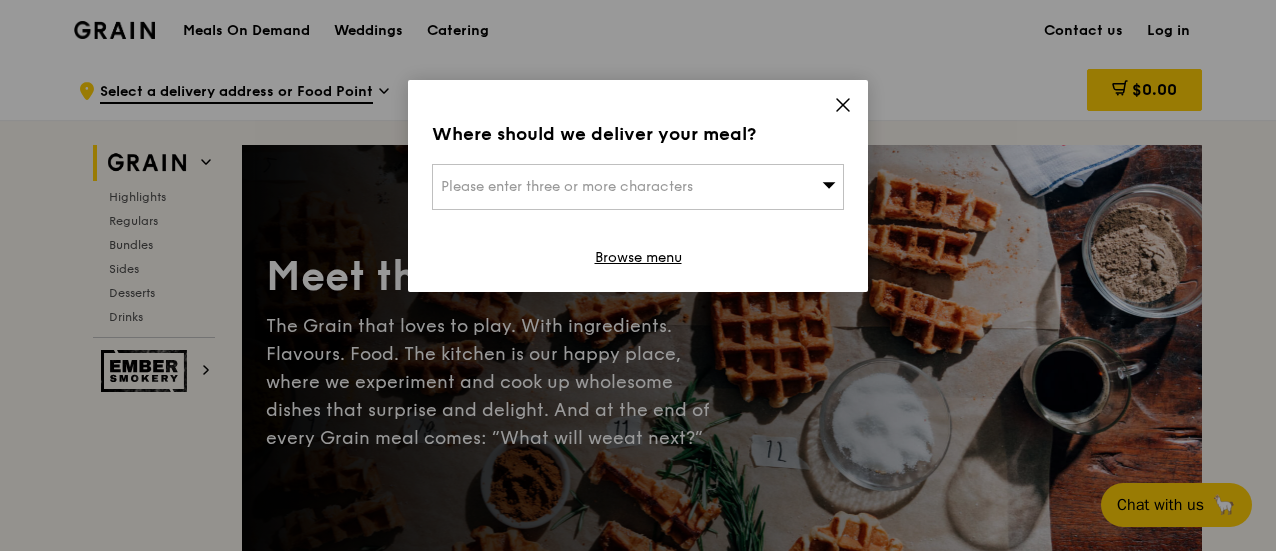 click on "Please enter three or more characters" at bounding box center [638, 187] 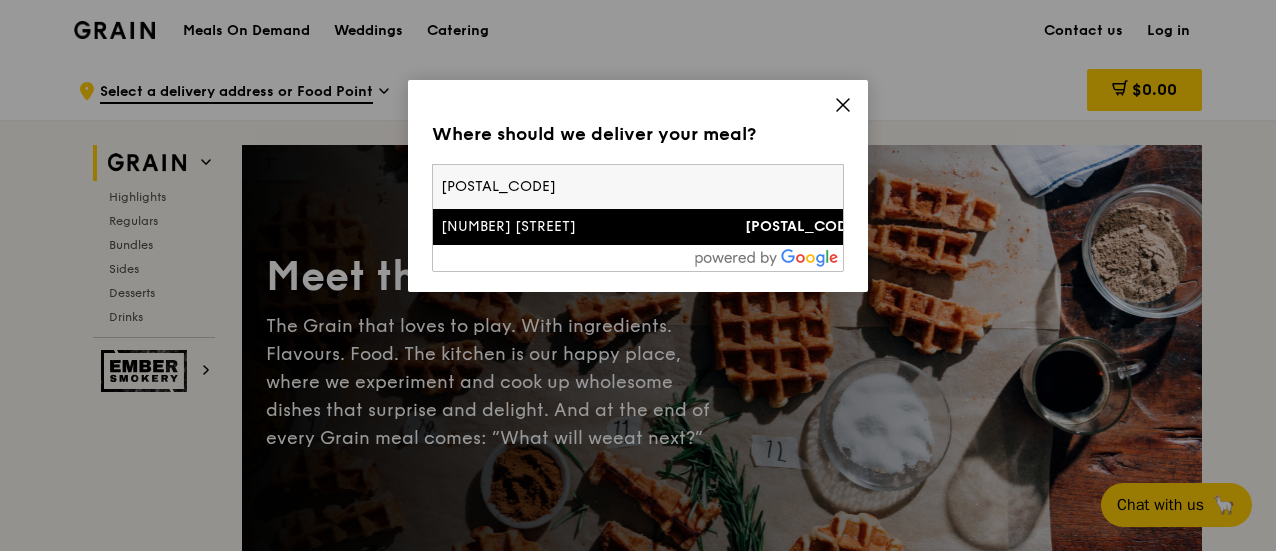type on "[POSTAL_CODE]" 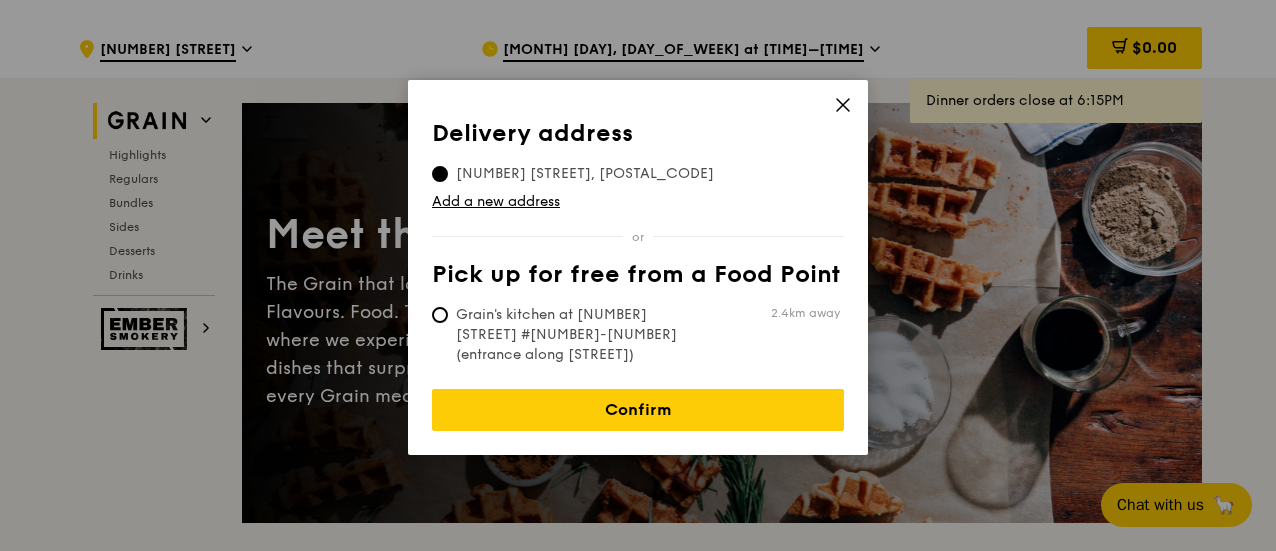 scroll, scrollTop: 0, scrollLeft: 0, axis: both 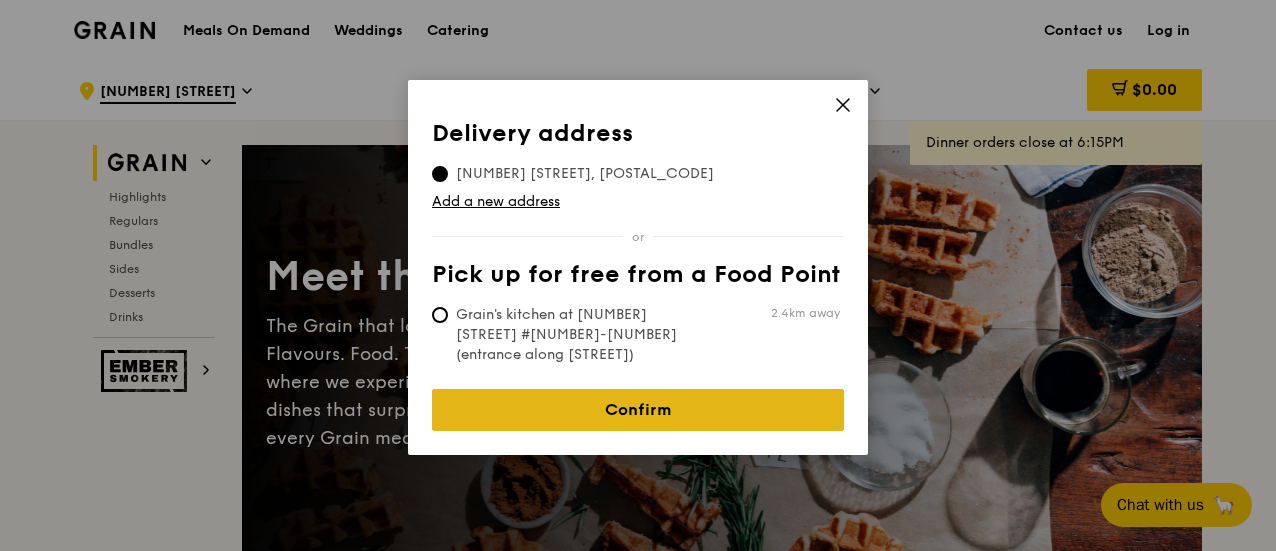 click on "Confirm" at bounding box center [638, 410] 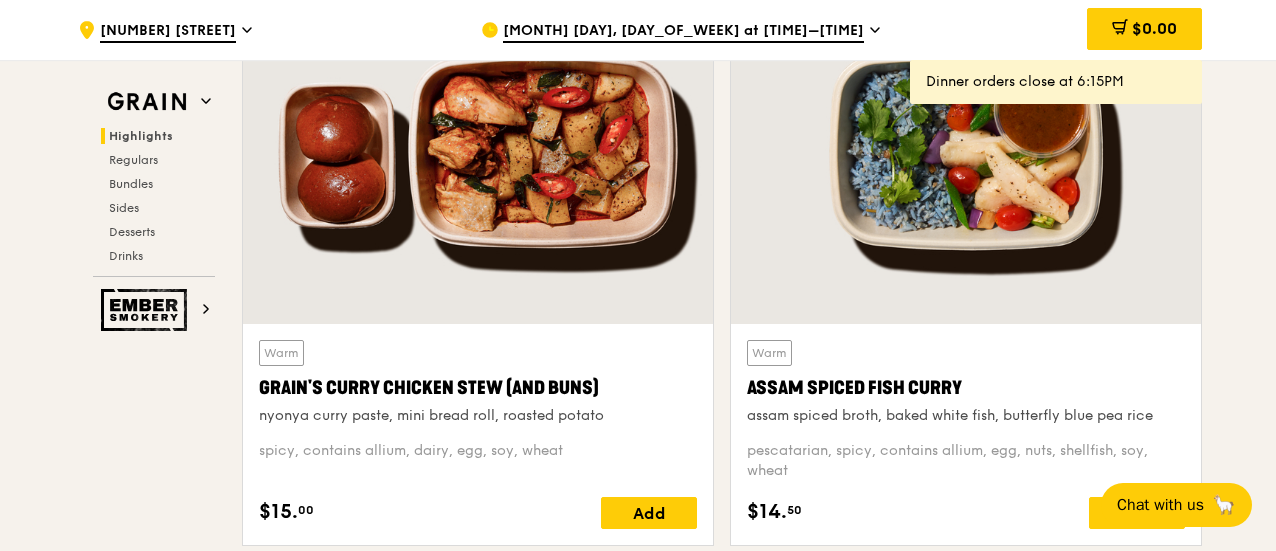 scroll, scrollTop: 800, scrollLeft: 0, axis: vertical 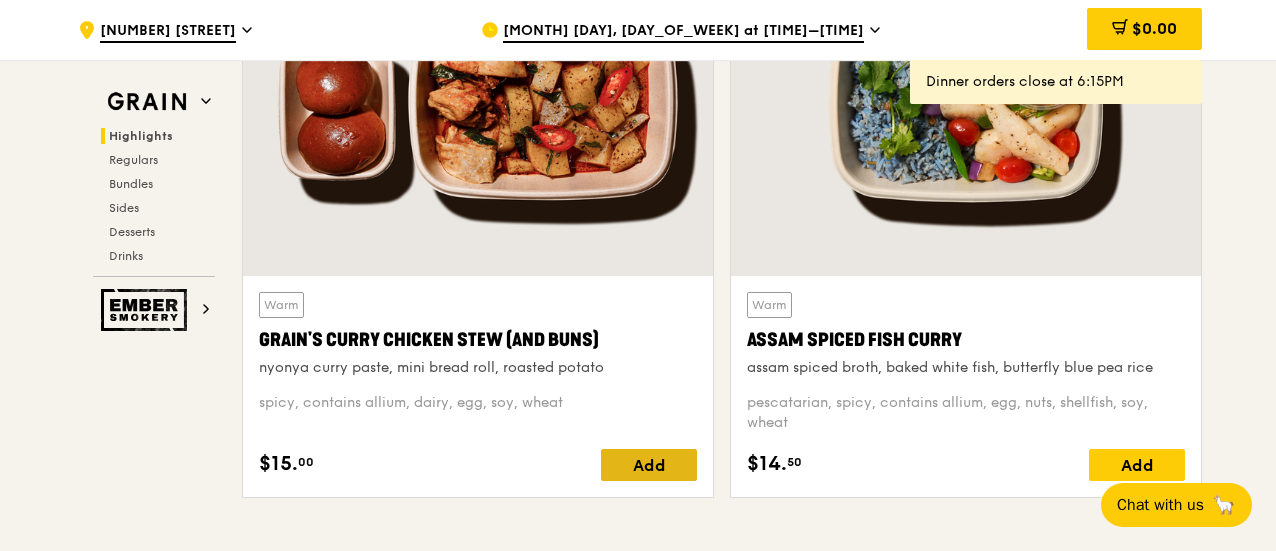 click on "Add" at bounding box center [649, 465] 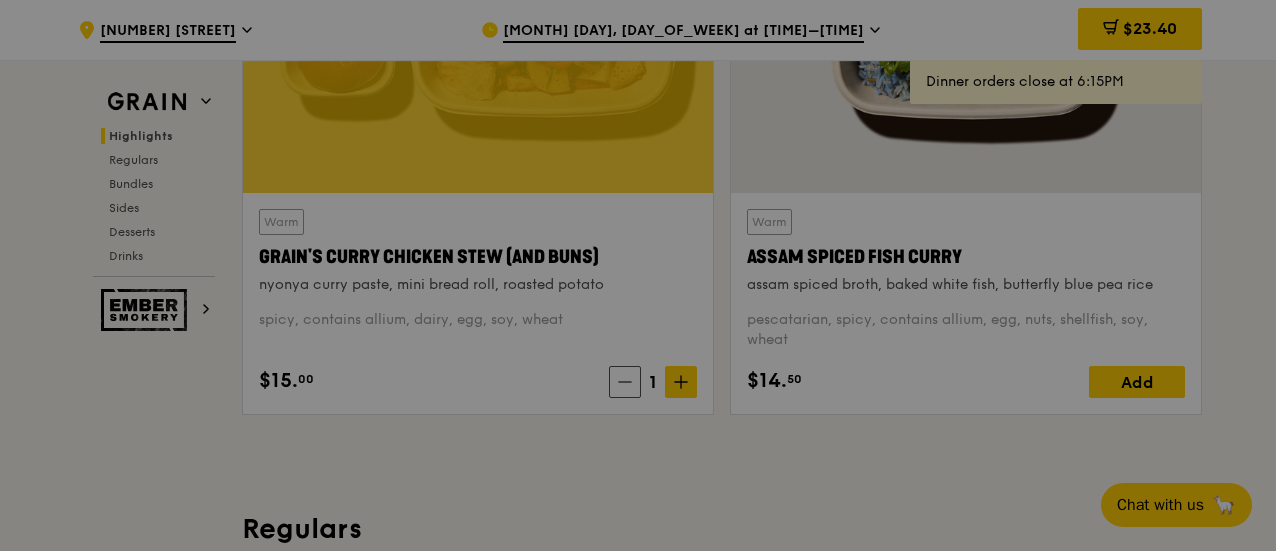 scroll, scrollTop: 1000, scrollLeft: 0, axis: vertical 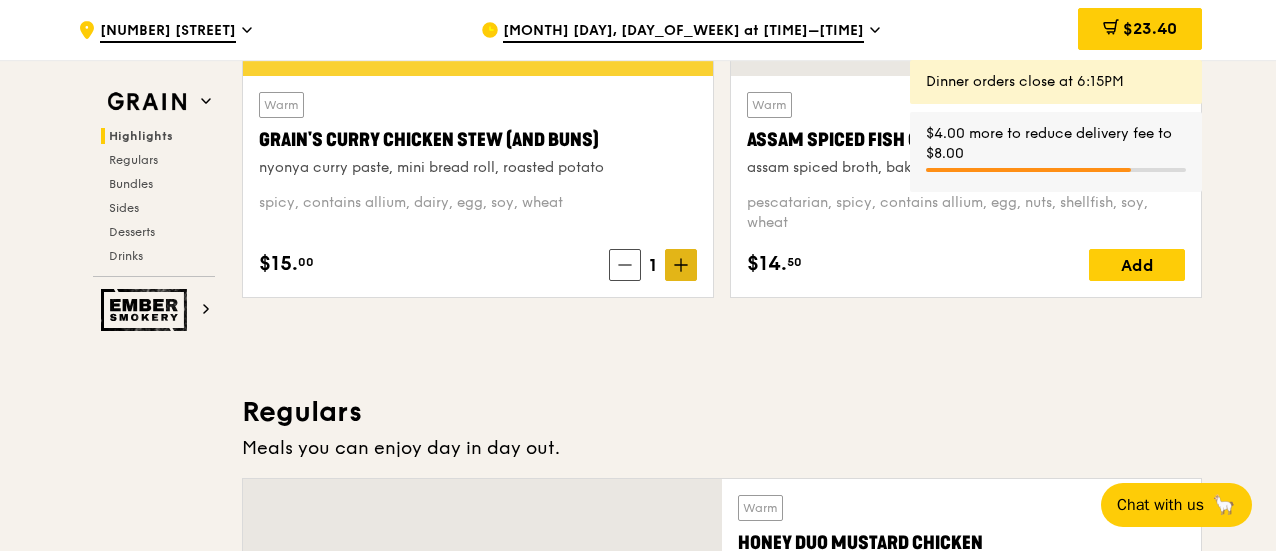 click at bounding box center (681, 265) 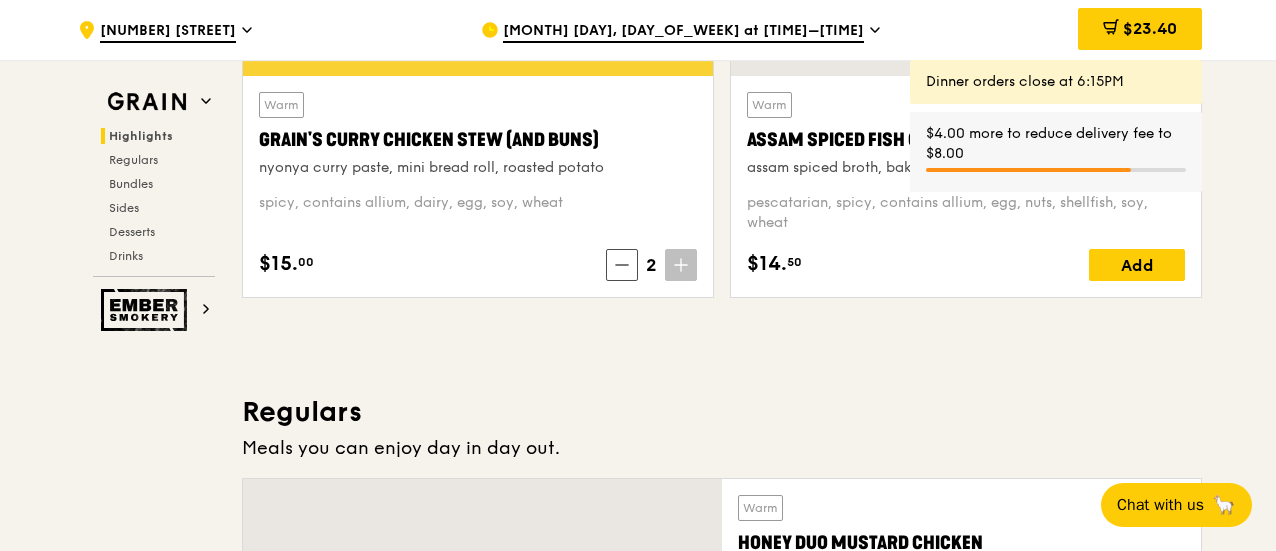 click at bounding box center [681, 265] 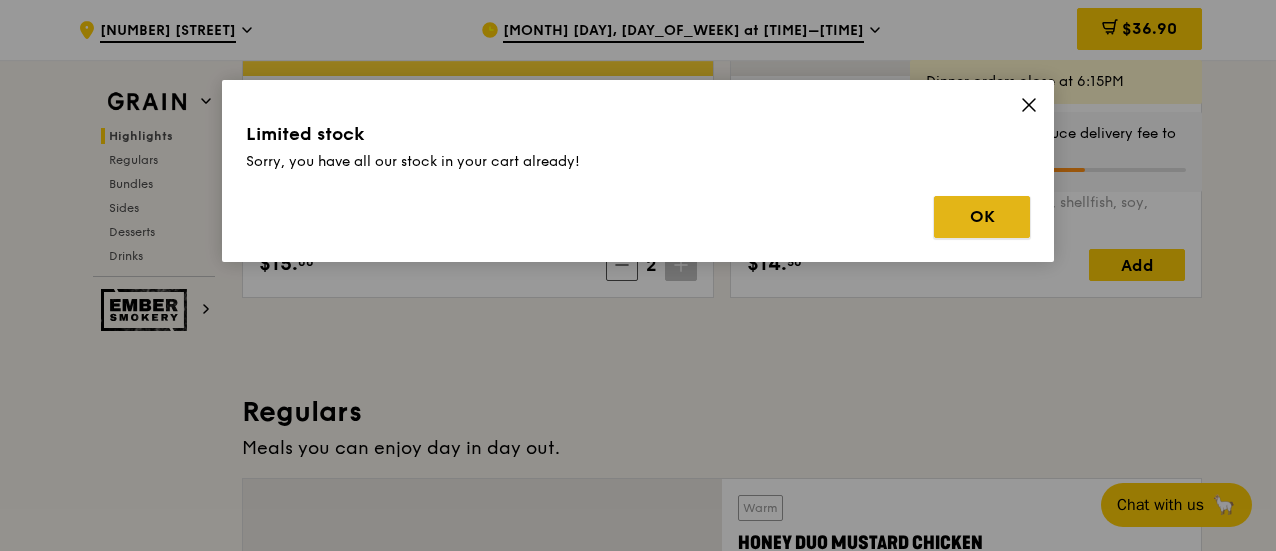 click on "OK" at bounding box center (982, 217) 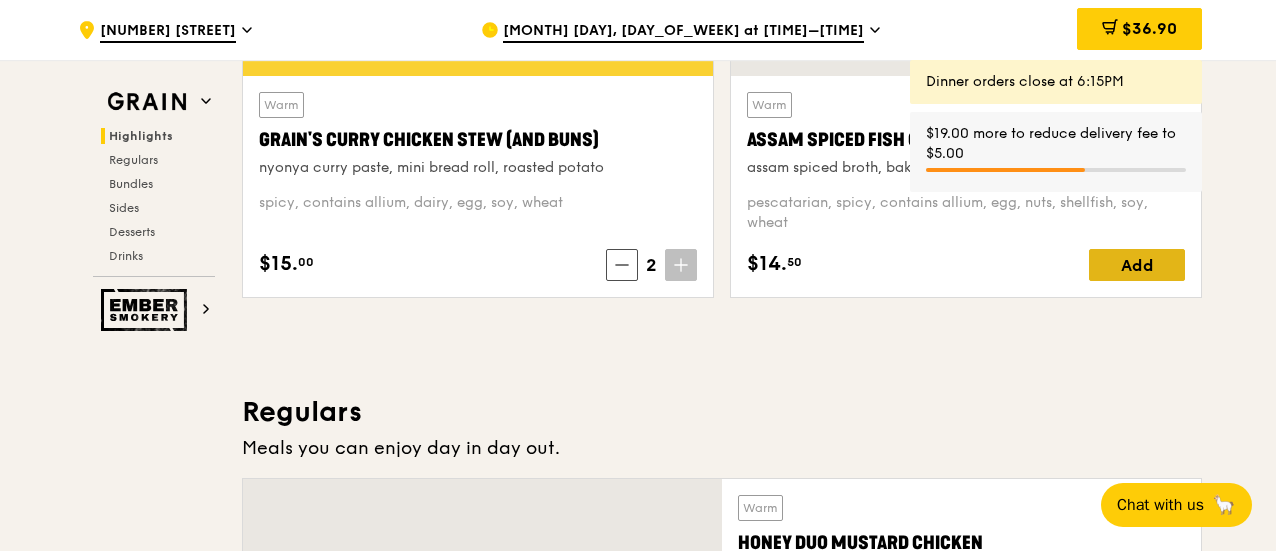 click on "Add" at bounding box center (1137, 265) 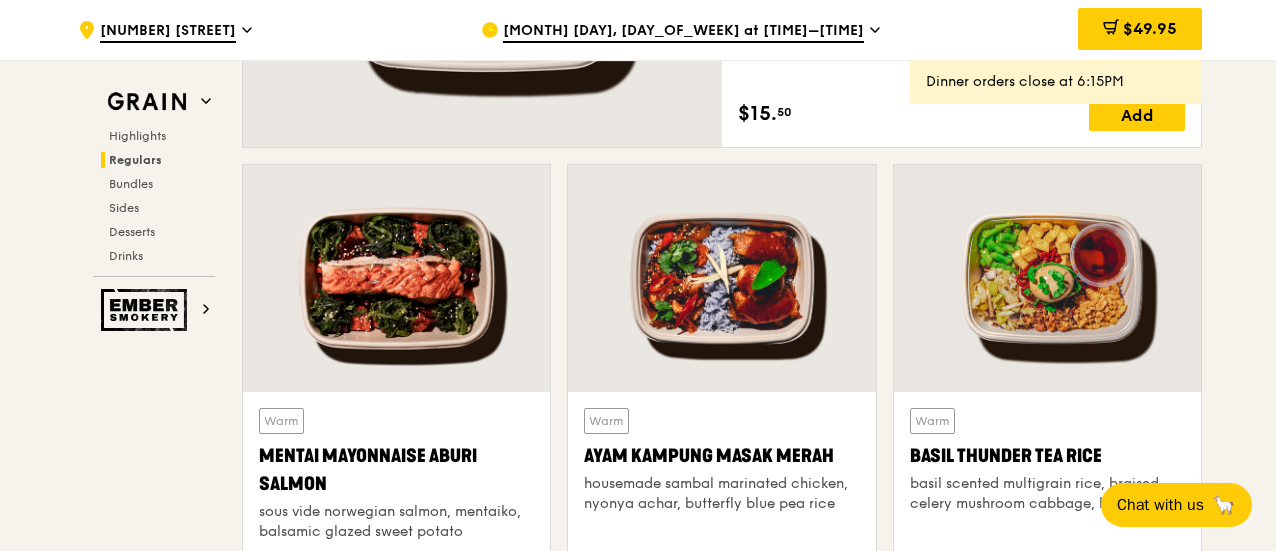 scroll, scrollTop: 1799, scrollLeft: 0, axis: vertical 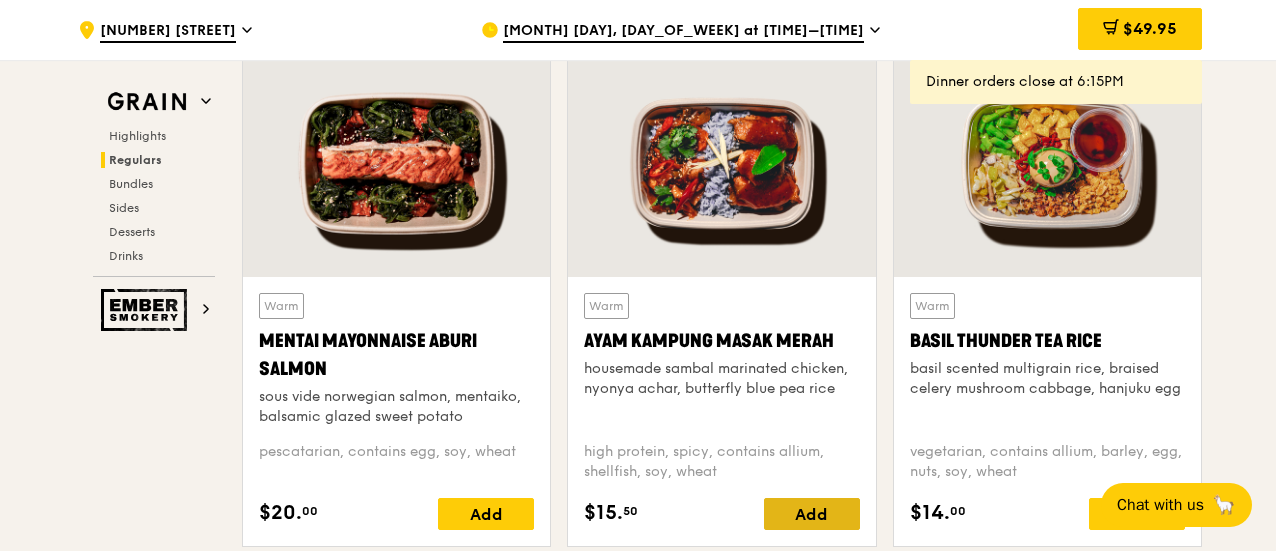 click on "Add" at bounding box center (812, 514) 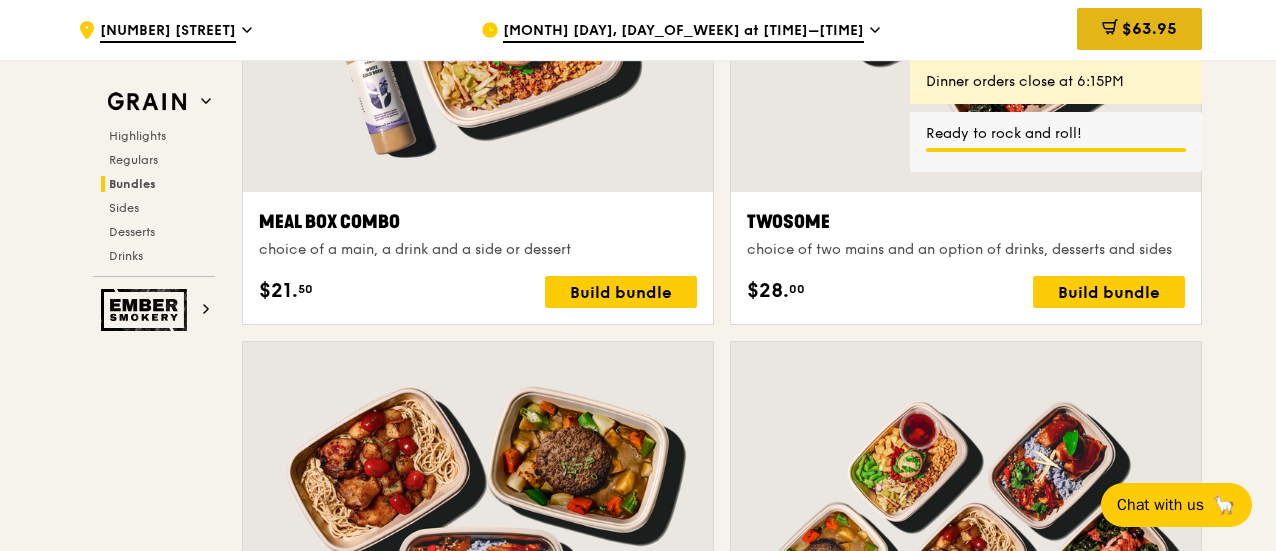 scroll, scrollTop: 3199, scrollLeft: 0, axis: vertical 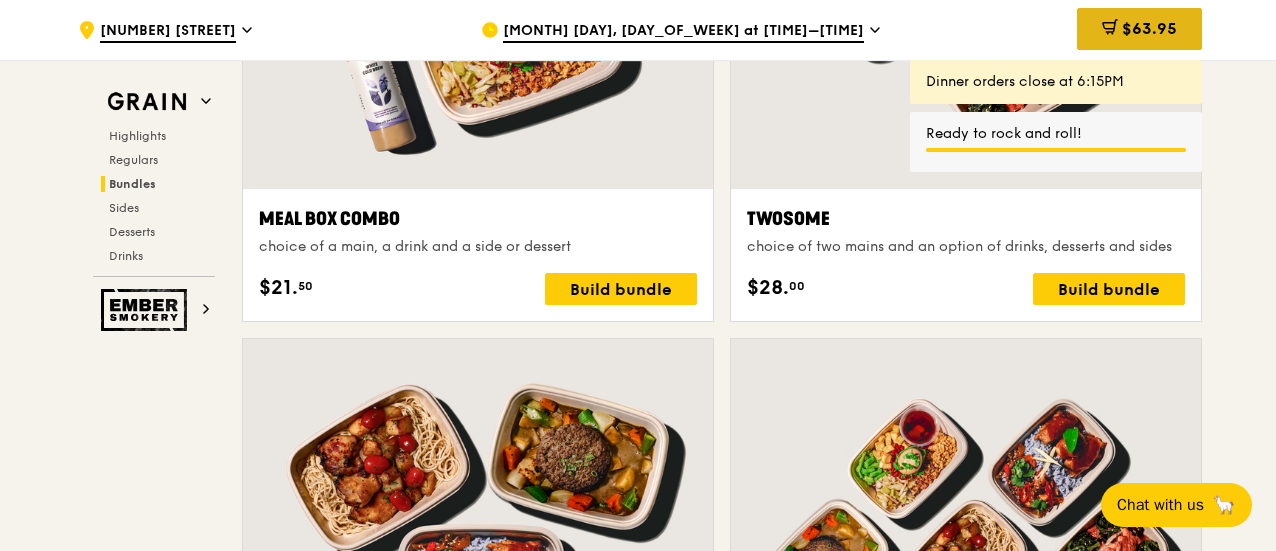 click on "$63.95" at bounding box center (1139, 29) 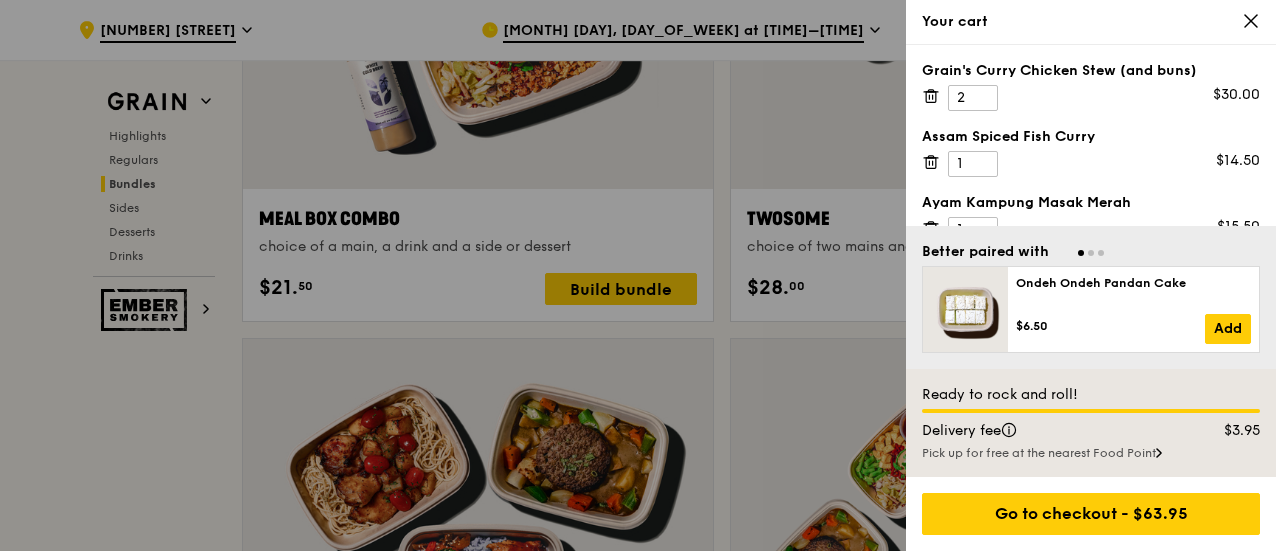 scroll, scrollTop: 28, scrollLeft: 0, axis: vertical 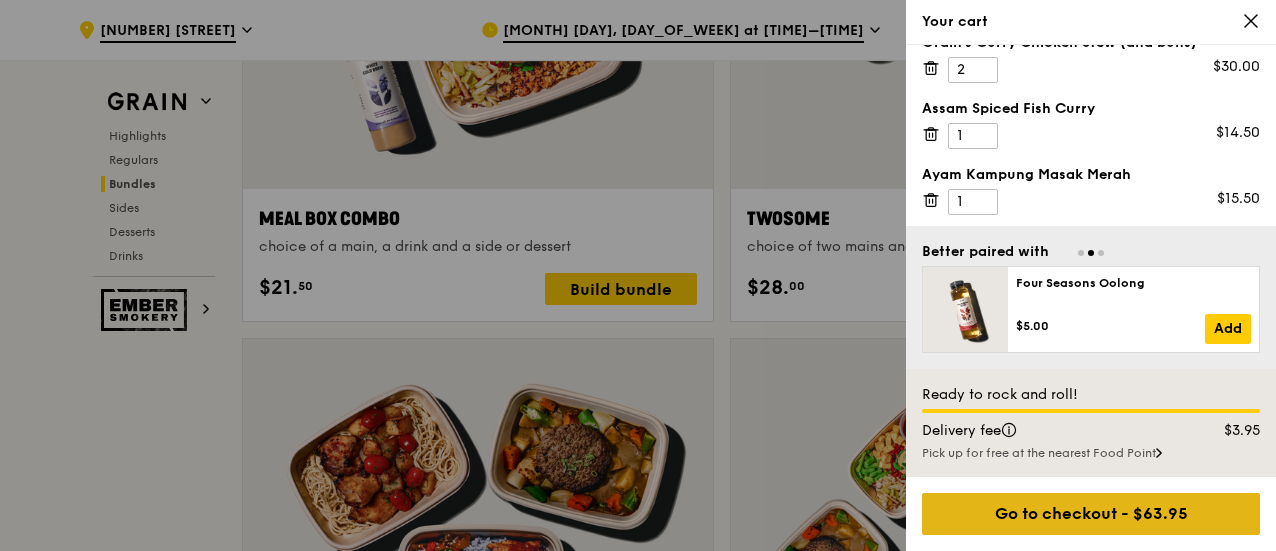 click on "Go to checkout - $63.95" at bounding box center [1091, 514] 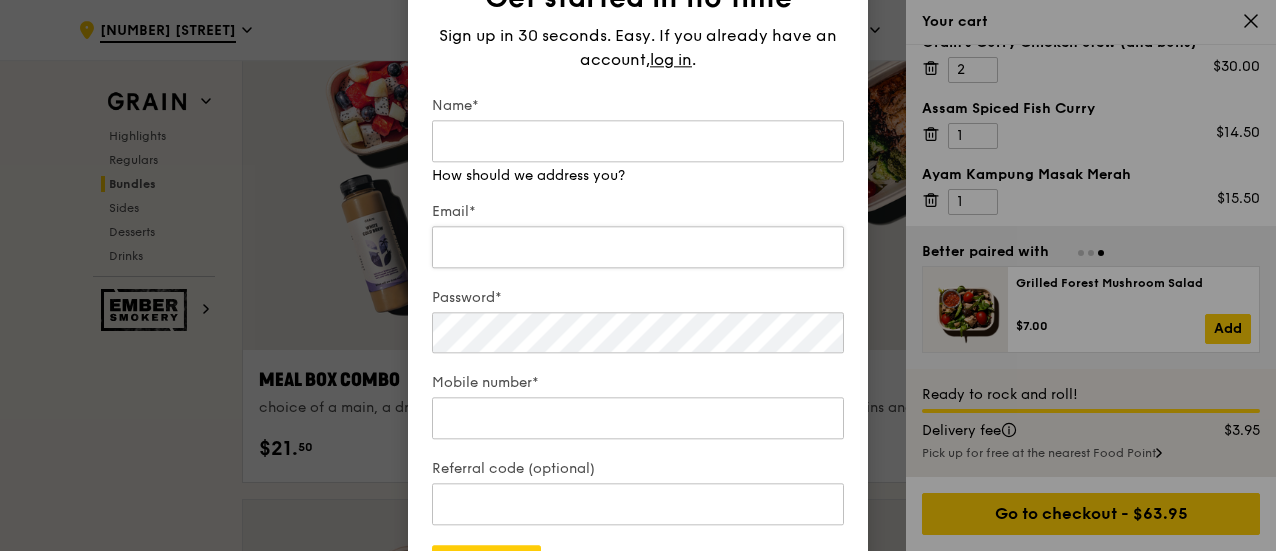 scroll, scrollTop: 2799, scrollLeft: 0, axis: vertical 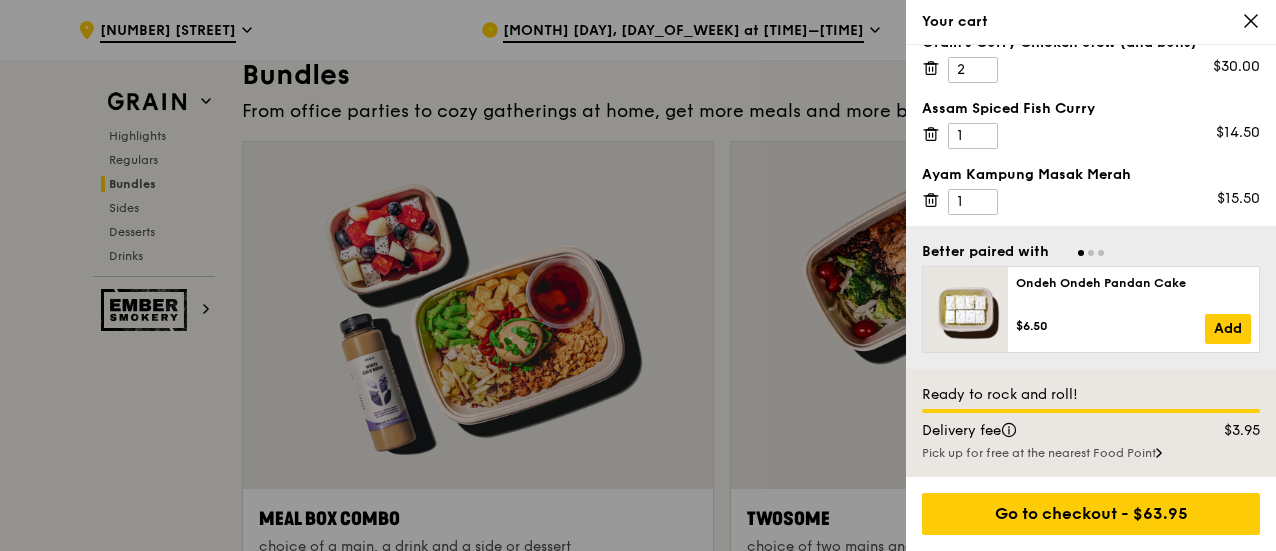 click 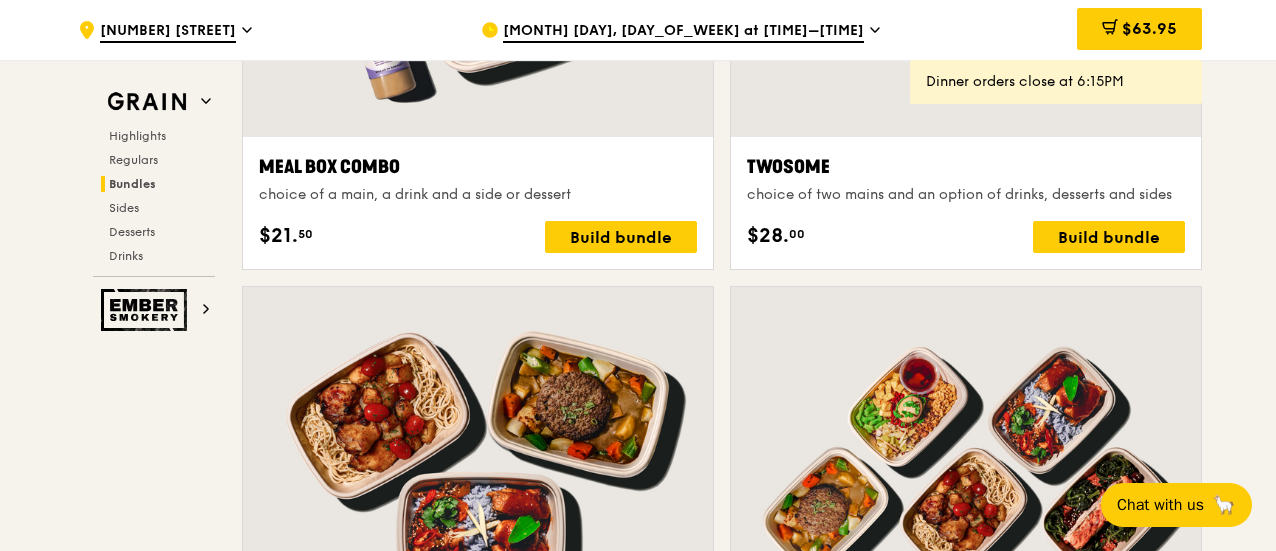 scroll, scrollTop: 2999, scrollLeft: 0, axis: vertical 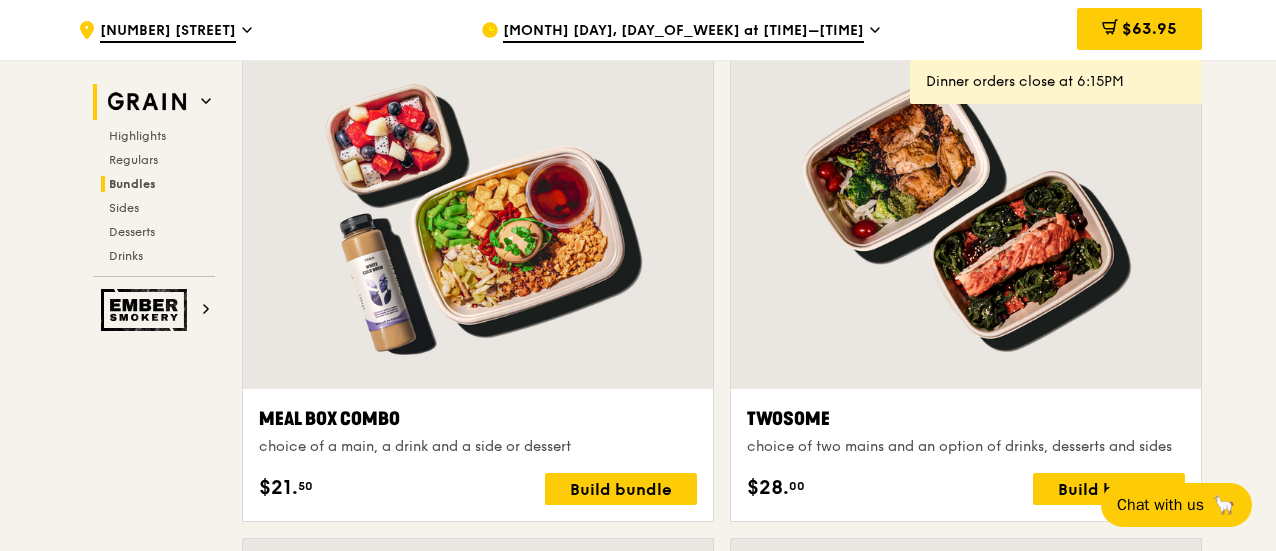 click at bounding box center (147, 102) 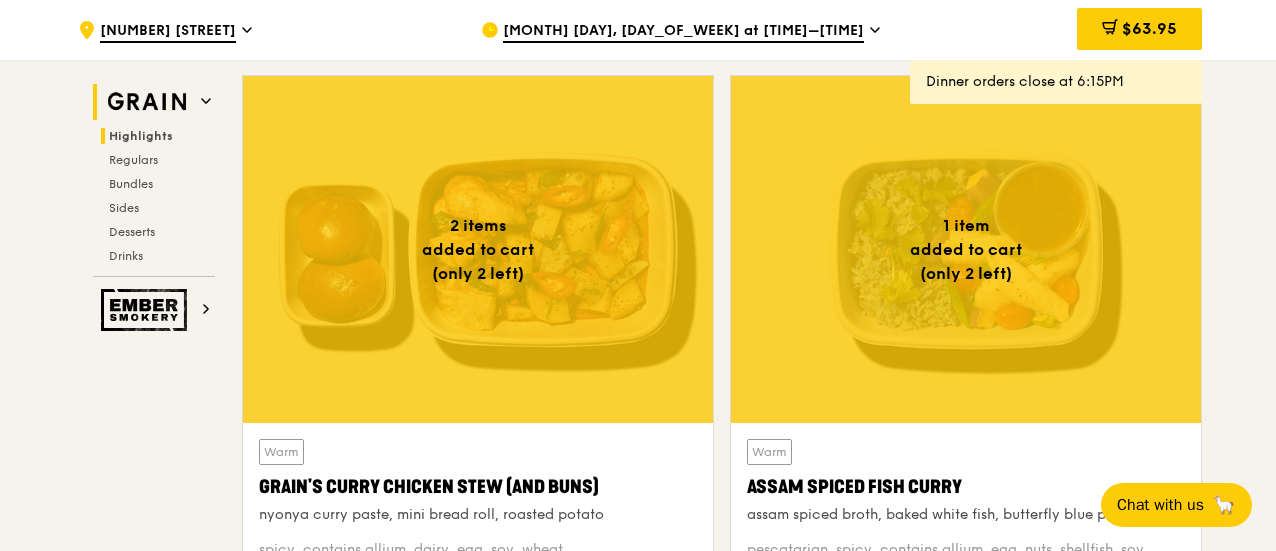 scroll, scrollTop: 564, scrollLeft: 0, axis: vertical 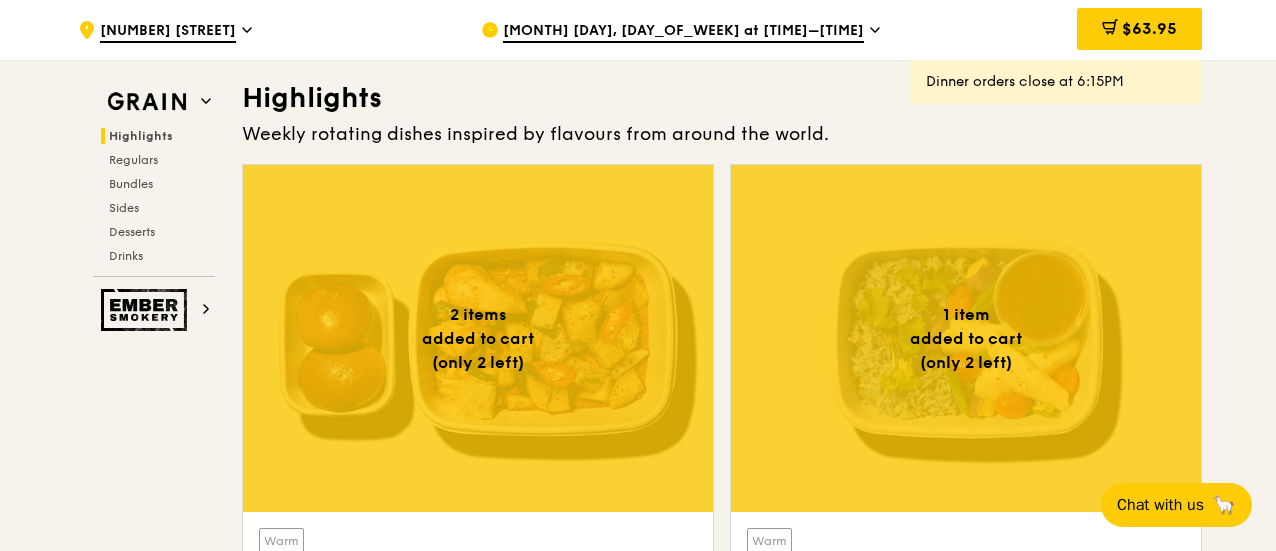 click on "Highlights
Weekly rotating dishes inspired by flavours from around the world.
2 items added to cart (only 2 left)
Warm
Grain's Curry Chicken Stew (and buns)
nyonya curry paste, mini bread roll, roasted potato
spicy, contains allium, dairy, egg, soy, wheat
$[PRICE].
[PRICE]
2
1 item added to cart (only 2 left)
Warm
Assam Spiced Fish Curry
assam spiced broth, baked white fish, butterfly blue pea rice
pescatarian, spicy, contains allium, egg, nuts, shellfish, soy, wheat
$[PRICE].
[PRICE]
1" at bounding box center [722, 414] 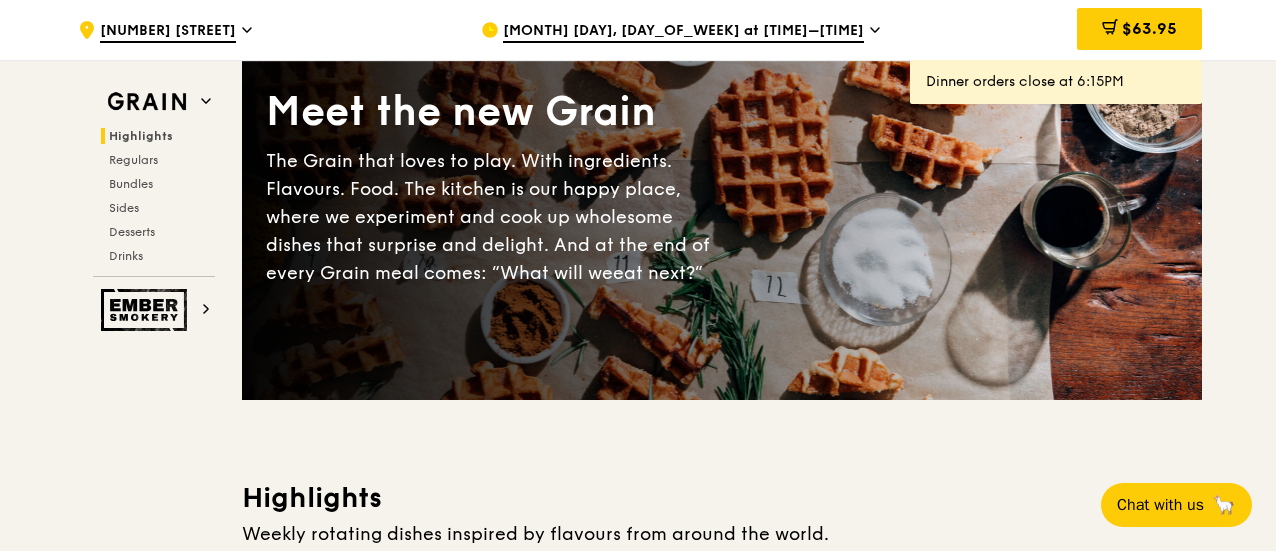 scroll, scrollTop: 0, scrollLeft: 0, axis: both 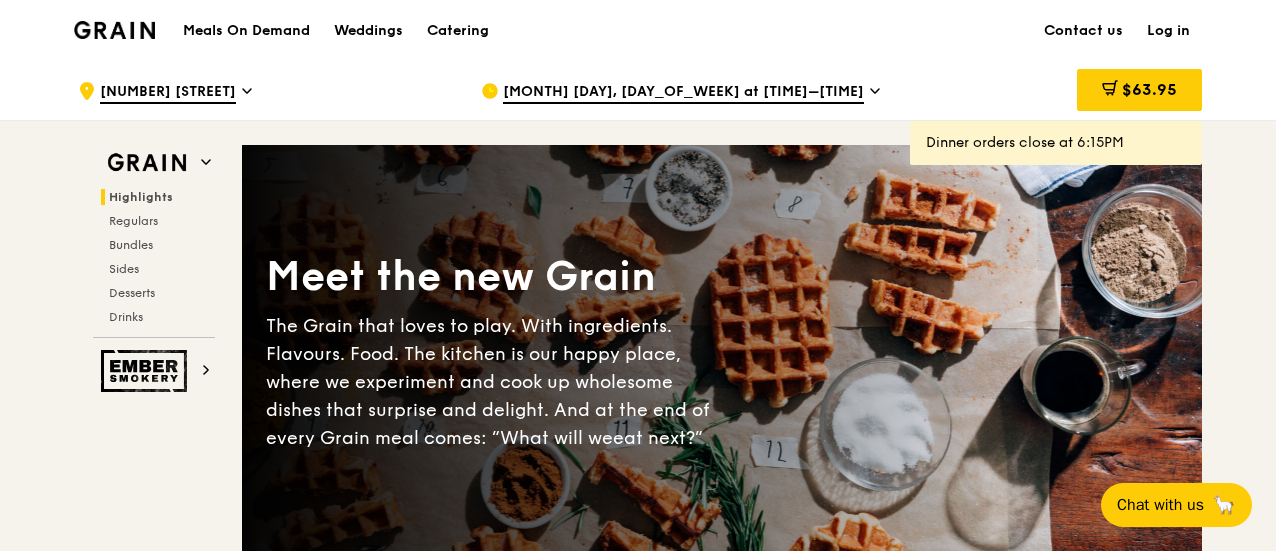 click on ".cls-1 {
fill: none;
stroke: #fff;
stroke-linecap: round;
stroke-linejoin: round;
stroke-width: 1.5px;
}
.cls-2 {
fill: #fecc07;
}
.cls-2, .cls-3 {
stroke-width: 0px;
}
.cls-3 {
fill: #fff;
fill-rule: evenodd;
}
[NUMBER] [STREET]
[MONTH] [DAY], [DAY_OF_WEEK] at [TIME]–[TIME]
$[PRICE]
4
Dinner orders close at [TIME]
Grain
Highlights
Regulars
Bundles
Sides
Desserts
Drinks
Ember Smokery
Meet the new Grain The Grain that loves to play. With ingredients. Flavours. Food. The kitchen is our happy place, where we experiment and cook up wholesome dishes that surprise and delight. And at the end of every Grain meal comes: “What will we  eat next?” 2 items" at bounding box center [638, 4277] 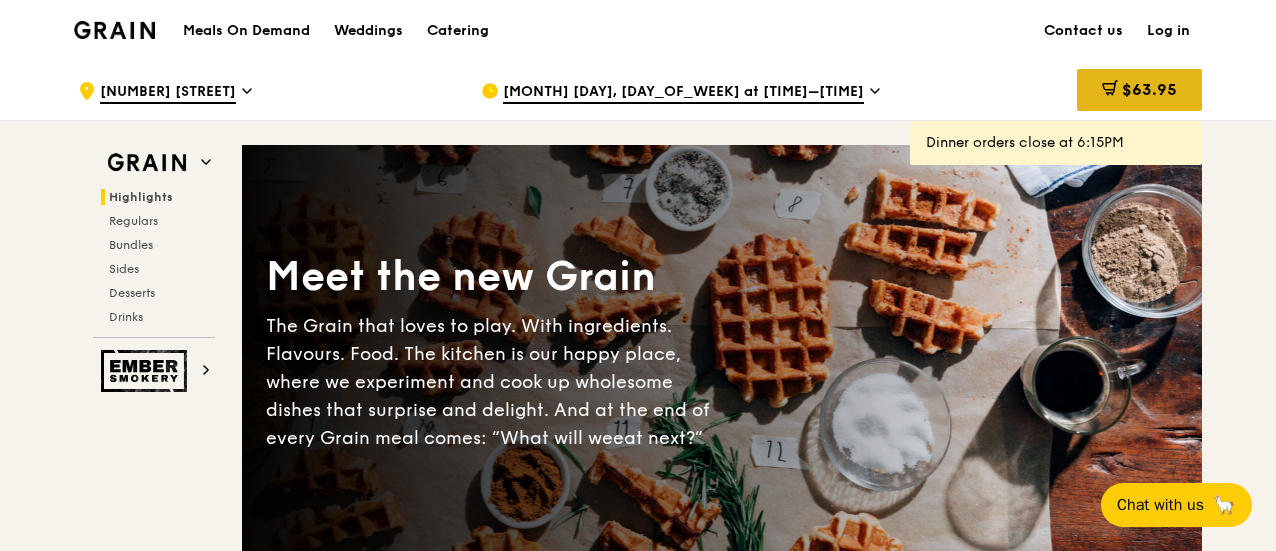 click on "$63.95" at bounding box center (1149, 89) 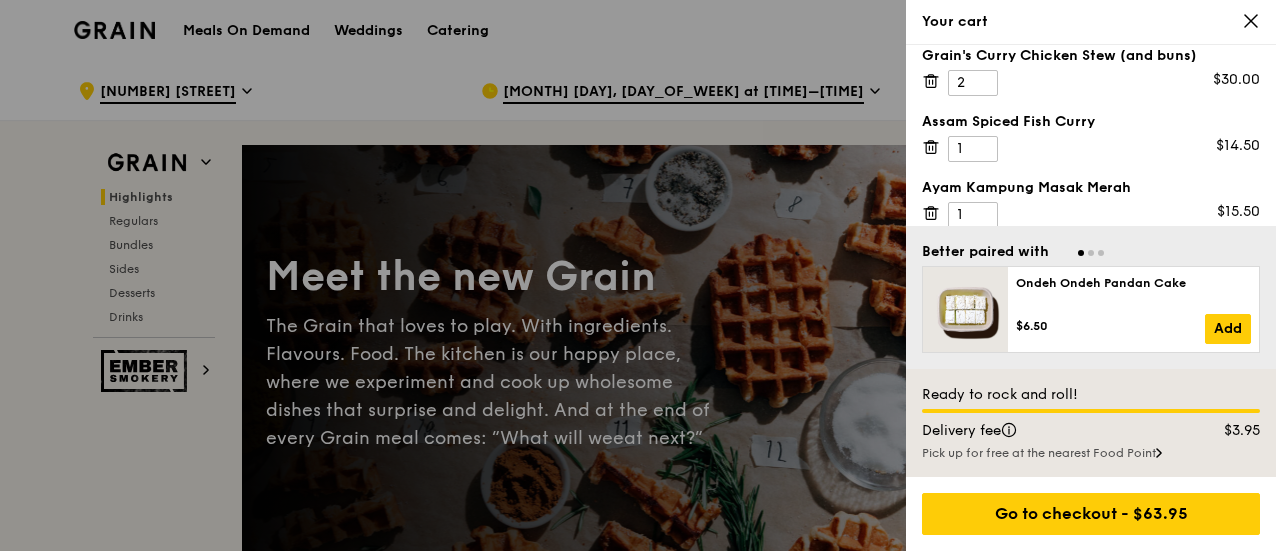 scroll, scrollTop: 28, scrollLeft: 0, axis: vertical 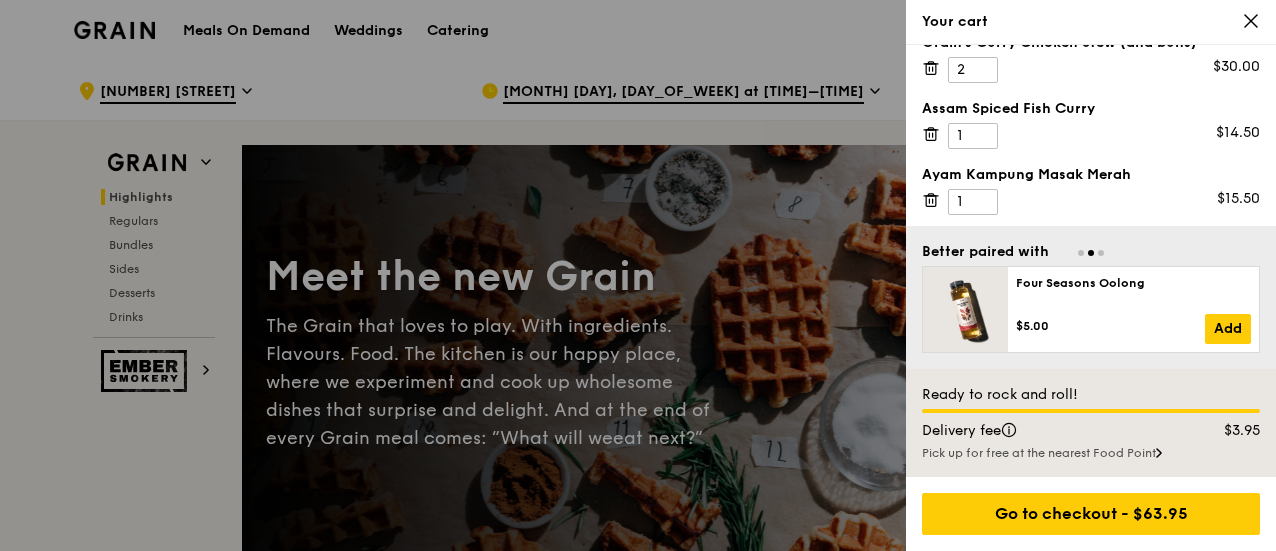click 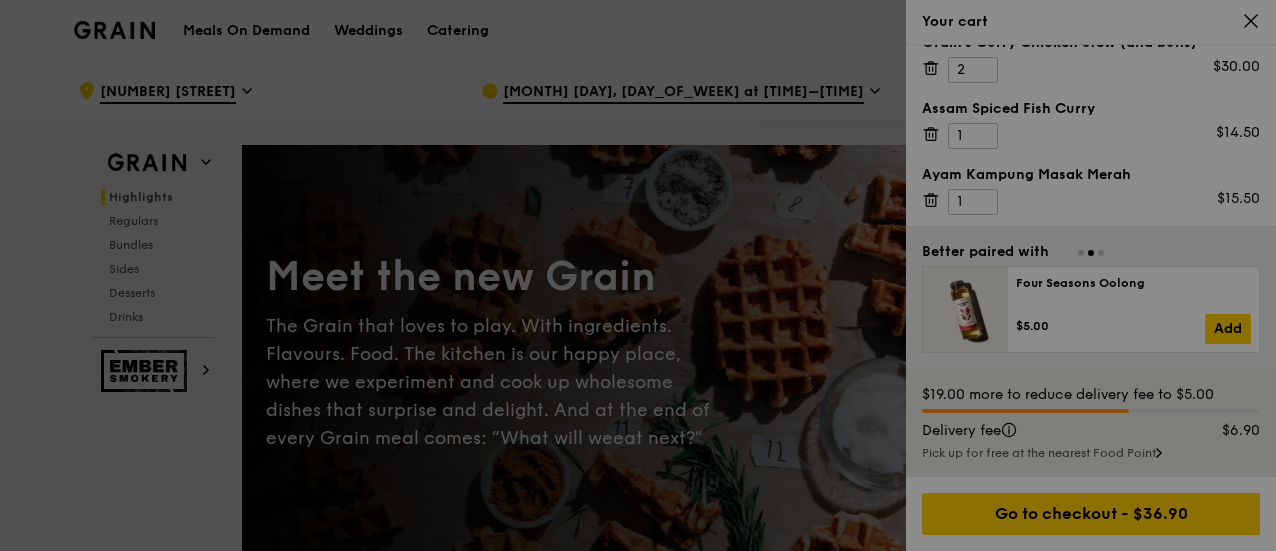 scroll, scrollTop: 0, scrollLeft: 0, axis: both 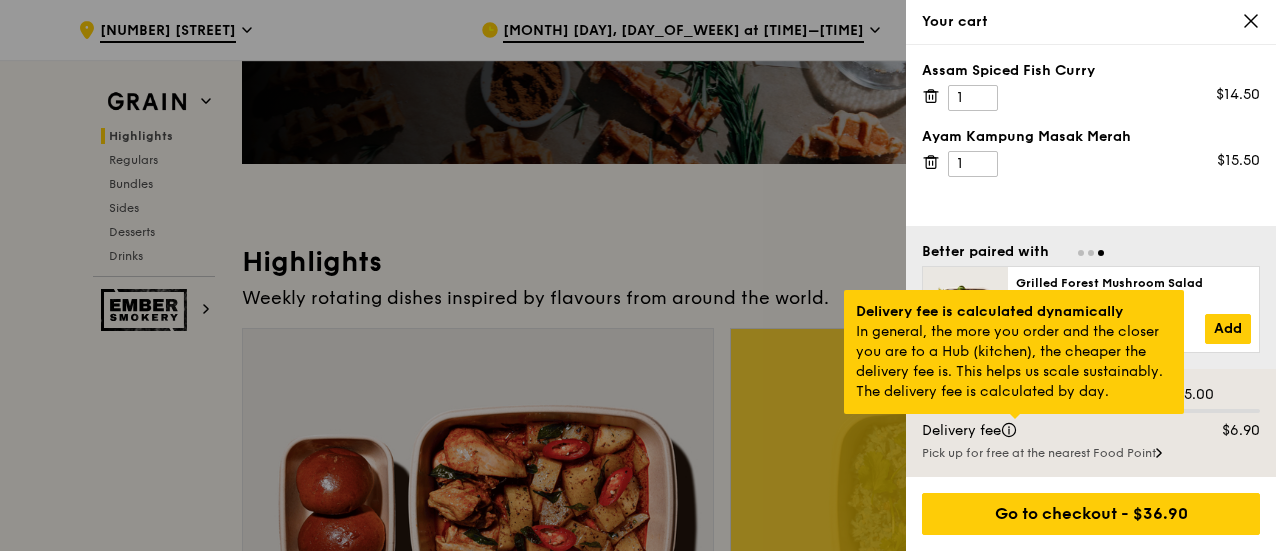 click at bounding box center (1015, 416) 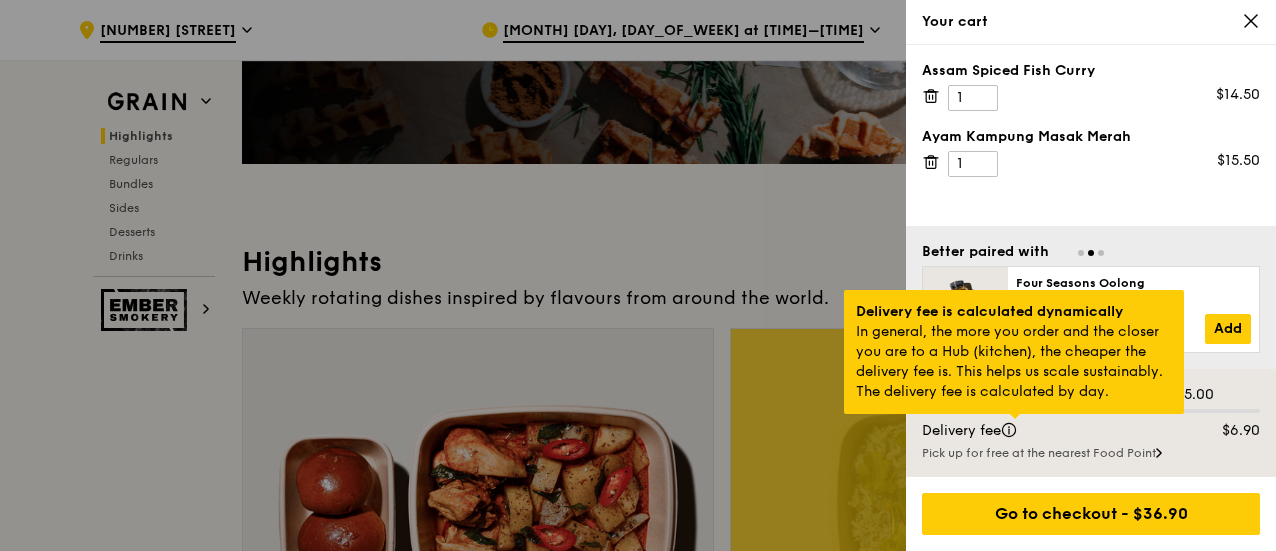 click at bounding box center (1015, 416) 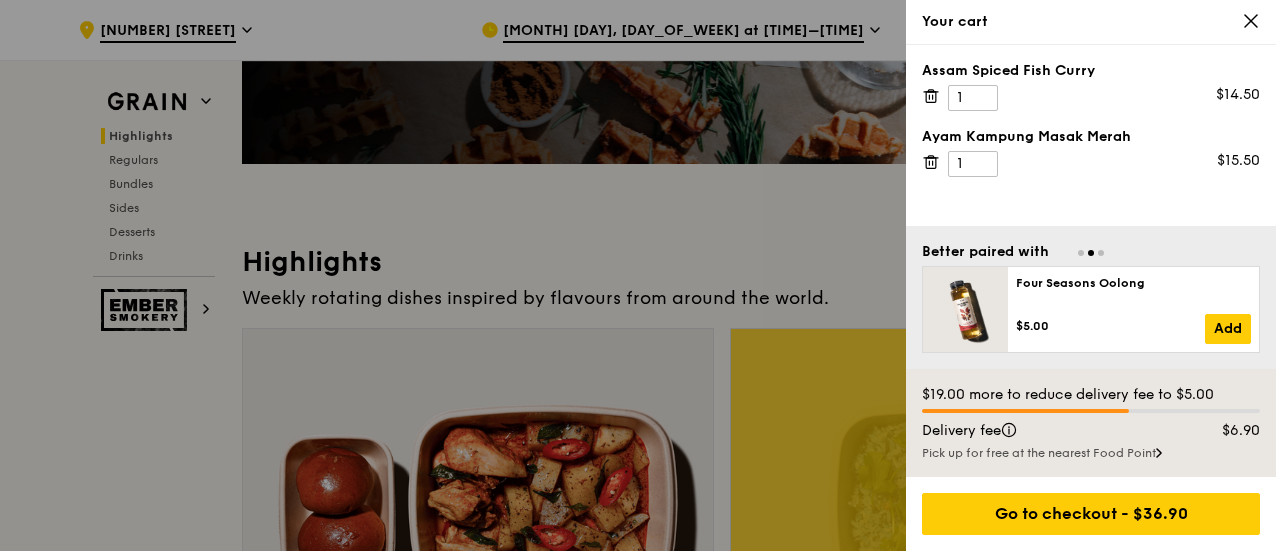 click 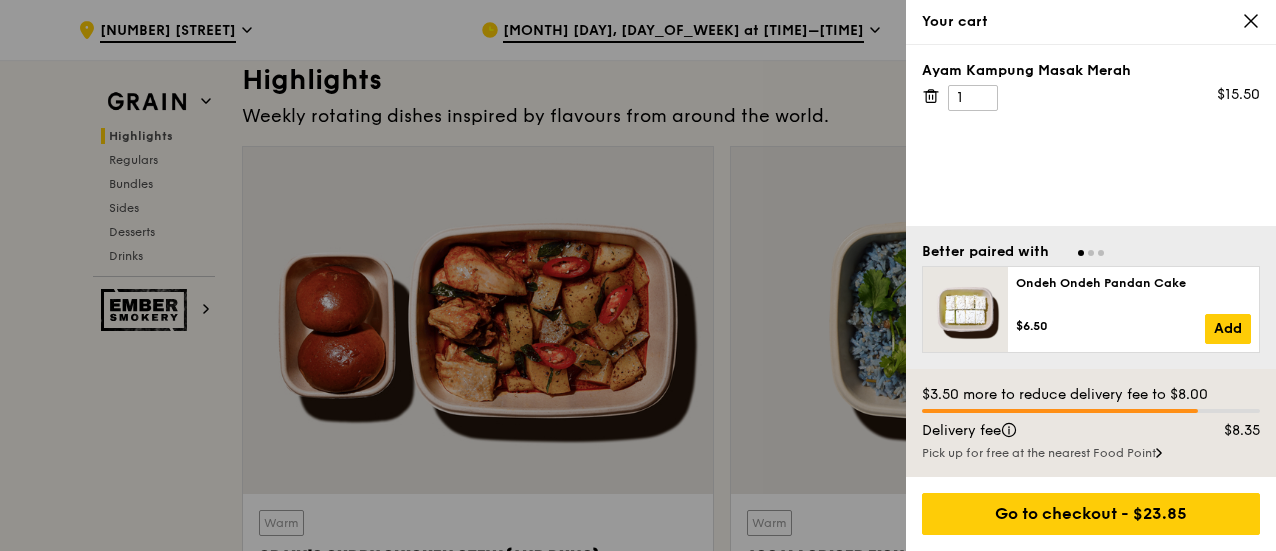 scroll, scrollTop: 300, scrollLeft: 0, axis: vertical 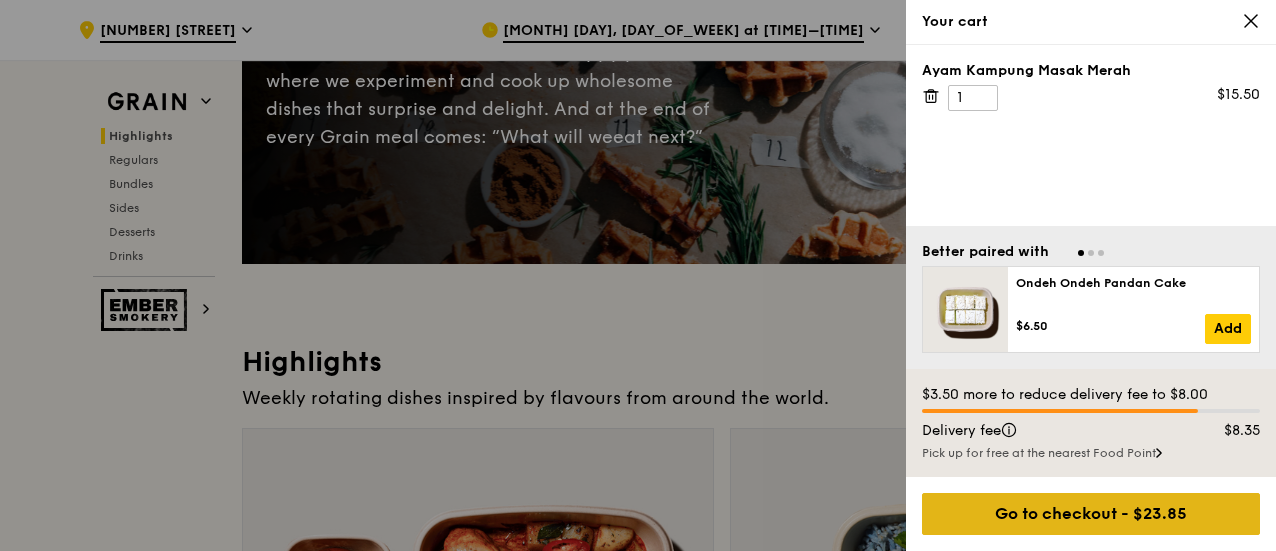 click on "Go to checkout - $23.85" at bounding box center [1091, 514] 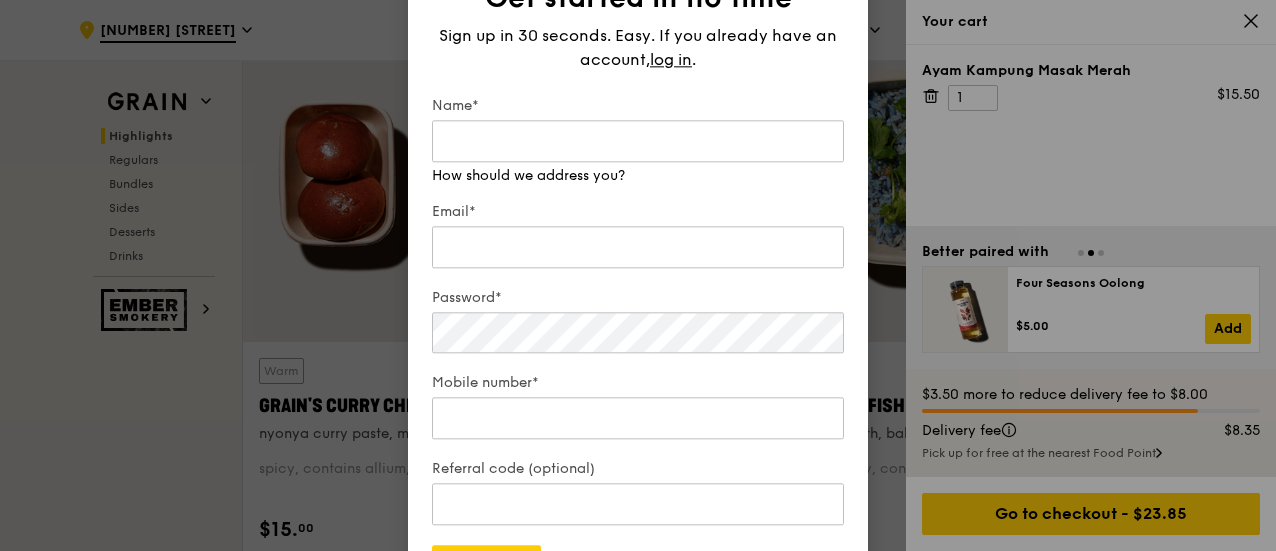 scroll, scrollTop: 700, scrollLeft: 0, axis: vertical 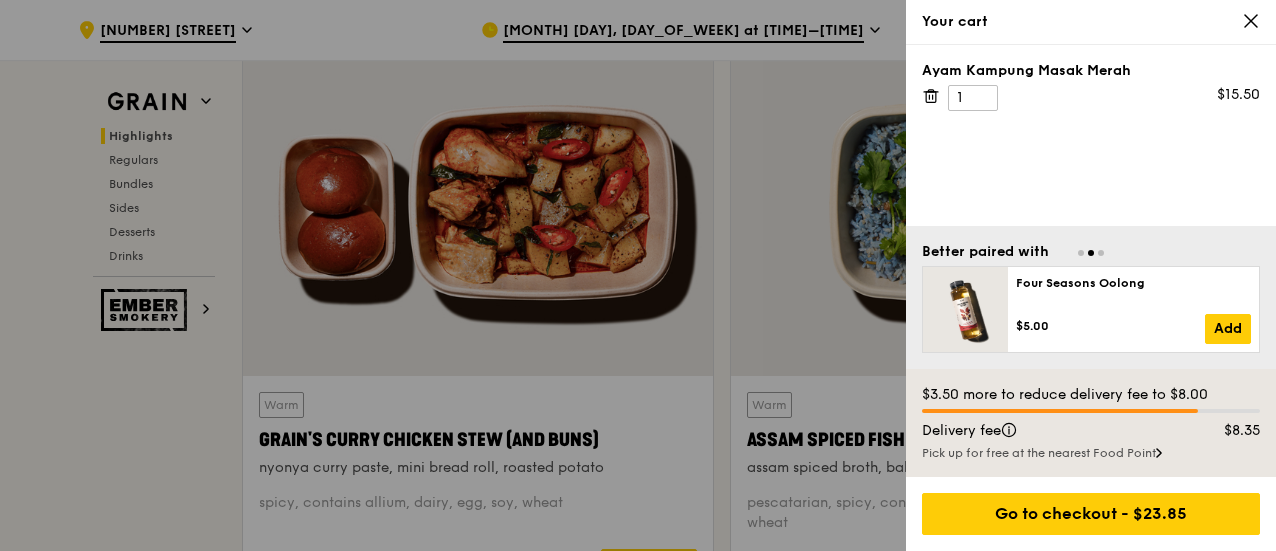 click 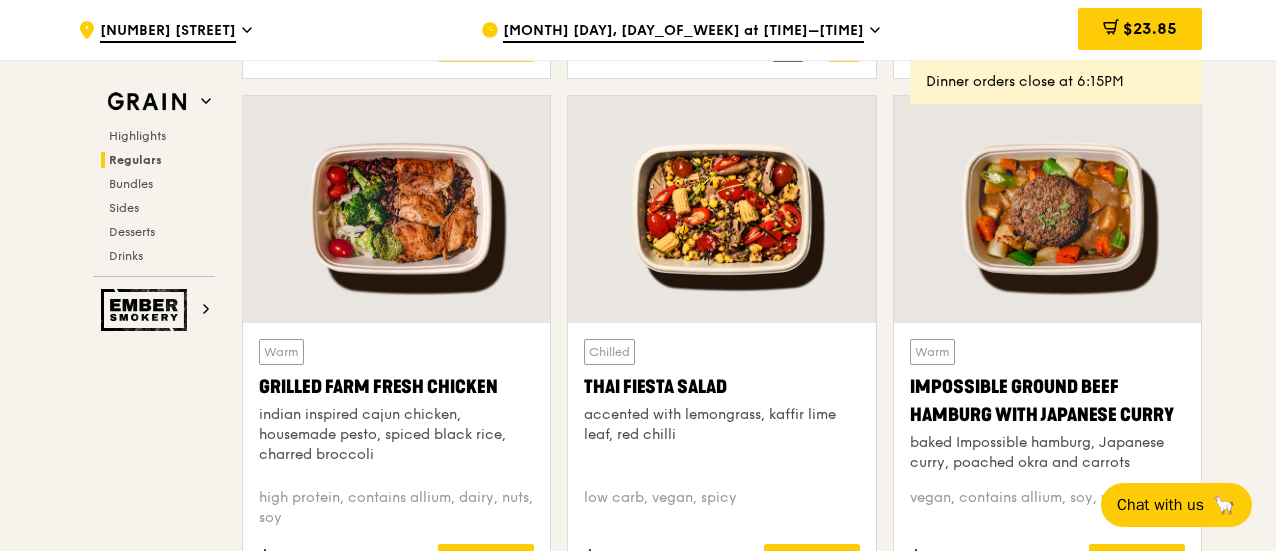 scroll, scrollTop: 2300, scrollLeft: 0, axis: vertical 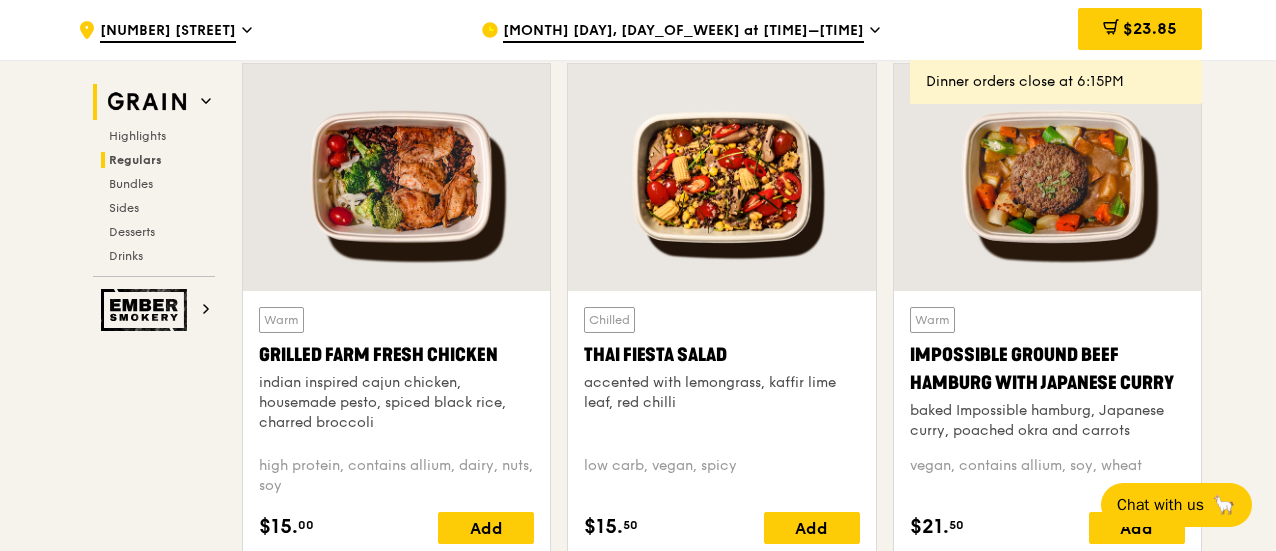 click at bounding box center (147, 102) 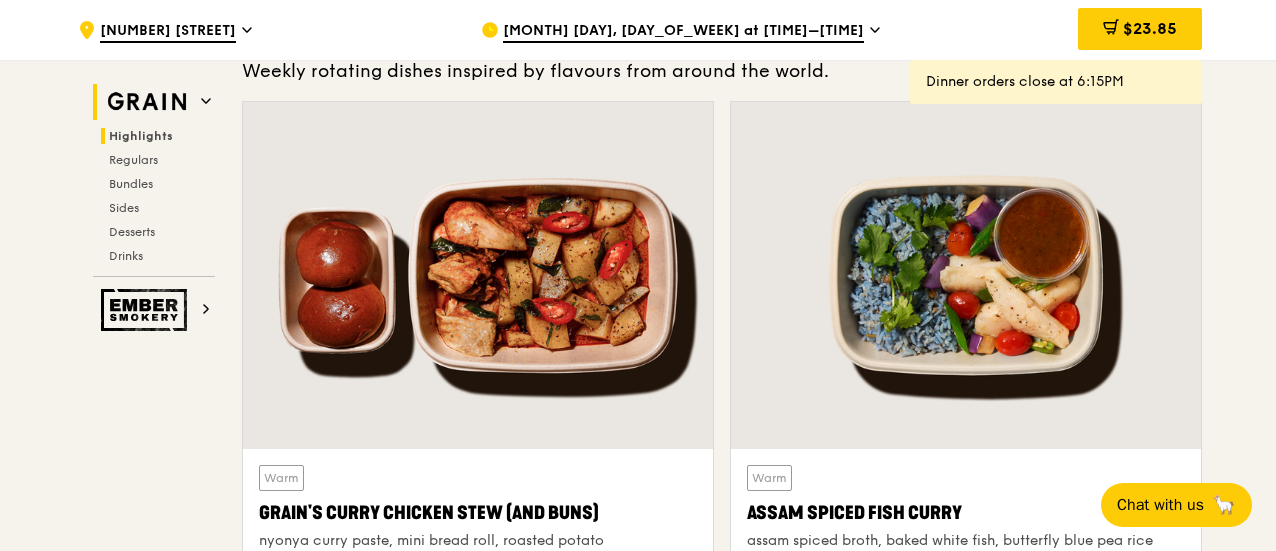scroll, scrollTop: 564, scrollLeft: 0, axis: vertical 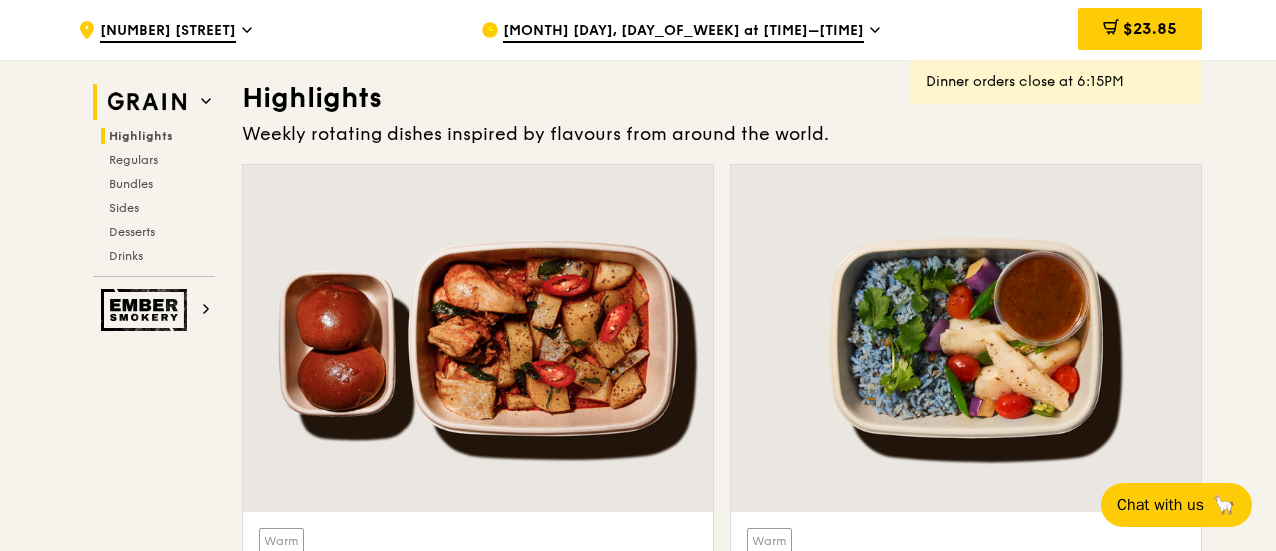 click at bounding box center (147, 102) 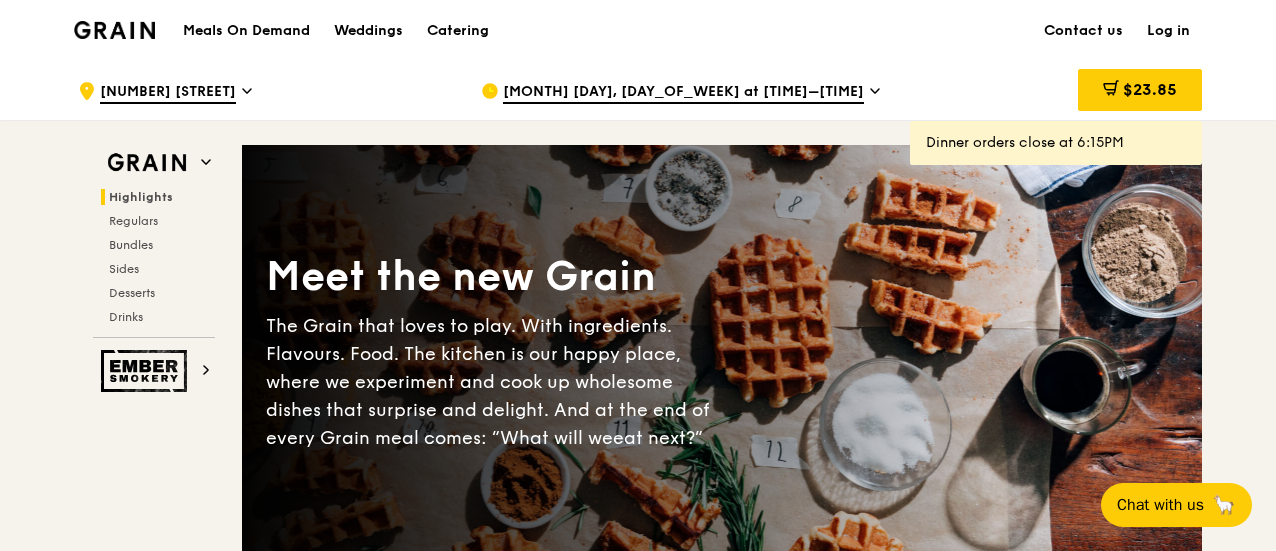 scroll, scrollTop: 0, scrollLeft: 0, axis: both 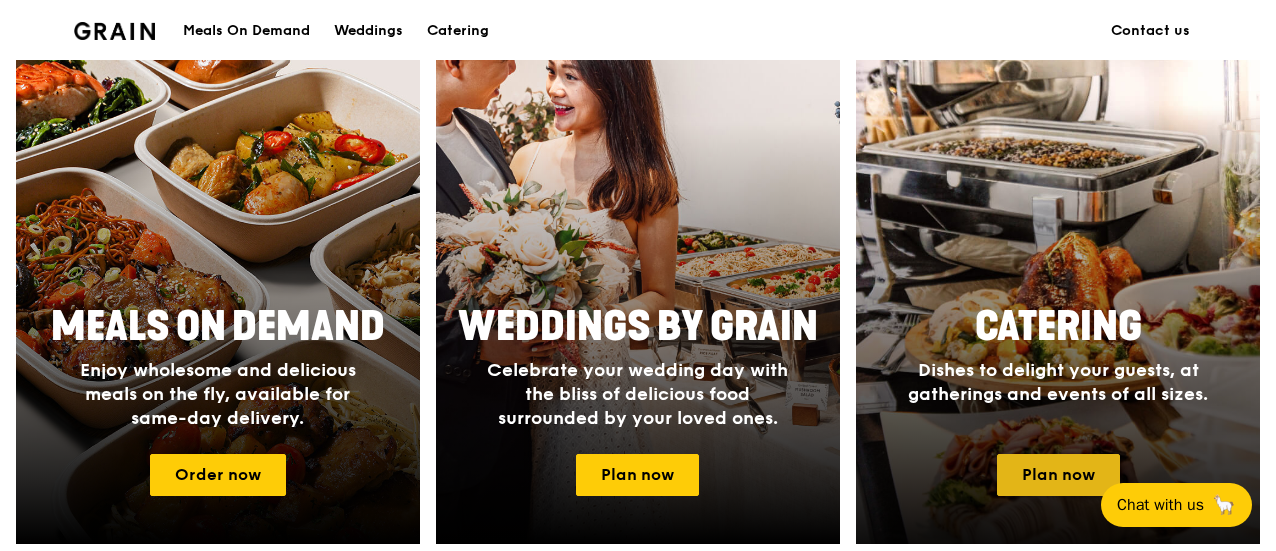 click on "Plan now" at bounding box center [1058, 475] 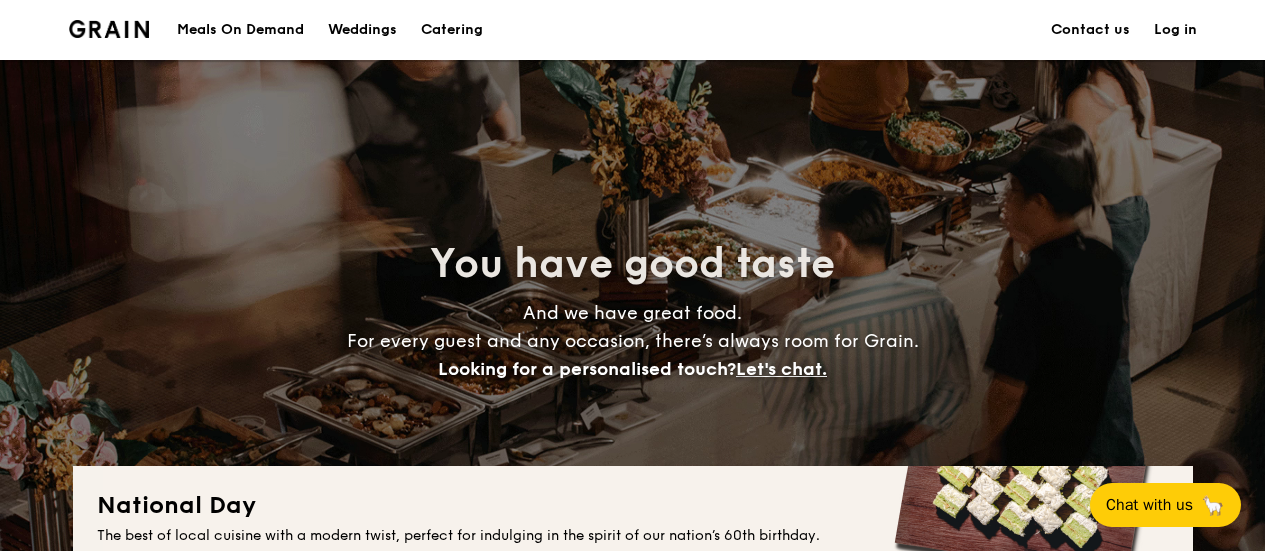 scroll, scrollTop: 0, scrollLeft: 0, axis: both 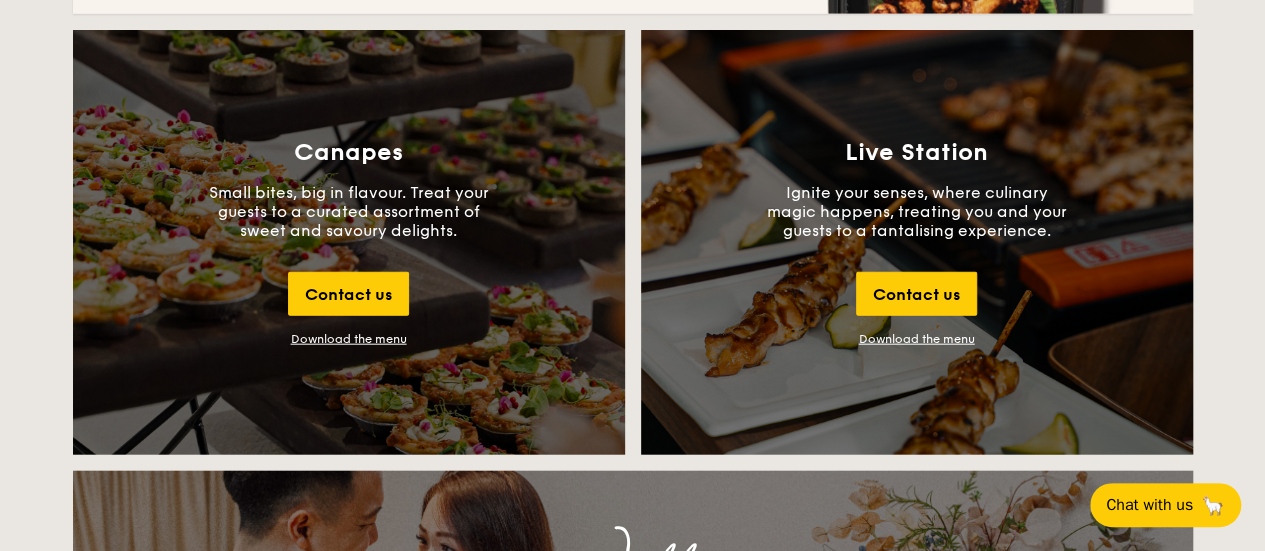 click on "Download the menu" at bounding box center [349, 339] 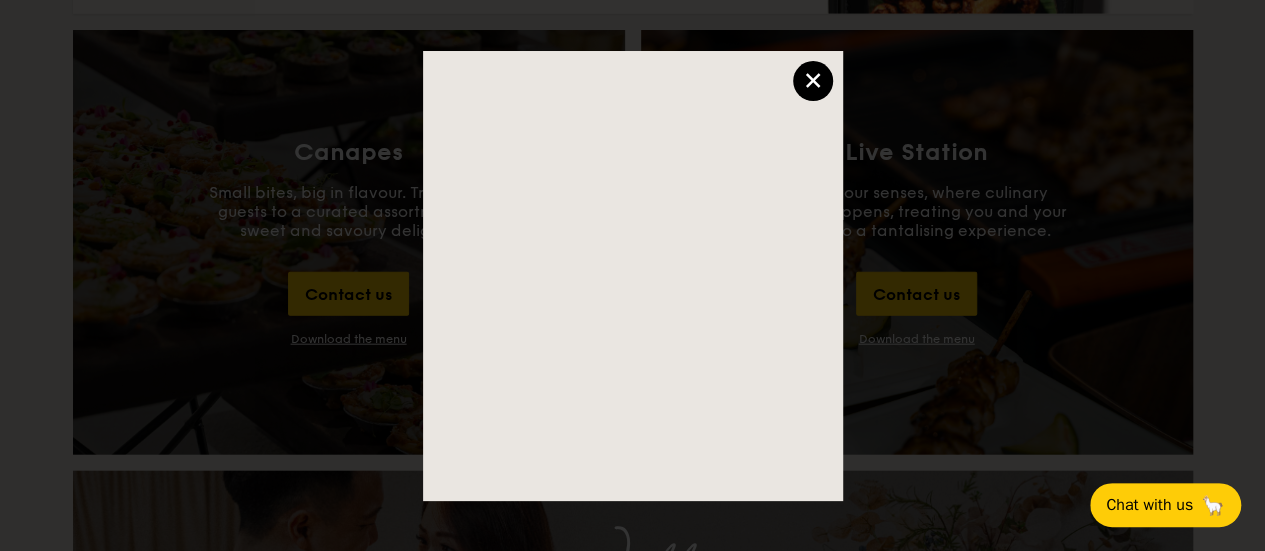click on "×" at bounding box center [813, 81] 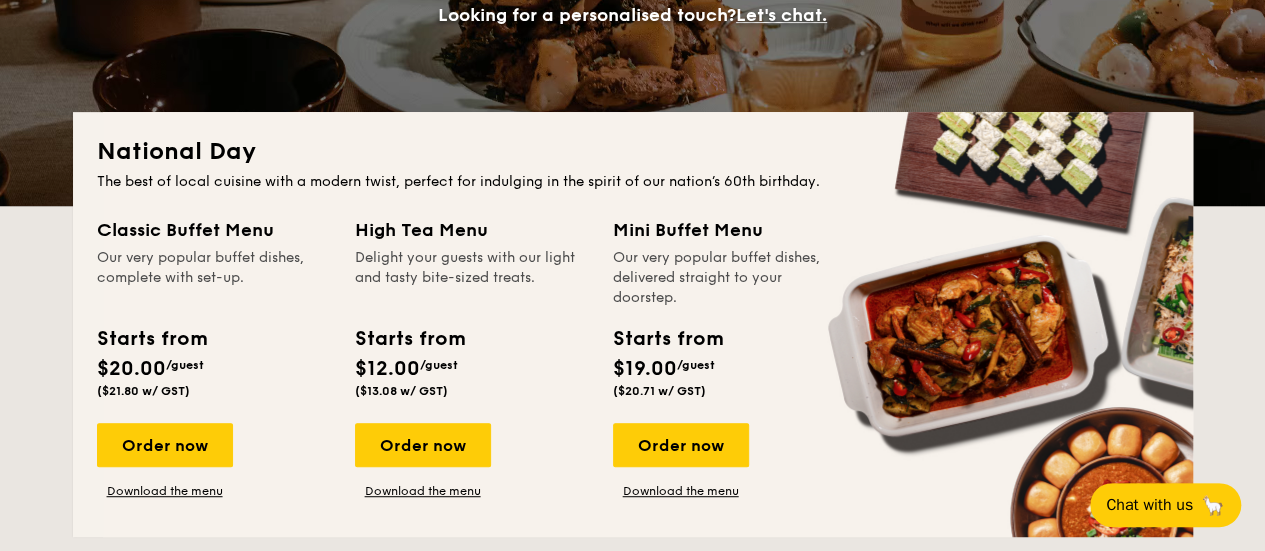 scroll, scrollTop: 400, scrollLeft: 0, axis: vertical 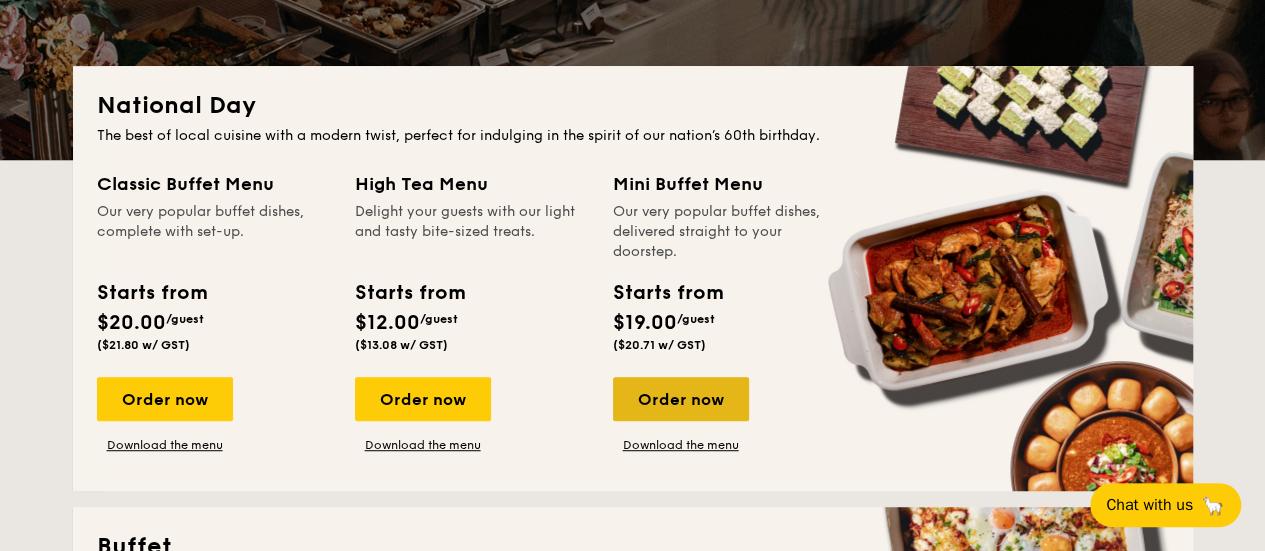 click on "Order now" at bounding box center [681, 399] 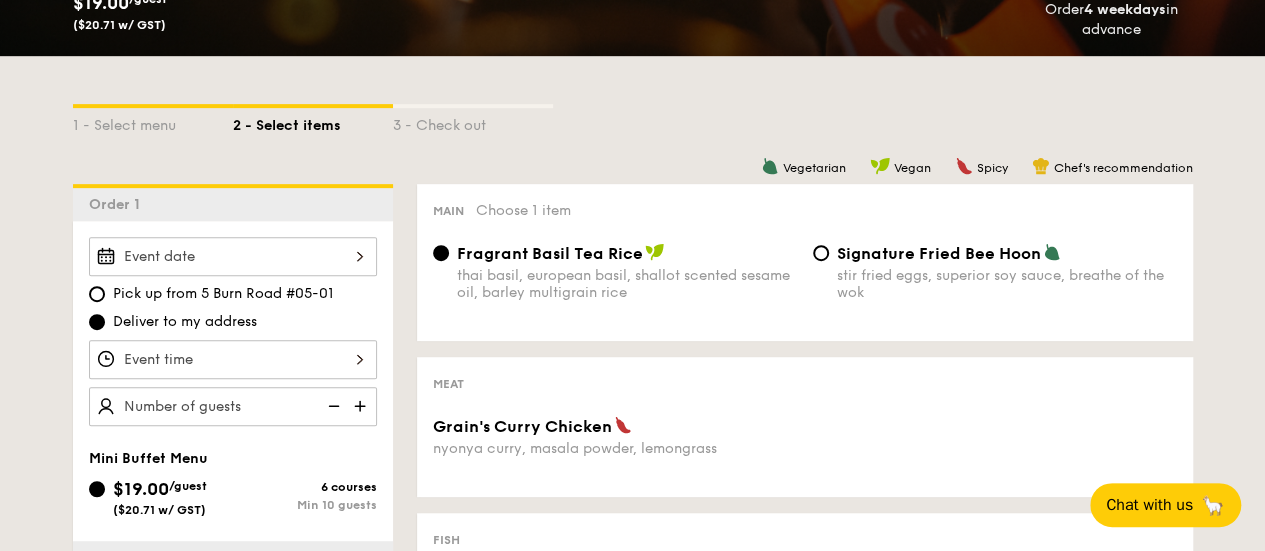 scroll, scrollTop: 400, scrollLeft: 0, axis: vertical 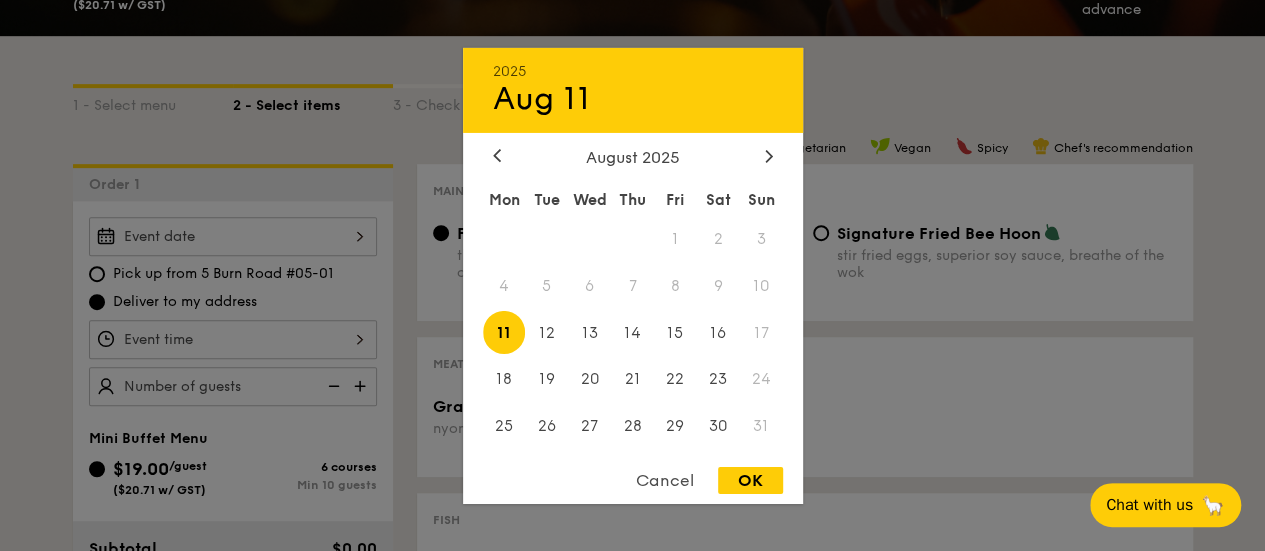 click on "2025   Aug 11       August 2025     Mon Tue Wed Thu Fri Sat Sun   1 2 3 4 5 6 7 8 9 10 11 12 13 14 15 16 17 18 19 20 21 22 23 24 25 26 27 28 29 30 31     Cancel   OK" at bounding box center [233, 236] 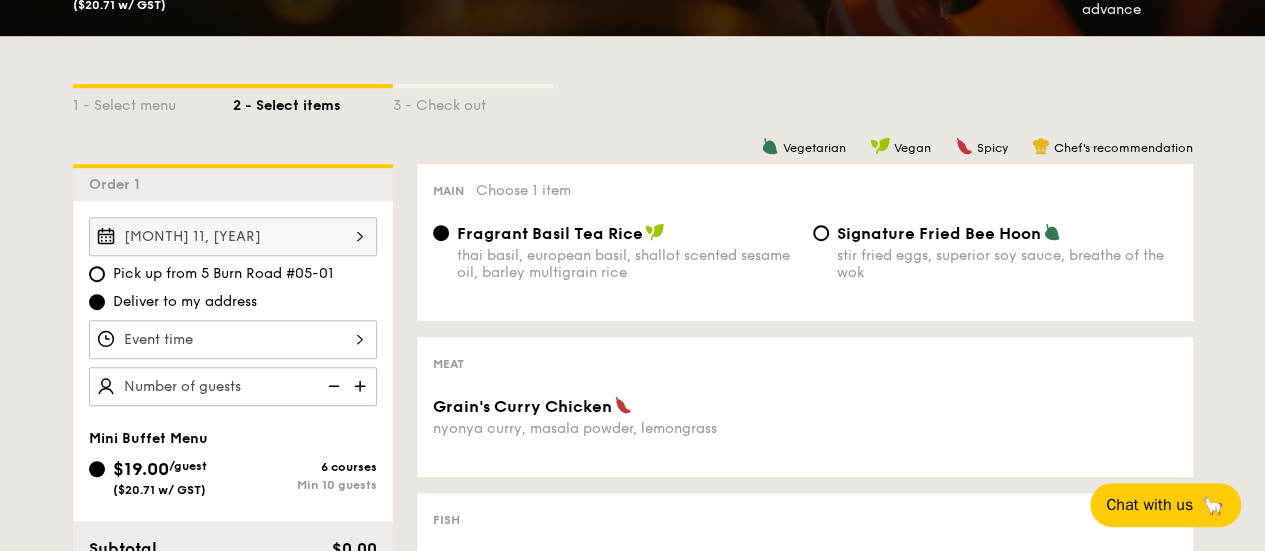 click at bounding box center (233, 339) 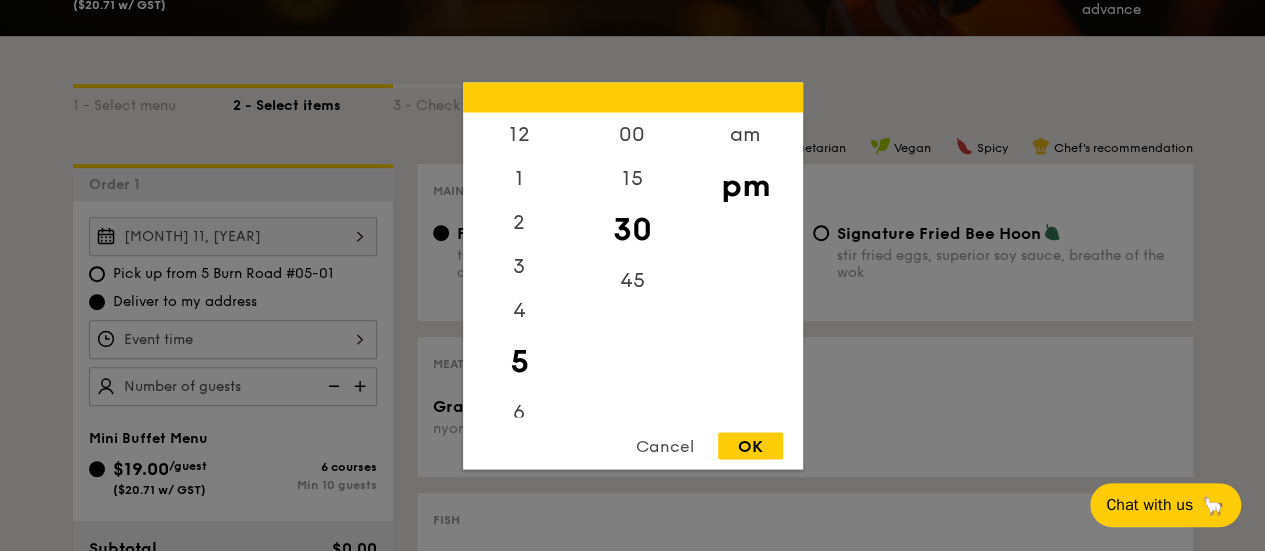 click on "OK" at bounding box center [750, 445] 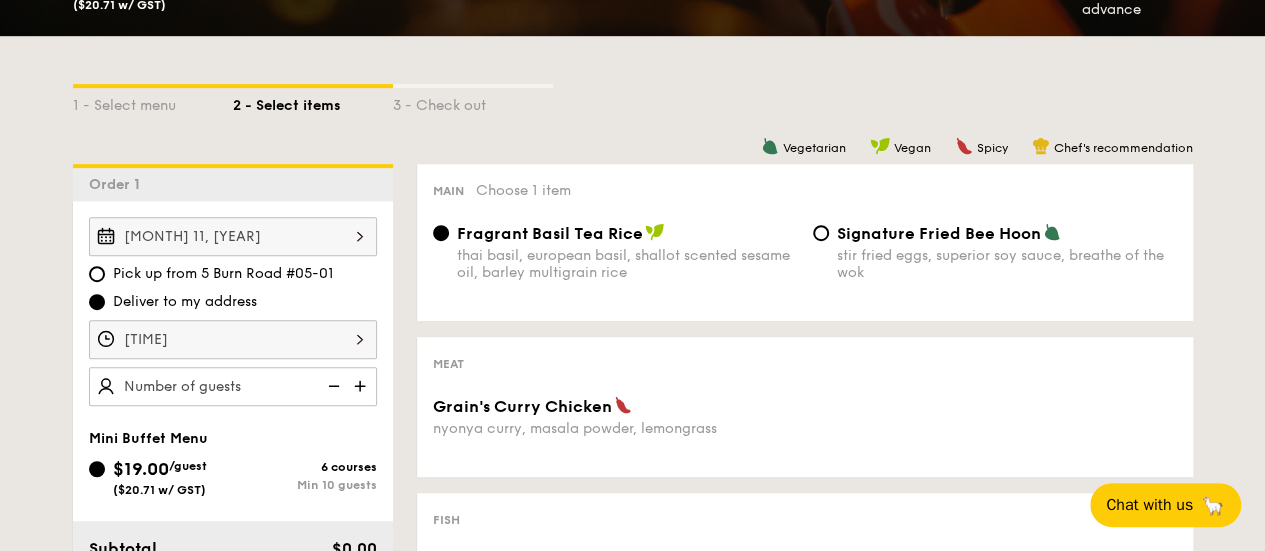 click at bounding box center [362, 386] 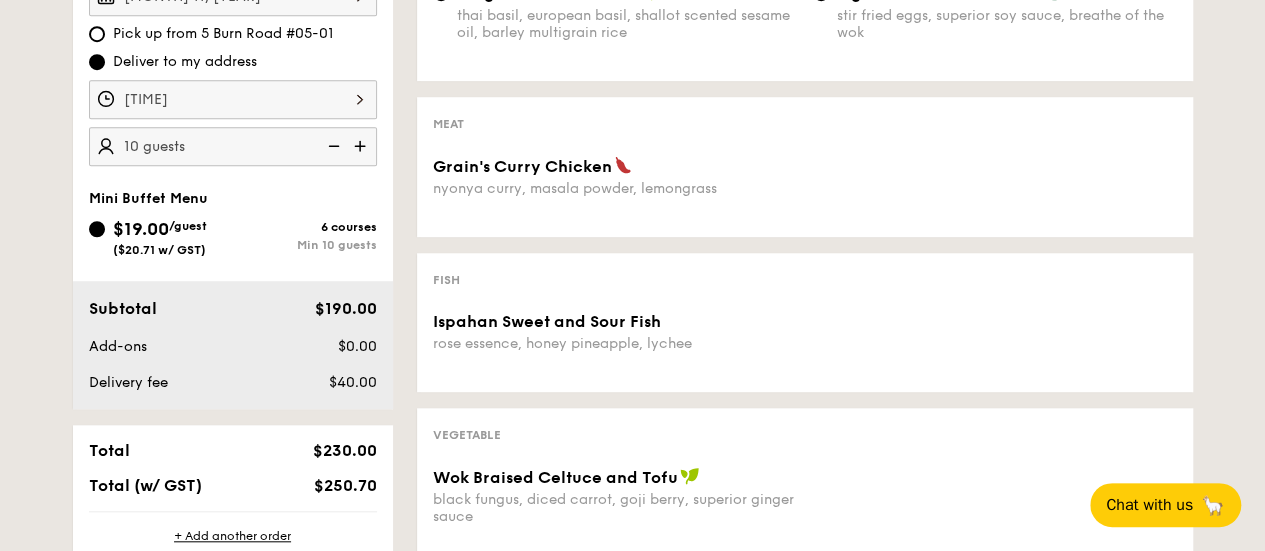 scroll, scrollTop: 600, scrollLeft: 0, axis: vertical 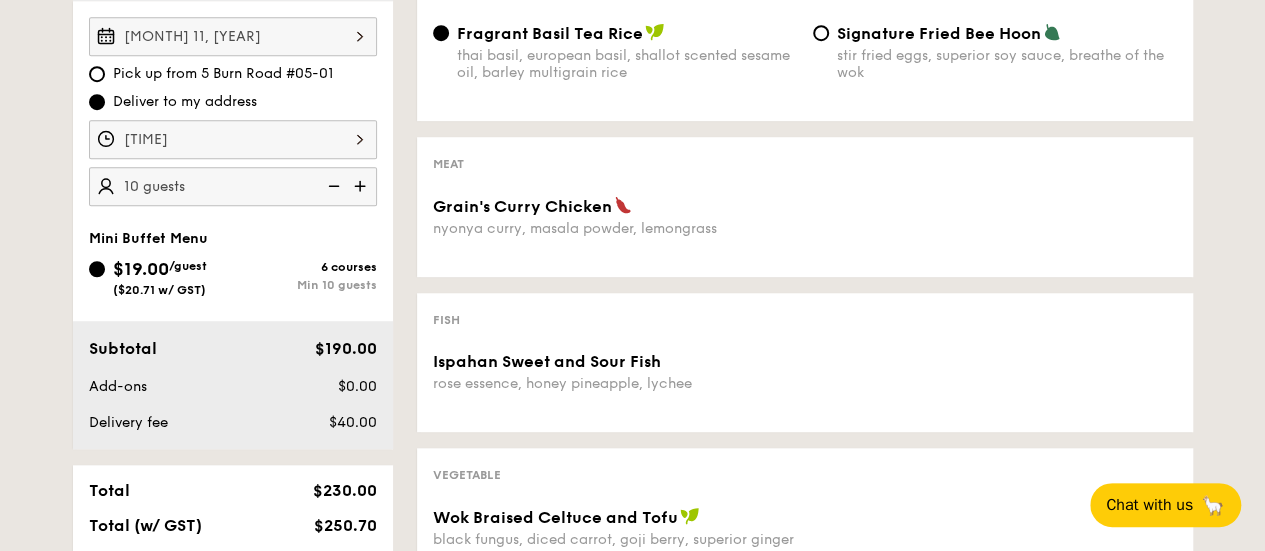 click on "$19.00
/guest
($20.71 w/ GST)
6 courses
Min 10 guests" at bounding box center [233, 276] 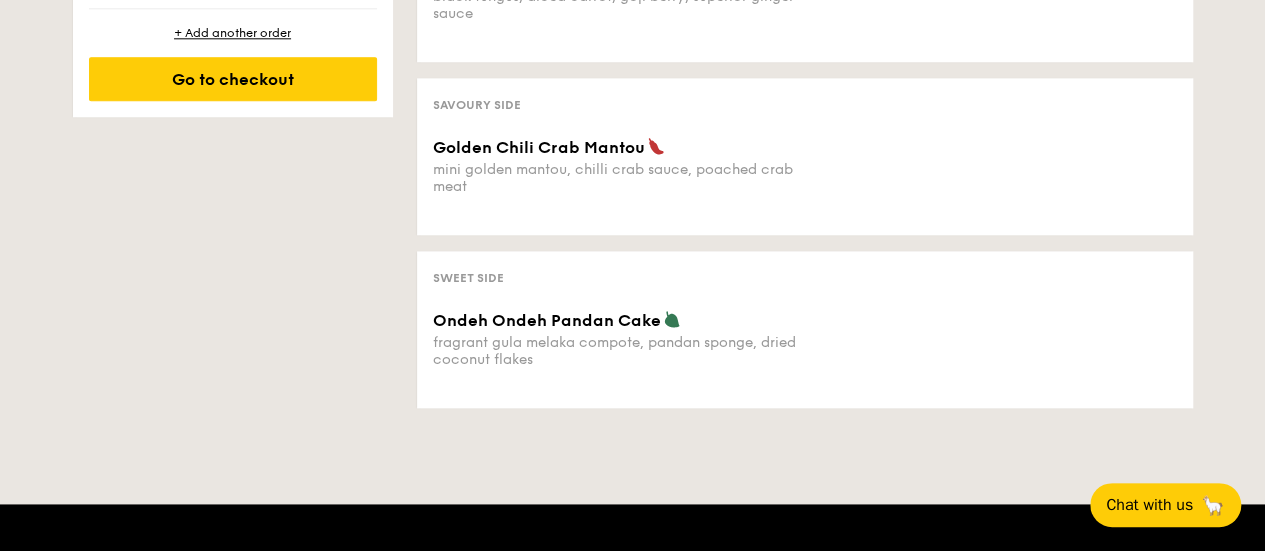 scroll, scrollTop: 1100, scrollLeft: 0, axis: vertical 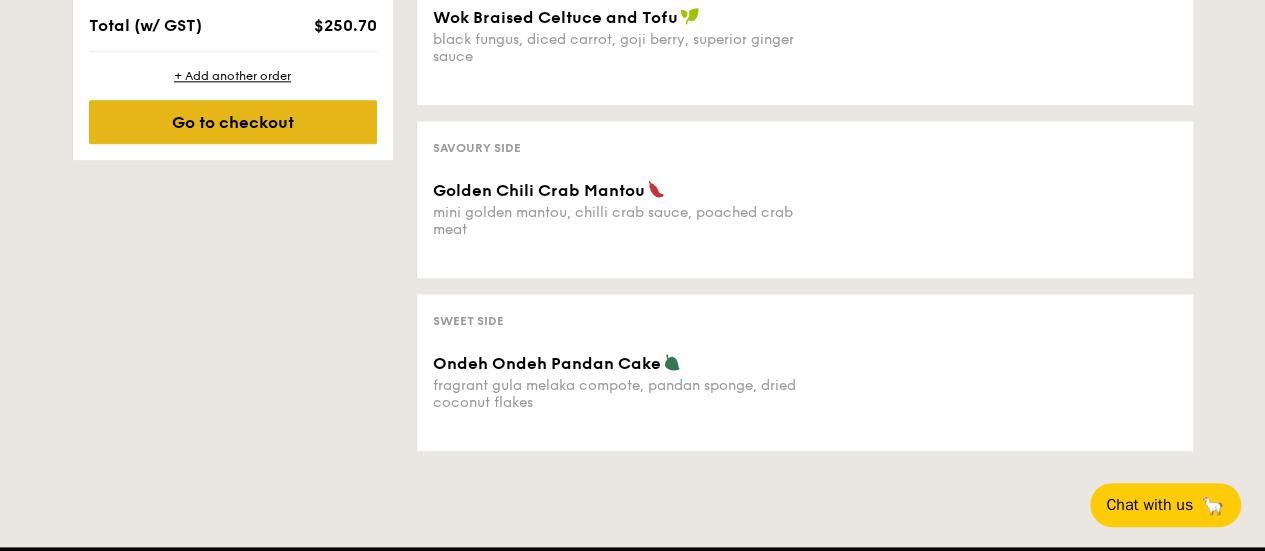 click on "Go to checkout" at bounding box center [233, 122] 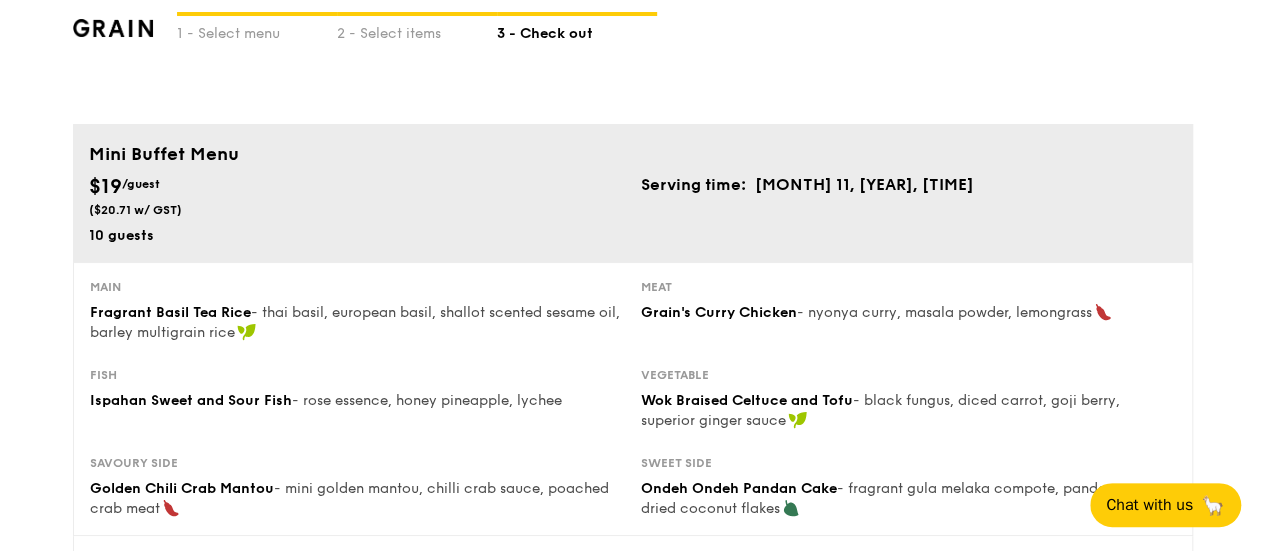 scroll, scrollTop: 0, scrollLeft: 0, axis: both 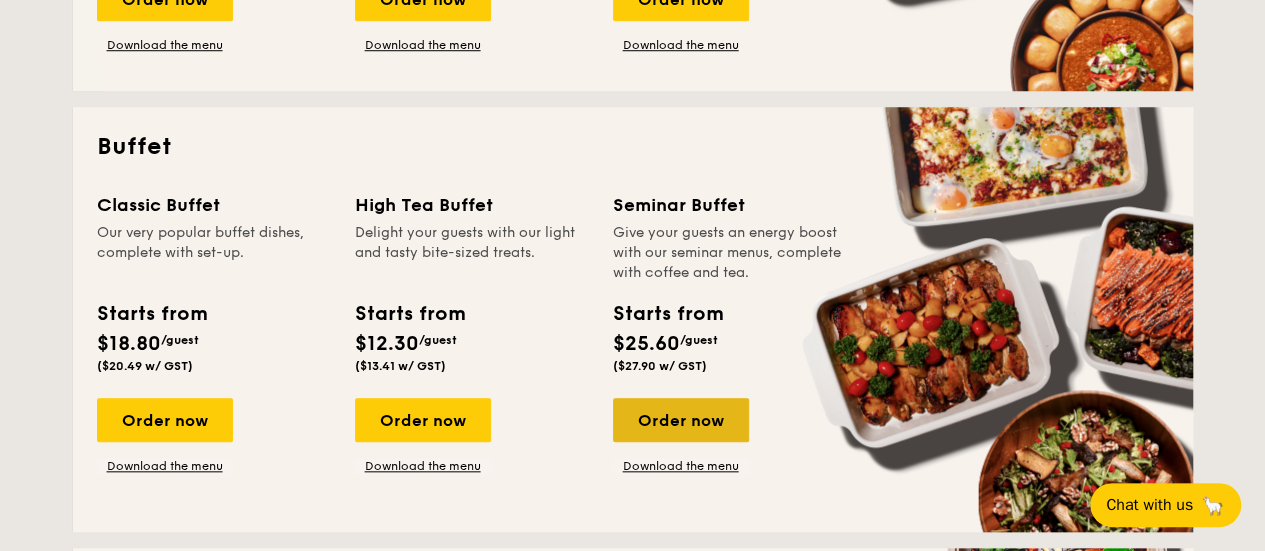 click on "Order now" at bounding box center [681, 420] 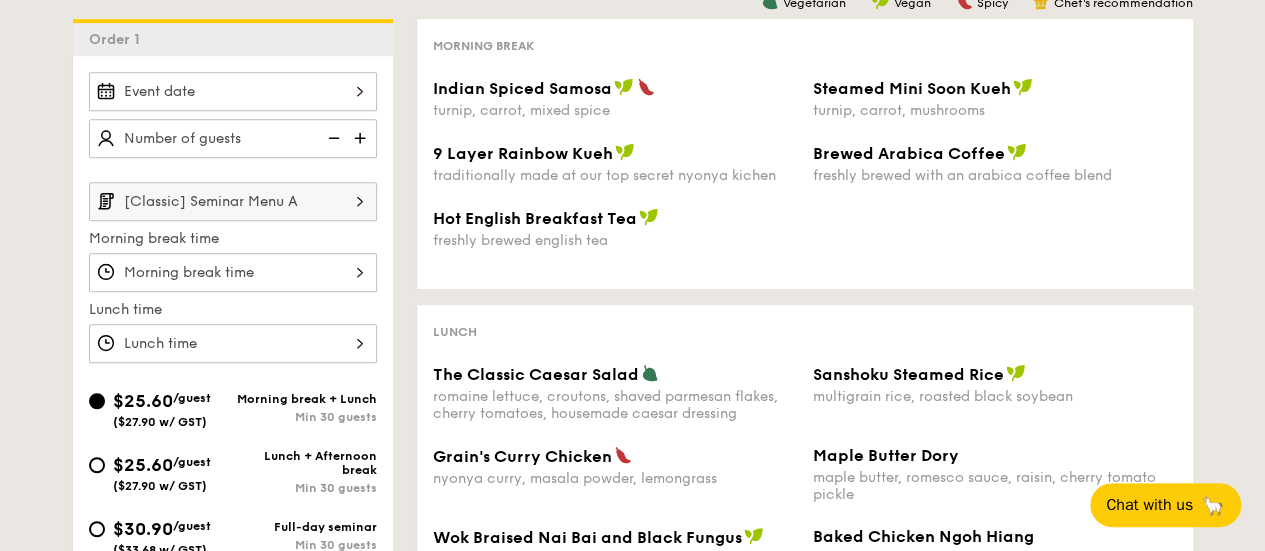 scroll, scrollTop: 500, scrollLeft: 0, axis: vertical 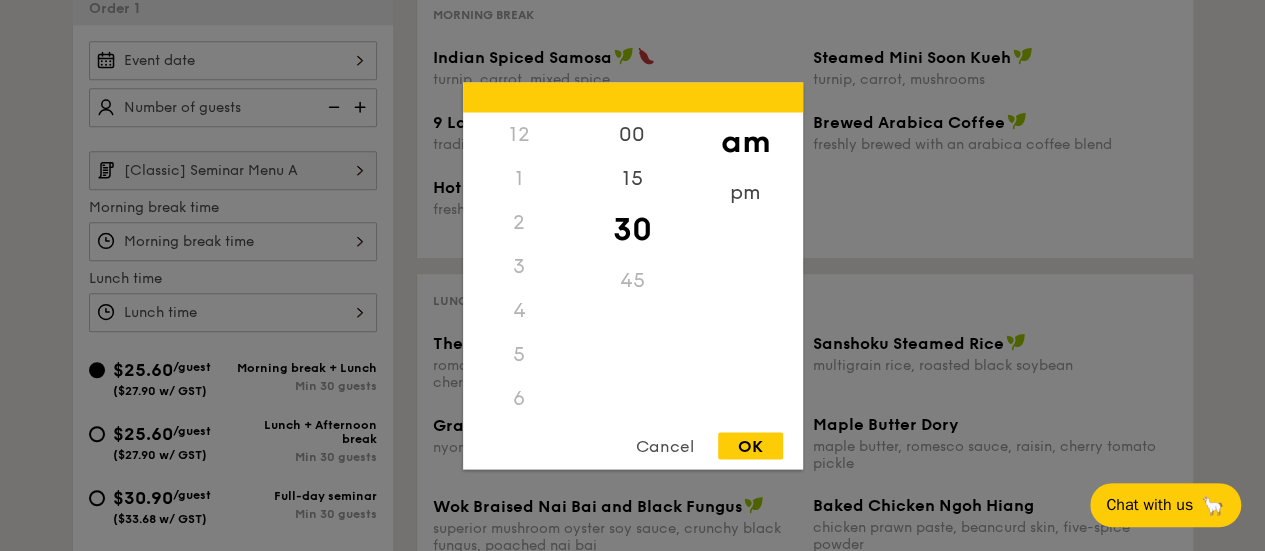 click on "12 1 2 3 4 5 6 7 8 9 10 11   00 15 30 45   am   pm   Cancel   OK" at bounding box center [233, 241] 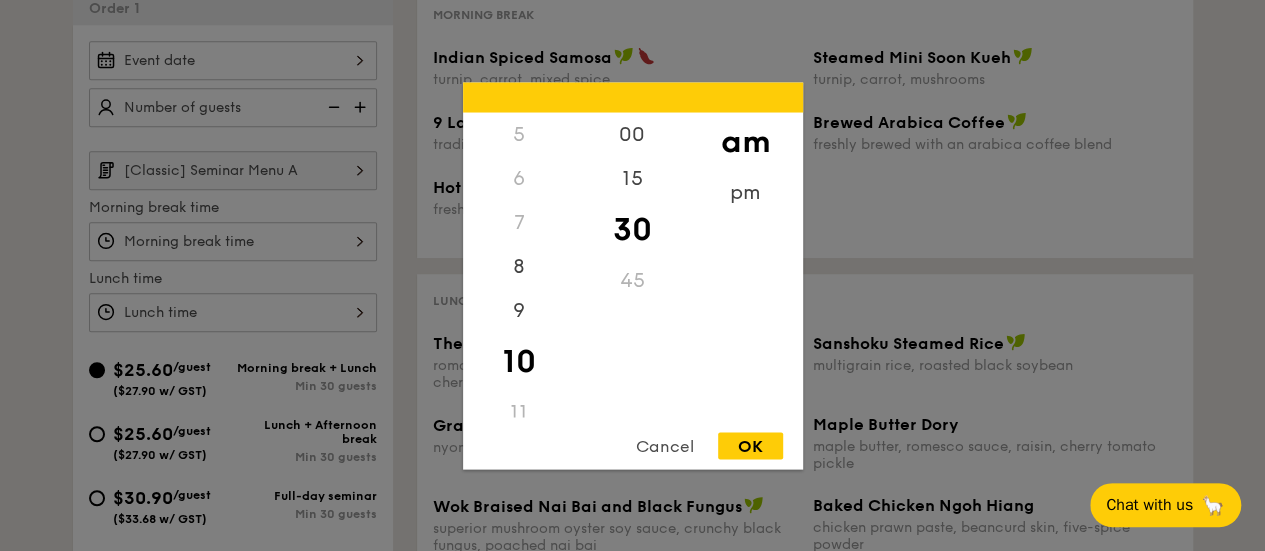 click at bounding box center [632, 275] 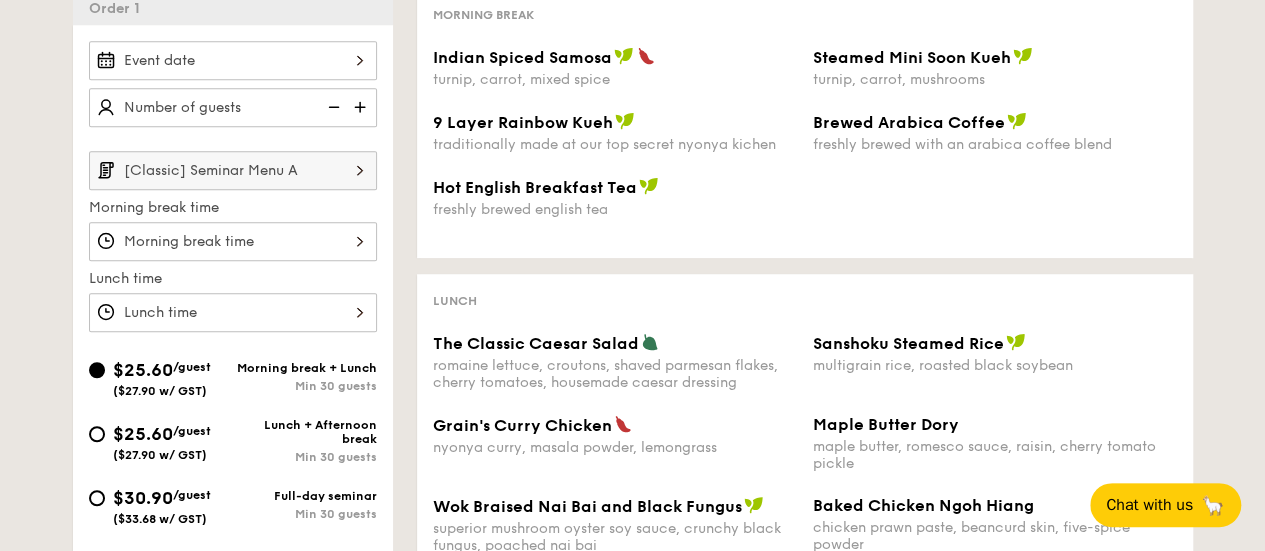 click at bounding box center (360, 170) 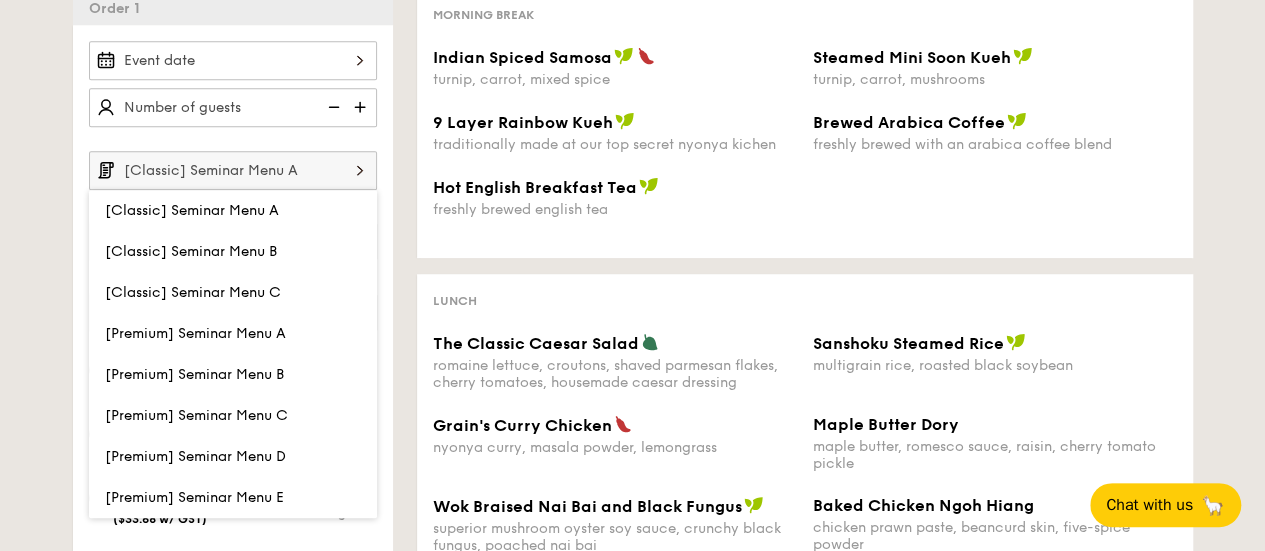 click on "Vegetarian Vegan Spicy Chef's recommendation
Morning break
Indian Spiced Samosa turnip, carrot, mixed spice Steamed Mini Soon Kueh turnip, carrot, mushrooms 9 Layer Rainbow Kueh traditionally made at our top secret nyonya kichen Brewed Arabica Coffee freshly brewed with an arabica coffee blend Hot English Breakfast Tea freshly brewed english tea
Lunch
The Classic Caesar Salad romaine lettuce, croutons, shaved parmesan flakes, cherry tomatoes, housemade caesar dressing Sanshoku Steamed Rice multigrain rice, roasted black soybean Grain's Curry Chicken nyonya curry, masala powder, lemongrass Maple Butter Dory maple butter, romesco sauce, raisin, cherry tomato pickle Wok Braised Nai Bai and Black Fungus  superior mushroom oyster soy sauce, crunchy black fungus, poached nai bai Baked Chicken Ngoh Hiang chicken prawn paste, beancurd skin, five-spice powder Four Season Oolong Tea tightly rolled tea leaves with a lovely honeysuckle fragrance" at bounding box center [793, 340] 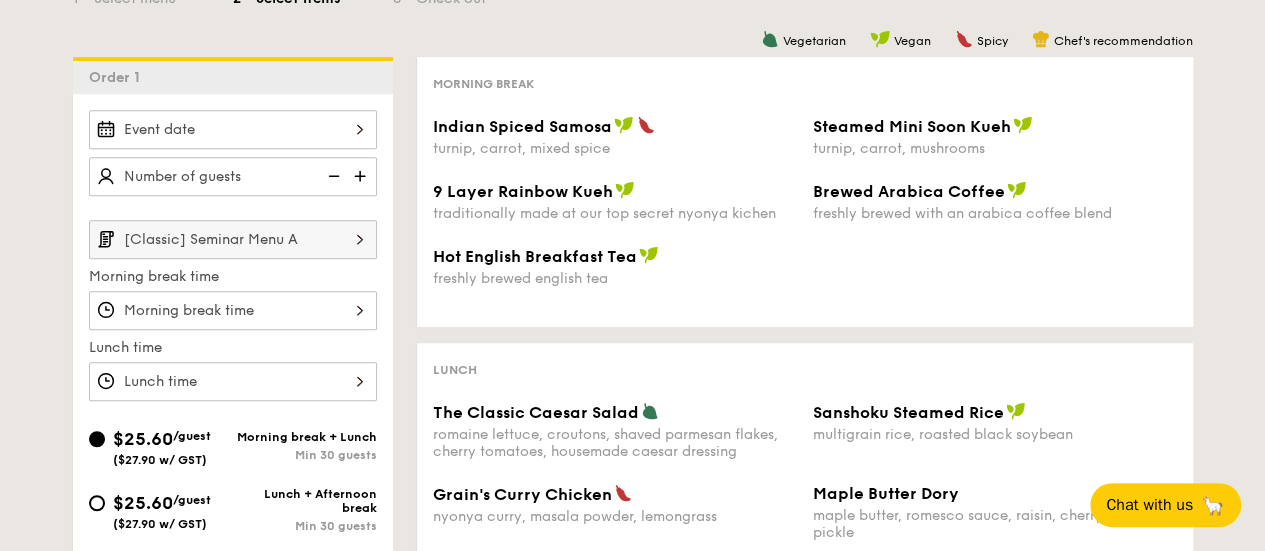scroll, scrollTop: 400, scrollLeft: 0, axis: vertical 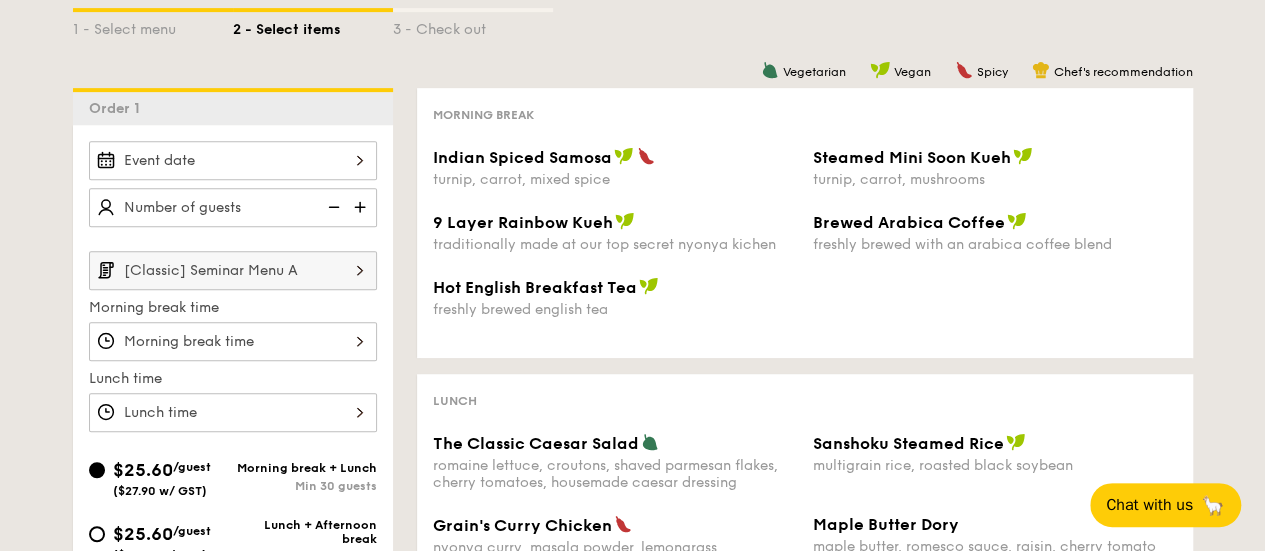 click at bounding box center [362, 207] 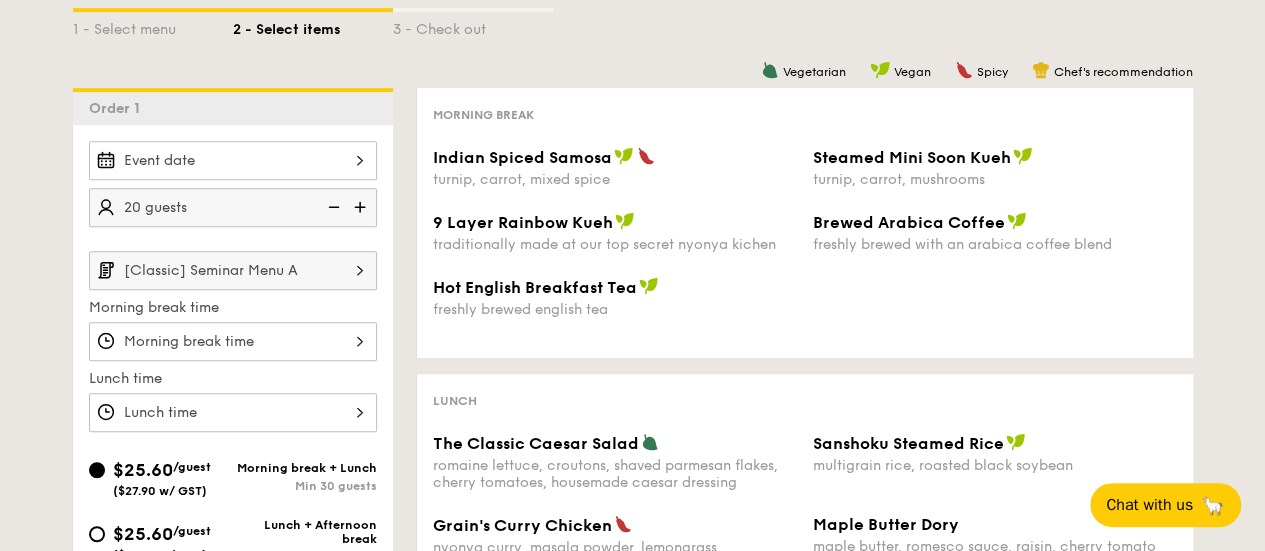 click at bounding box center [362, 207] 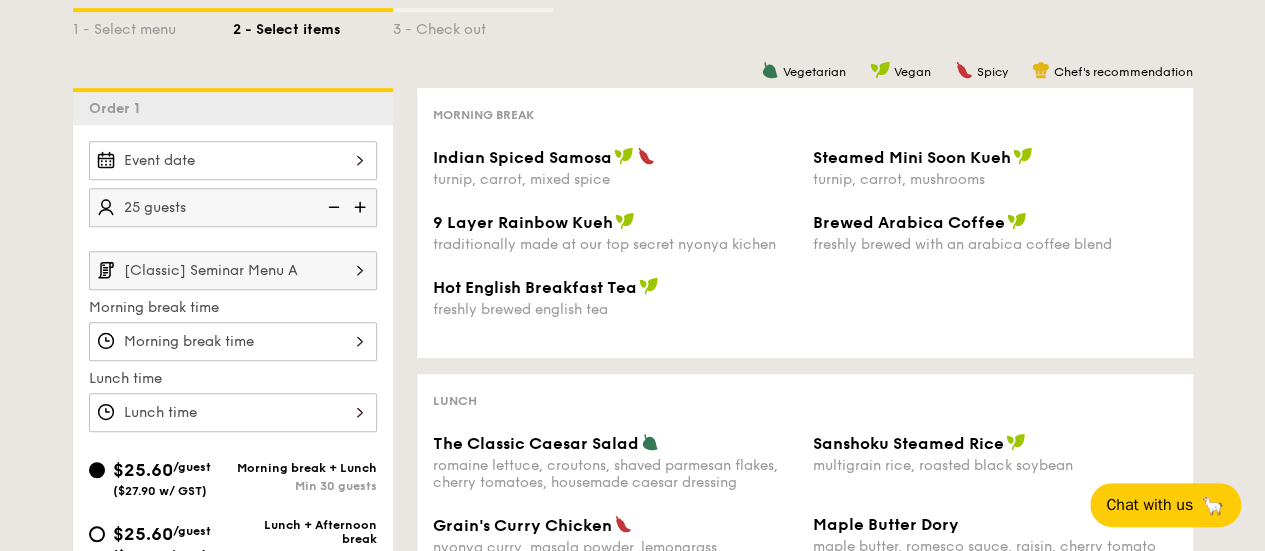 click at bounding box center [362, 207] 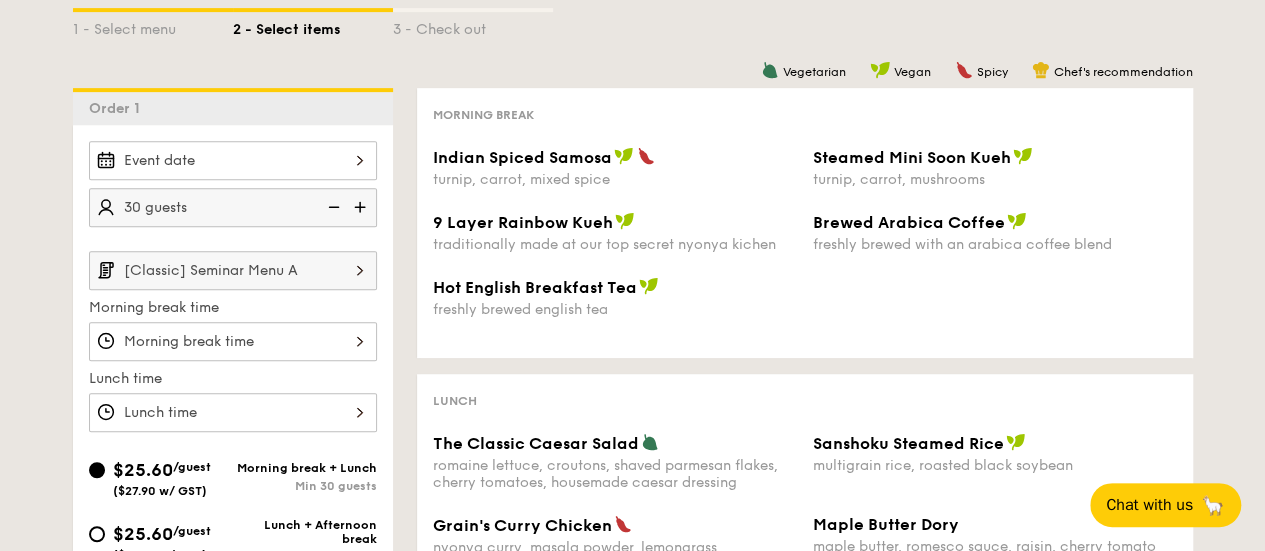 click at bounding box center (362, 207) 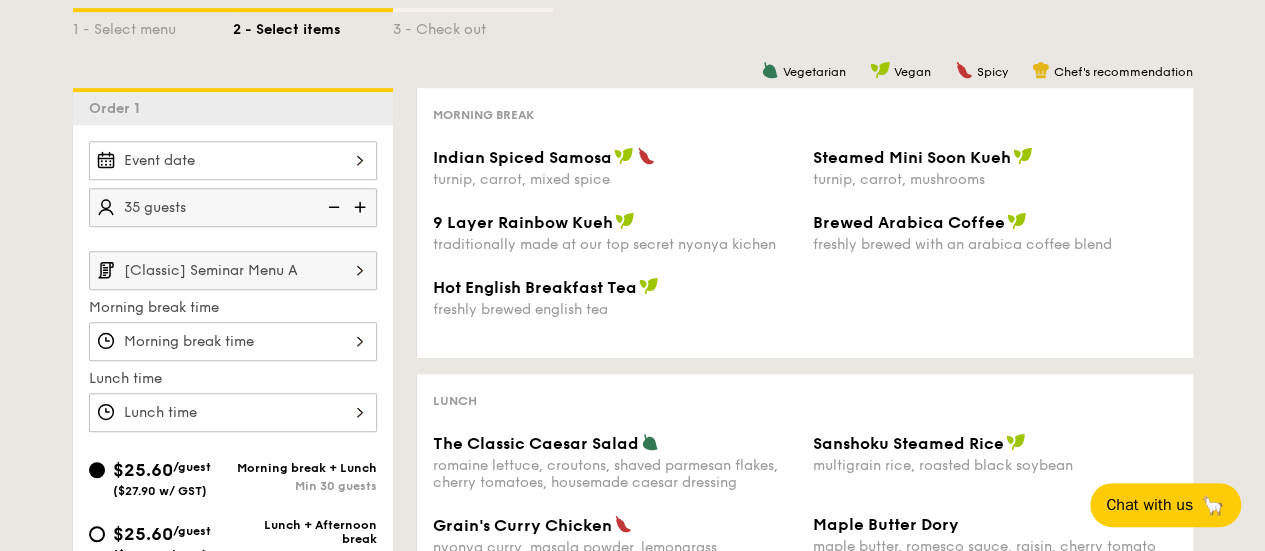 click at bounding box center (362, 207) 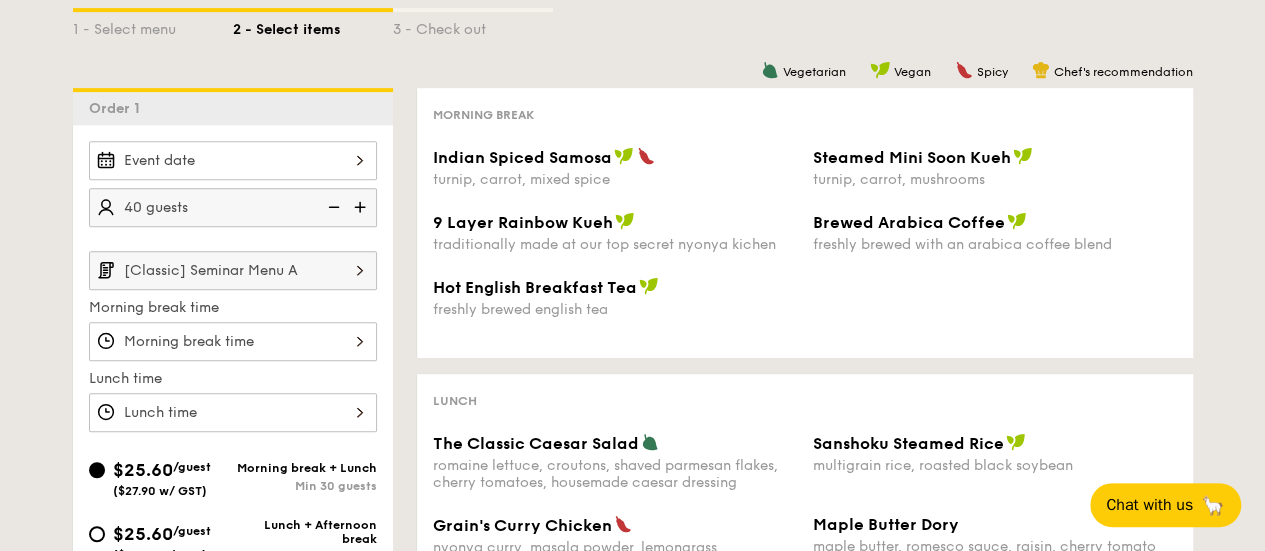 click at bounding box center (362, 207) 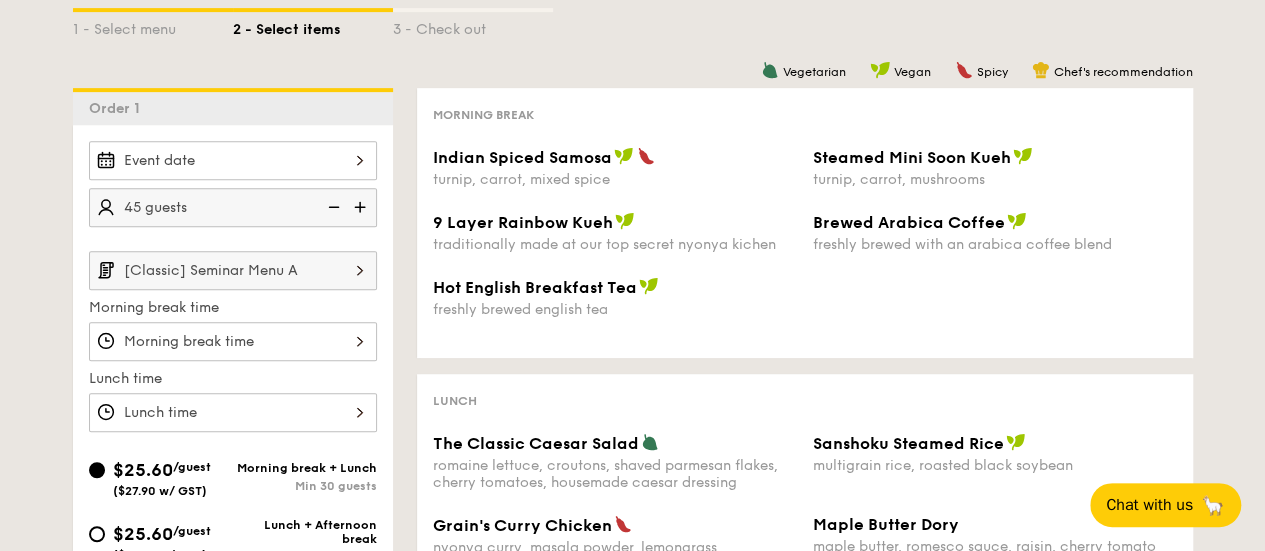 click at bounding box center [362, 207] 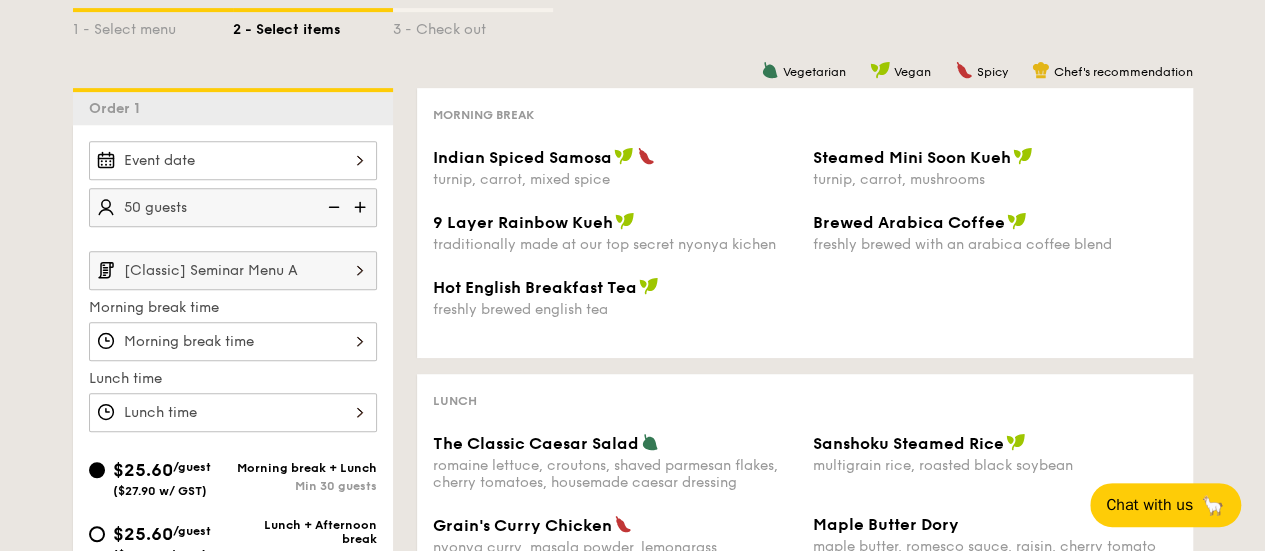 click at bounding box center [362, 207] 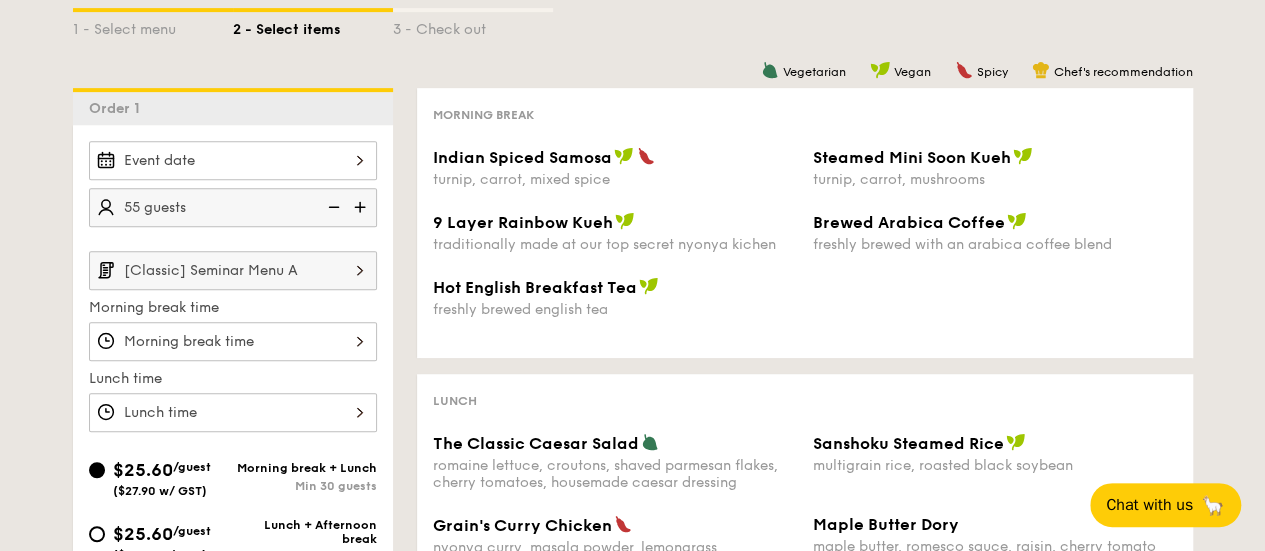 click at bounding box center (362, 207) 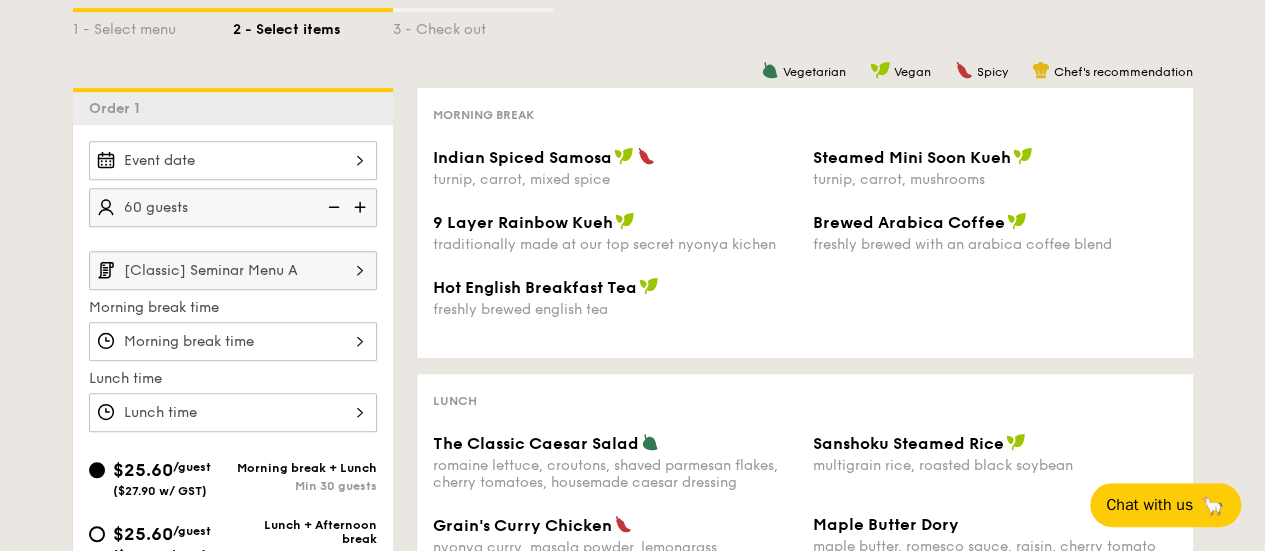 click at bounding box center (362, 207) 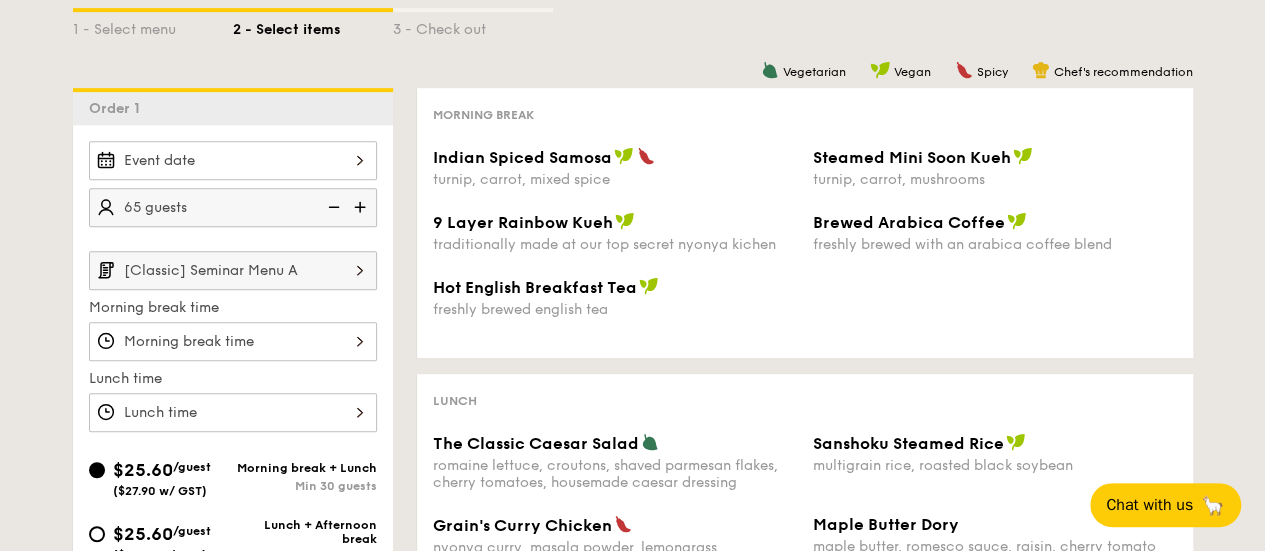 click at bounding box center (362, 207) 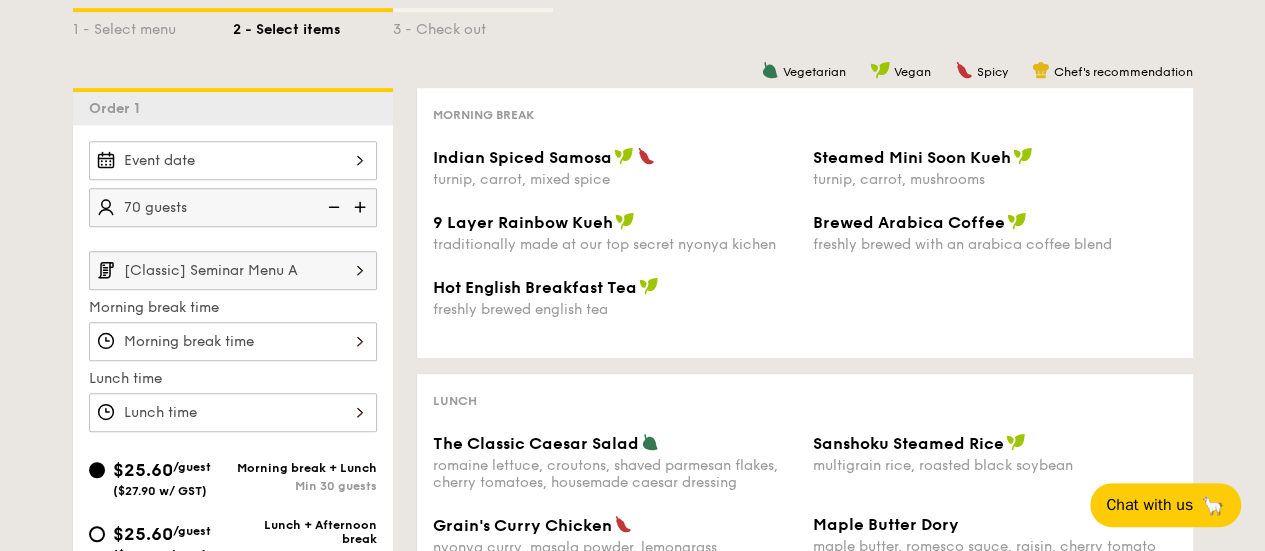 click at bounding box center (362, 207) 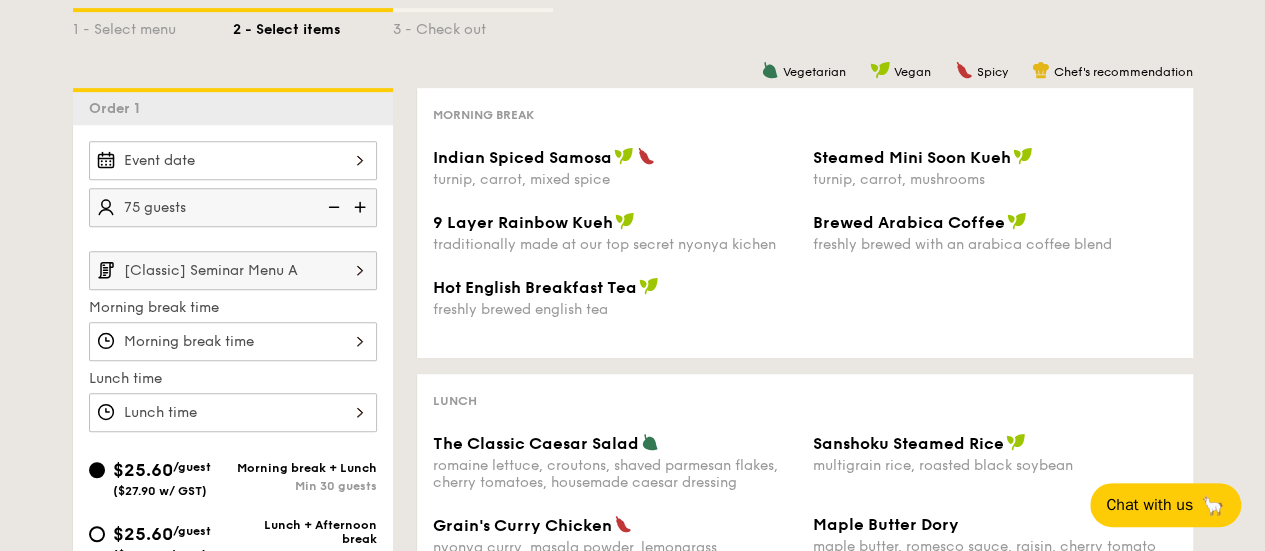 click at bounding box center (362, 207) 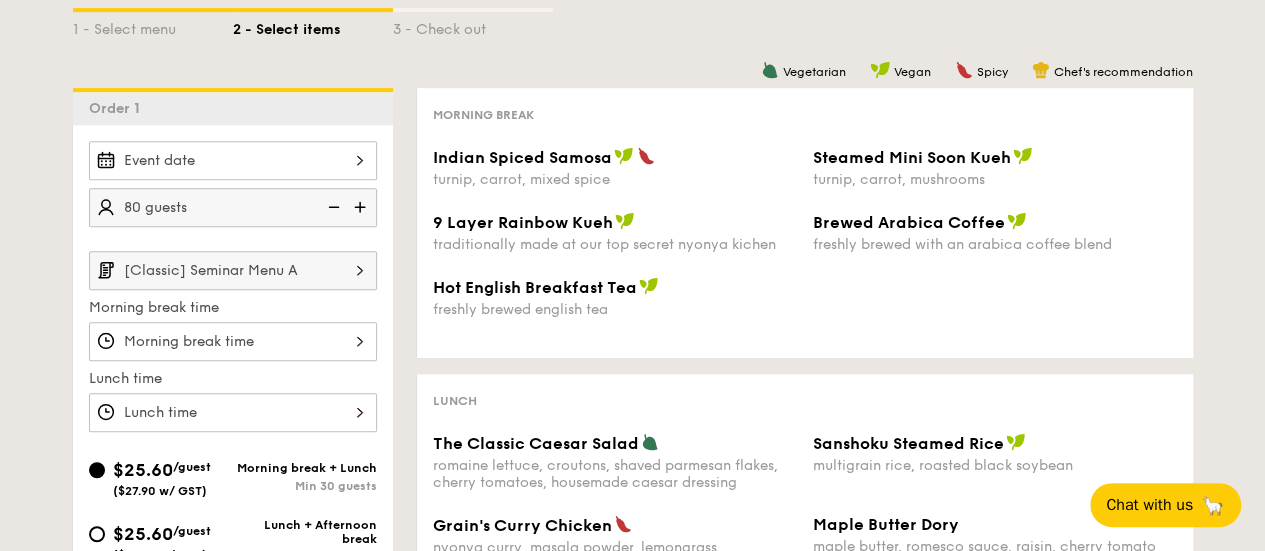 click at bounding box center (362, 207) 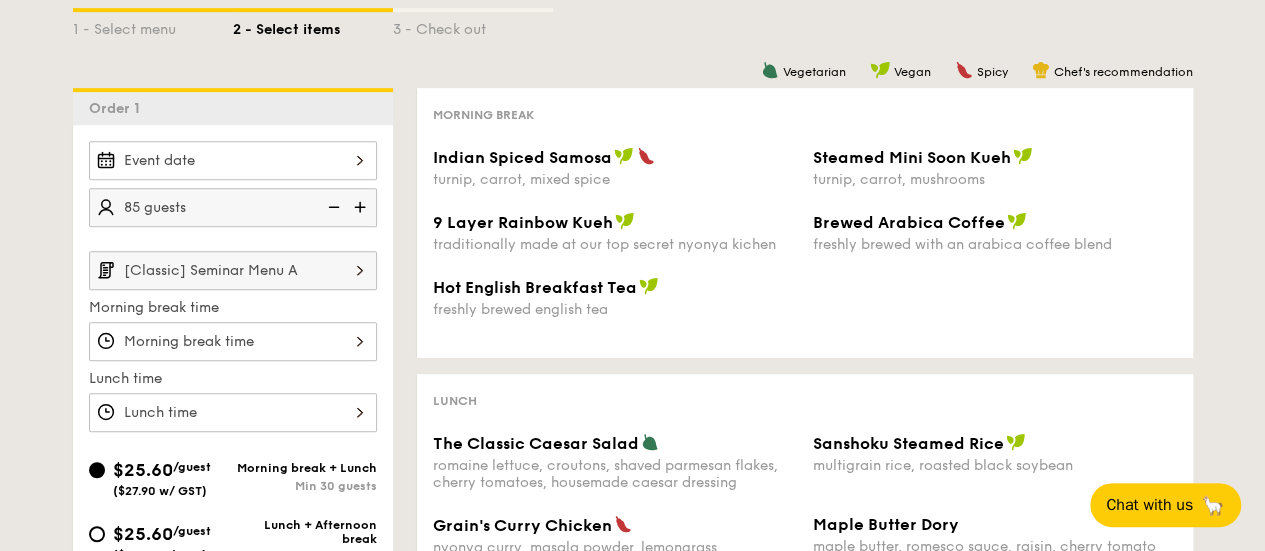 click at bounding box center (362, 207) 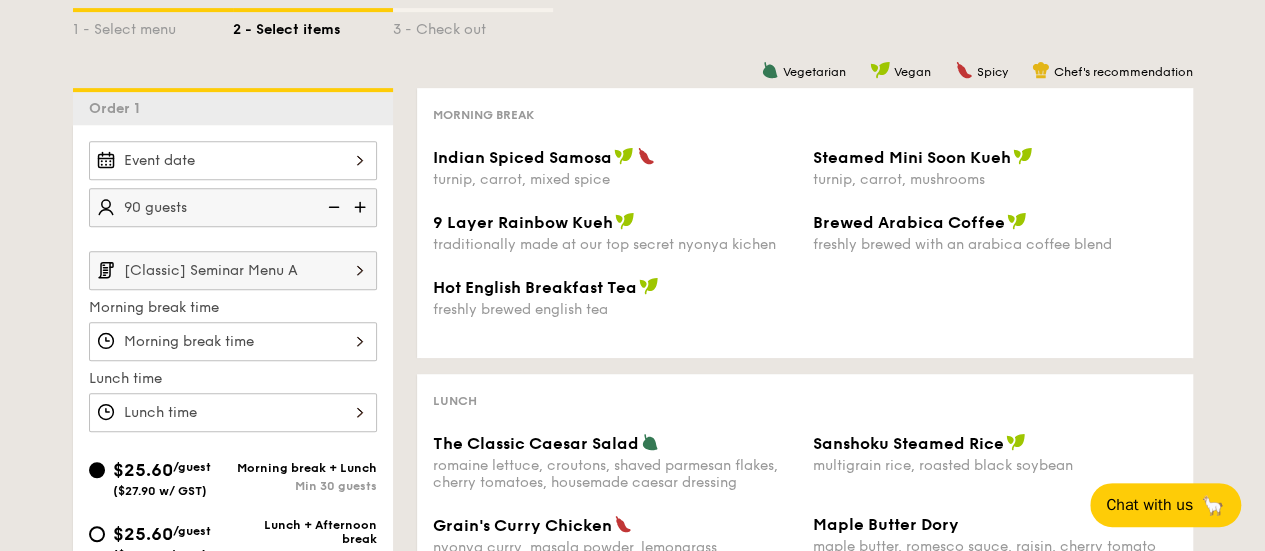 click at bounding box center (362, 207) 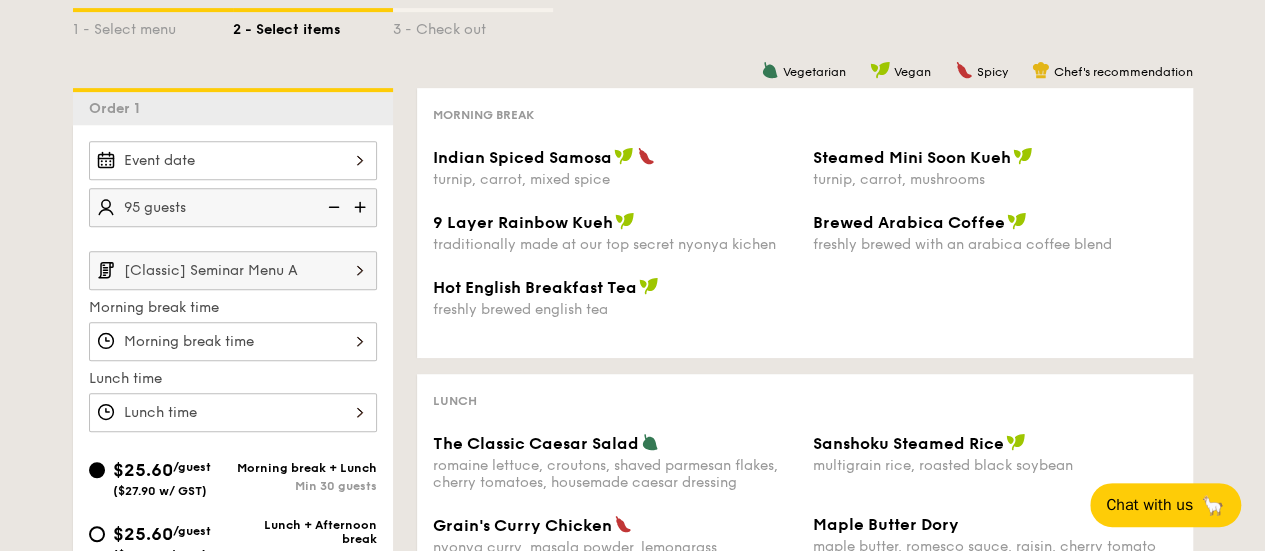 click at bounding box center (362, 207) 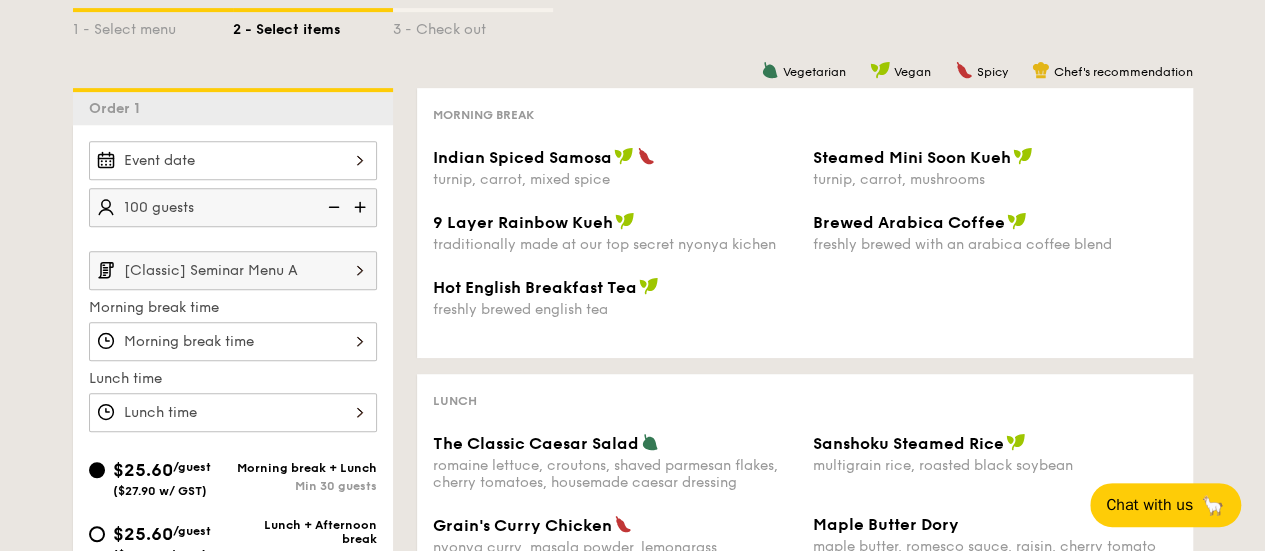 click at bounding box center (362, 207) 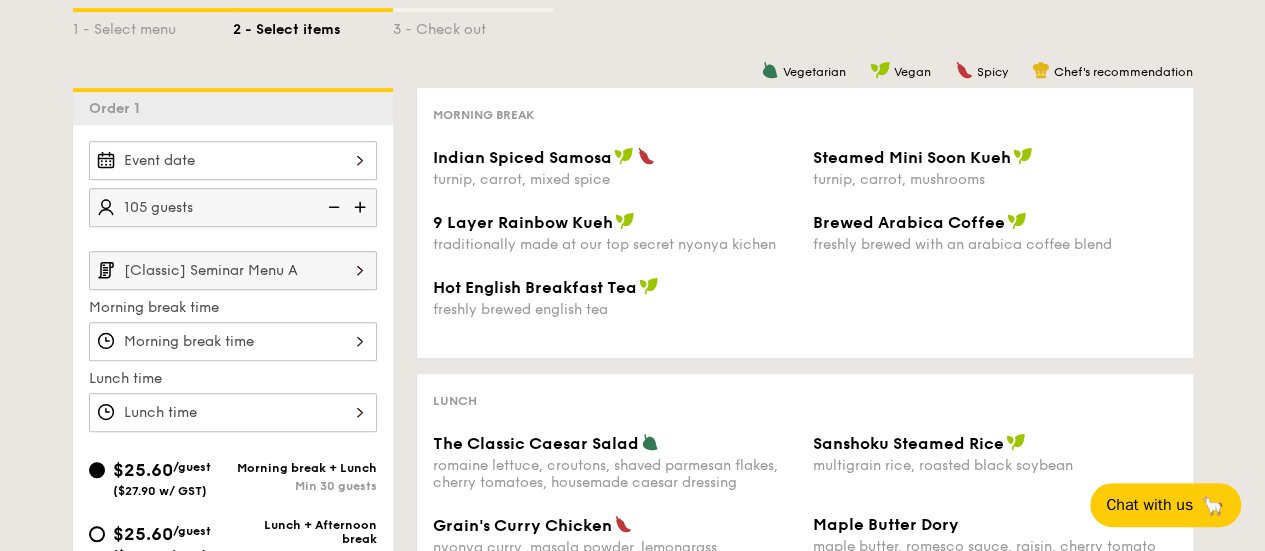 click at bounding box center [332, 207] 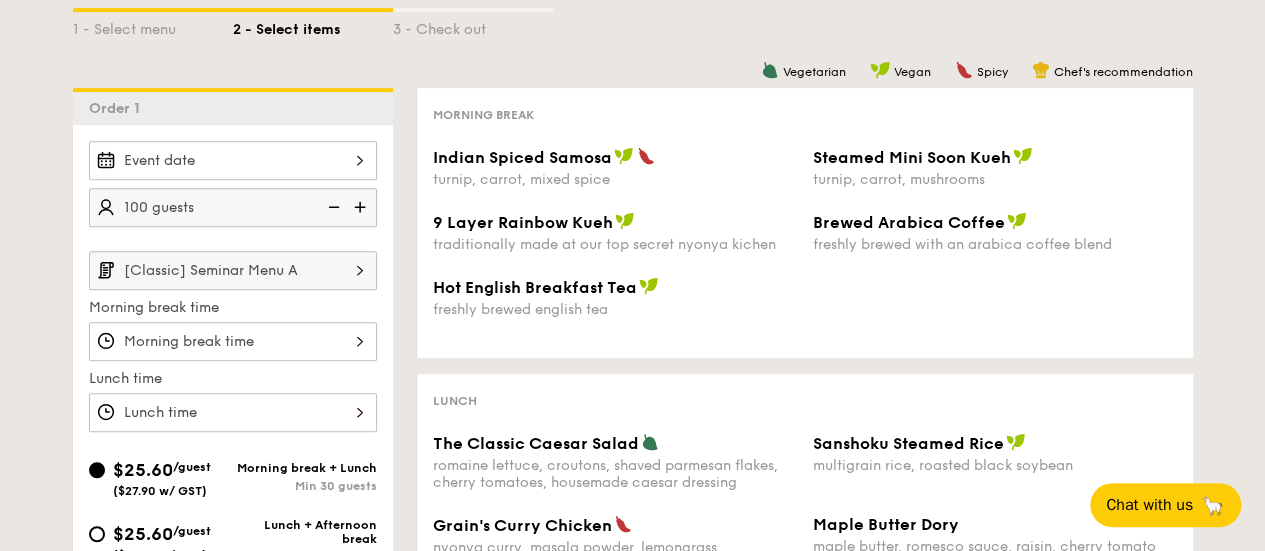 scroll, scrollTop: 700, scrollLeft: 0, axis: vertical 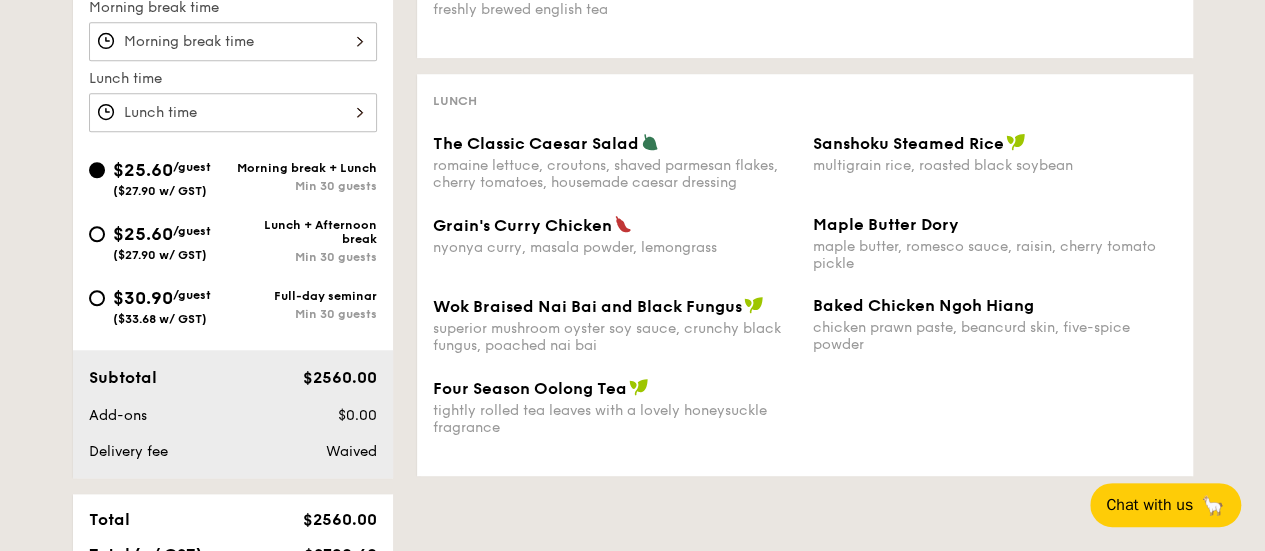 click on "Vegetarian Vegan Spicy Chef's recommendation
Morning break
Indian Spiced Samosa turnip, carrot, mixed spice Steamed Mini Soon Kueh turnip, carrot, mushrooms 9 Layer Rainbow Kueh traditionally made at our top secret nyonya kichen Brewed Arabica Coffee freshly brewed with an arabica coffee blend Hot English Breakfast Tea freshly brewed english tea
Lunch
The Classic Caesar Salad romaine lettuce, croutons, shaved parmesan flakes, cherry tomatoes, housemade caesar dressing Sanshoku Steamed Rice multigrain rice, roasted black soybean Grain's Curry Chicken nyonya curry, masala powder, lemongrass Maple Butter Dory maple butter, romesco sauce, raisin, cherry tomato pickle Wok Braised Nai Bai and Black Fungus  superior mushroom oyster soy sauce, crunchy black fungus, poached nai bai Baked Chicken Ngoh Hiang chicken prawn paste, beancurd skin, five-spice powder Four Season Oolong Tea tightly rolled tea leaves with a lovely honeysuckle fragrance" at bounding box center [793, 140] 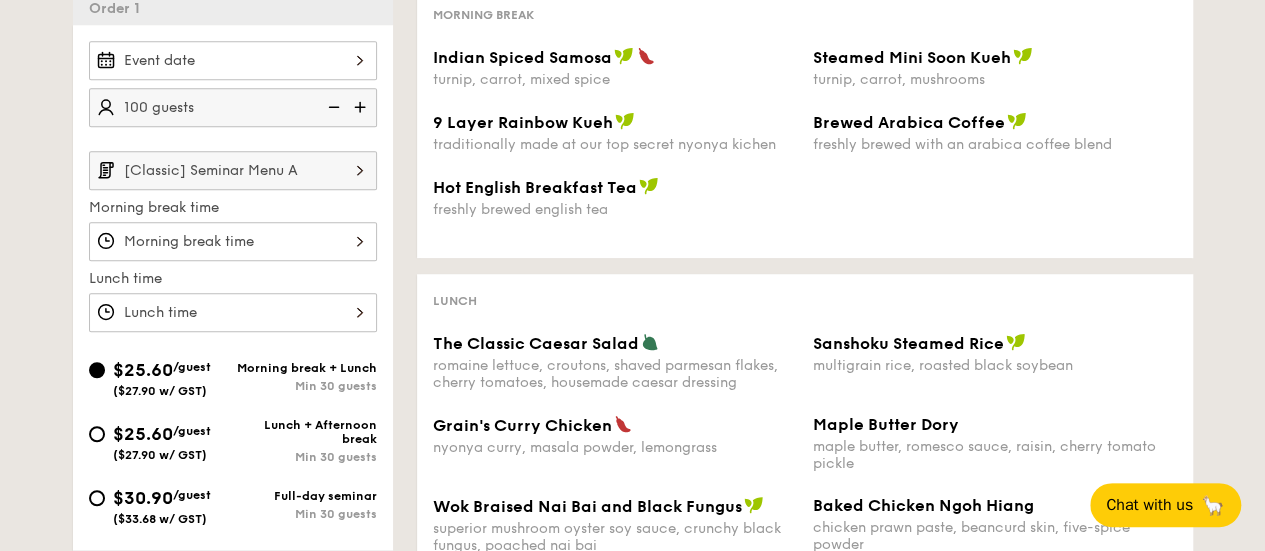 scroll, scrollTop: 700, scrollLeft: 0, axis: vertical 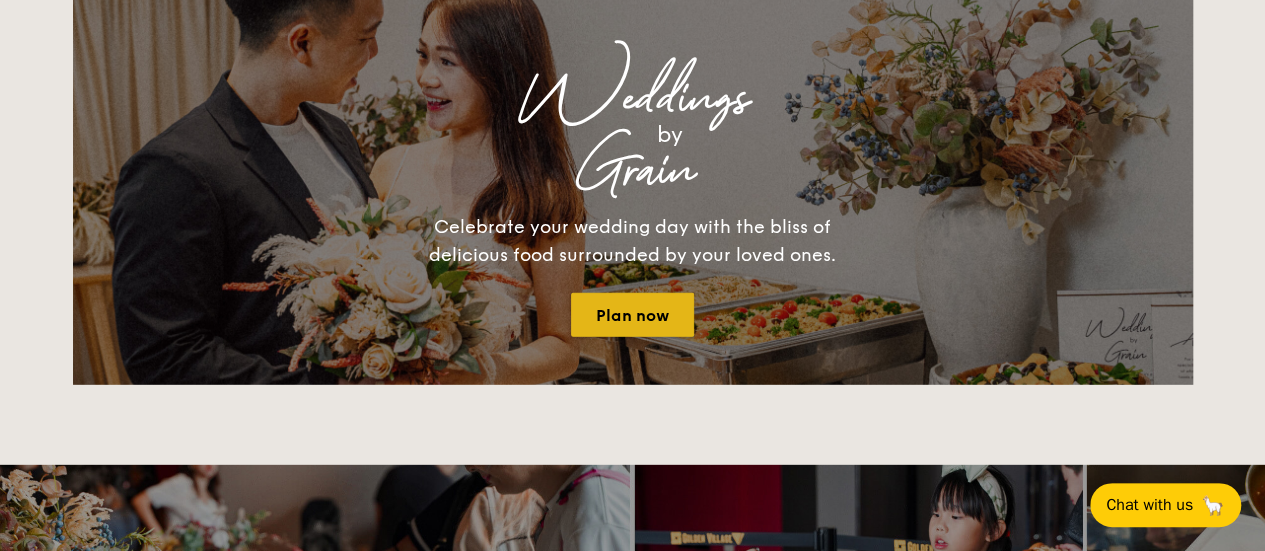 click on "Plan now" at bounding box center [632, 315] 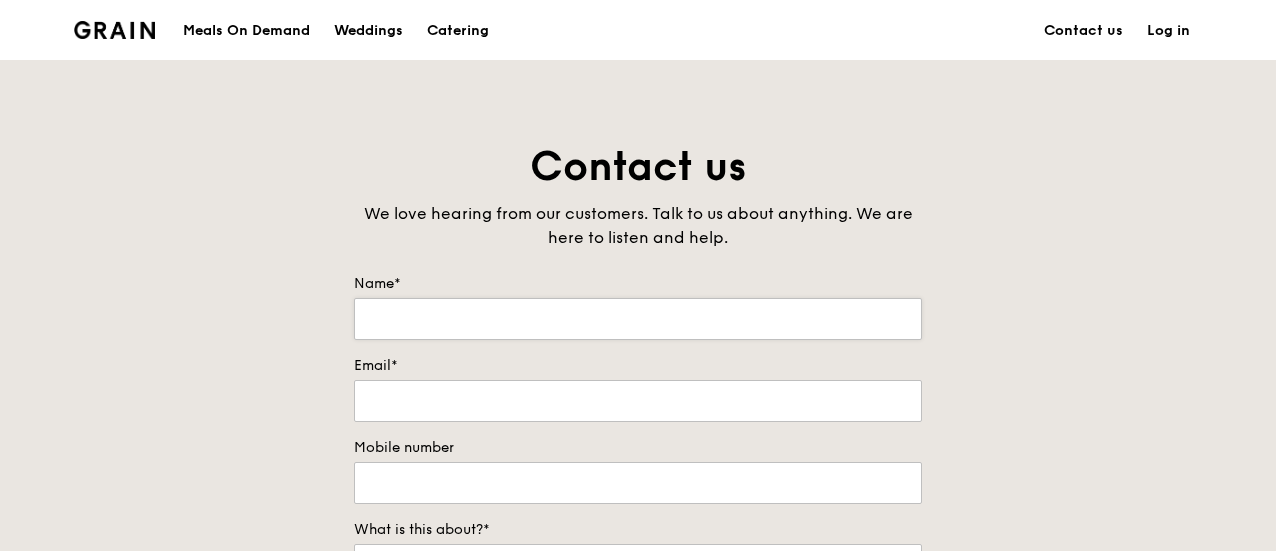 scroll, scrollTop: 0, scrollLeft: 0, axis: both 